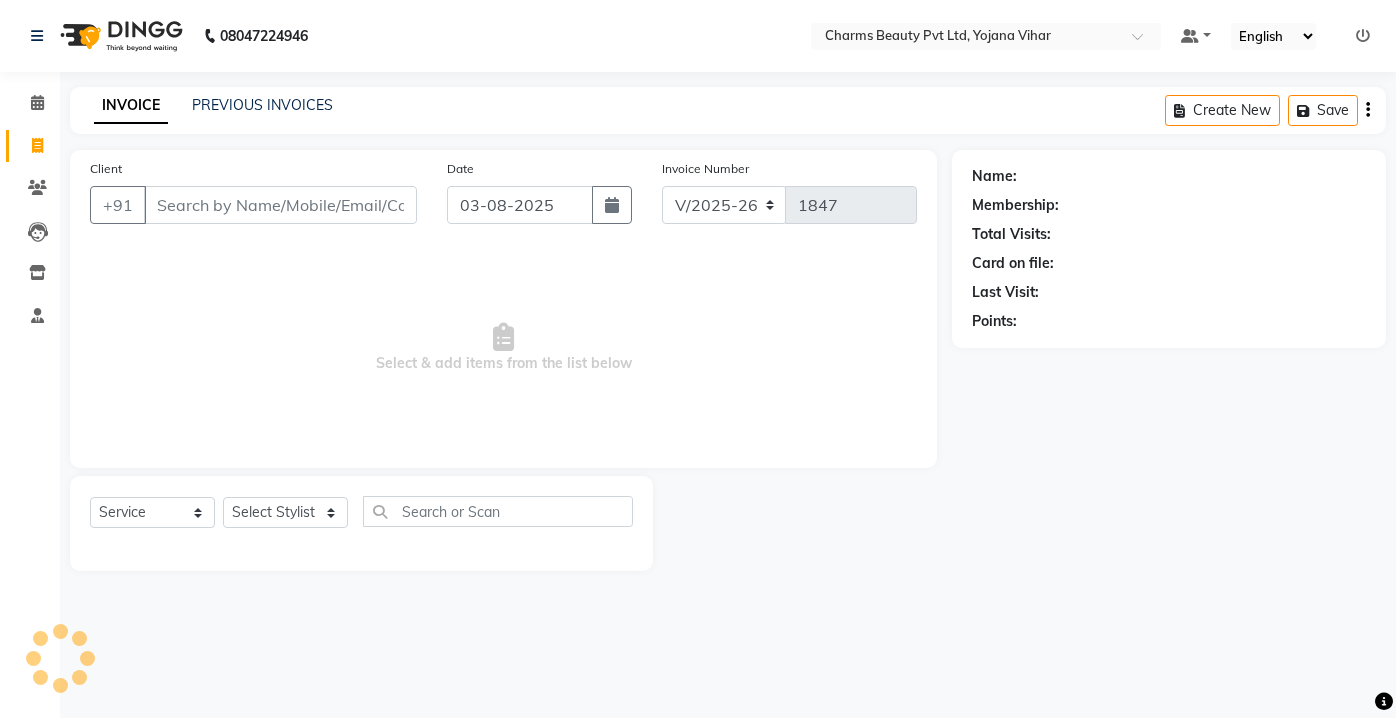select on "3743" 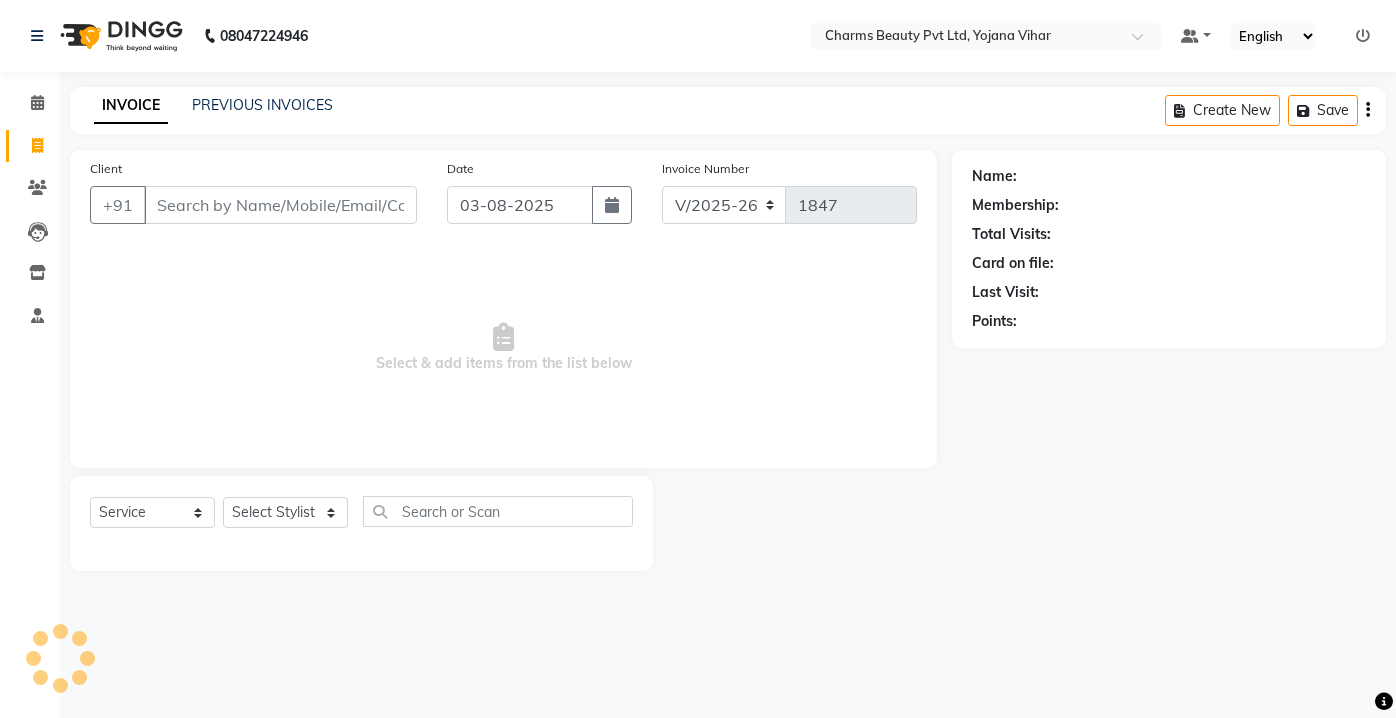 scroll, scrollTop: 0, scrollLeft: 0, axis: both 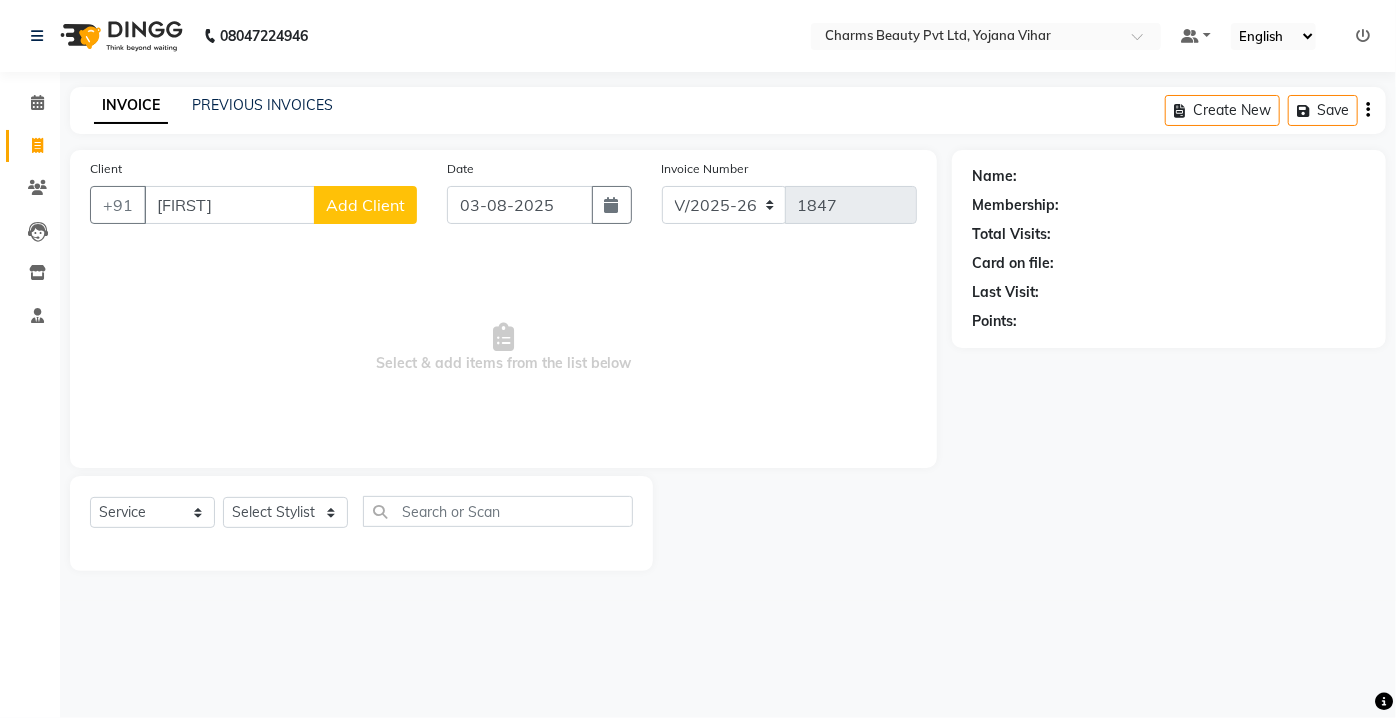click on "[FIRST]" at bounding box center (229, 205) 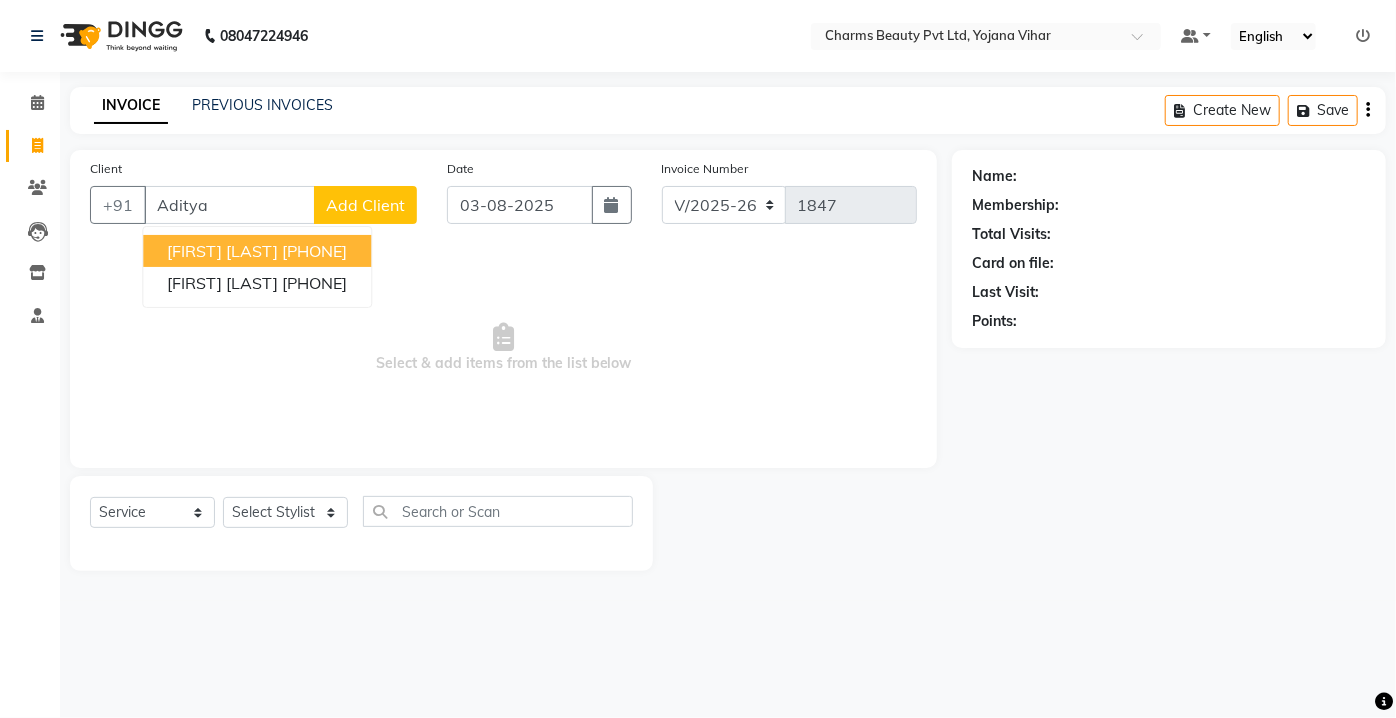 click on "[PHONE]" at bounding box center [314, 251] 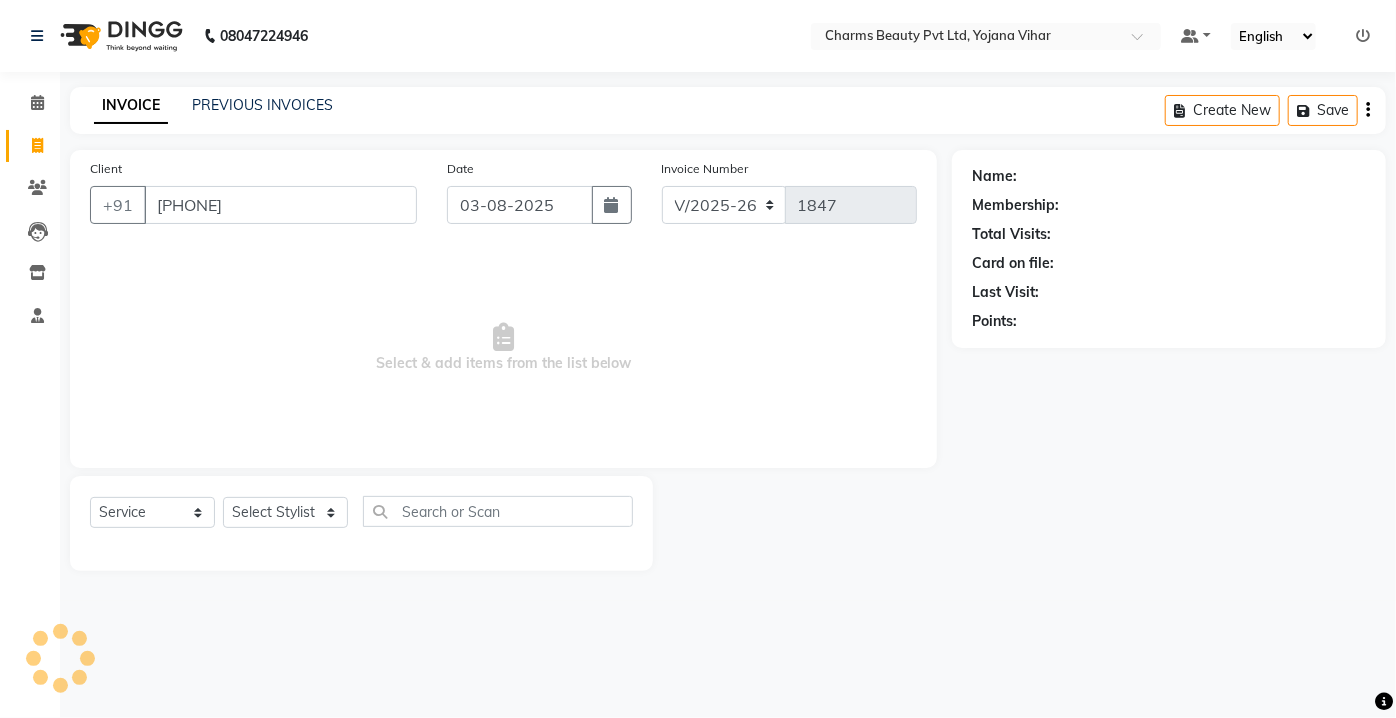 type on "[PHONE]" 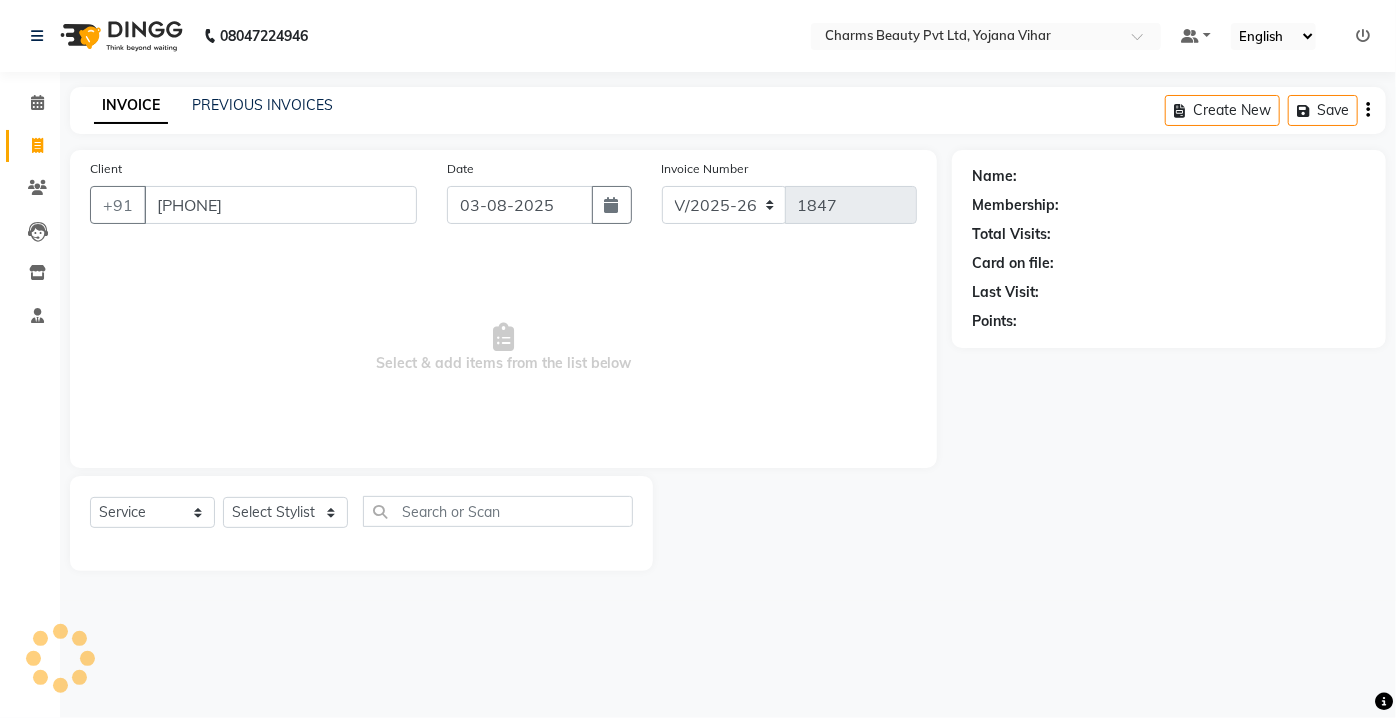 select on "1: Object" 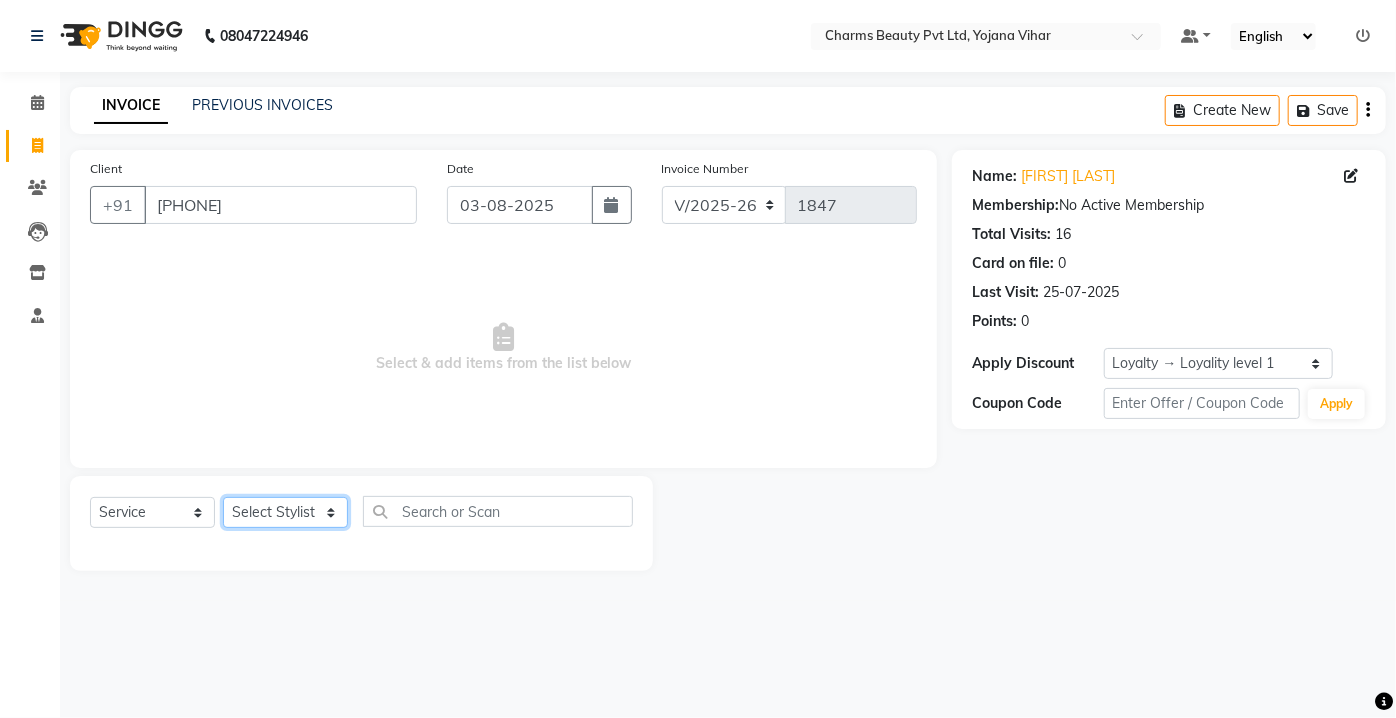 click on "Select Stylist Aarti Asif AZIZA BOBBY CHARMAYNE CHARMS DR. POOJA MITTAL HINA HUSSAN NOSHAD RANI RAVI SOOD  SAKSHI SANTOSH SAPNA TABBASUM" 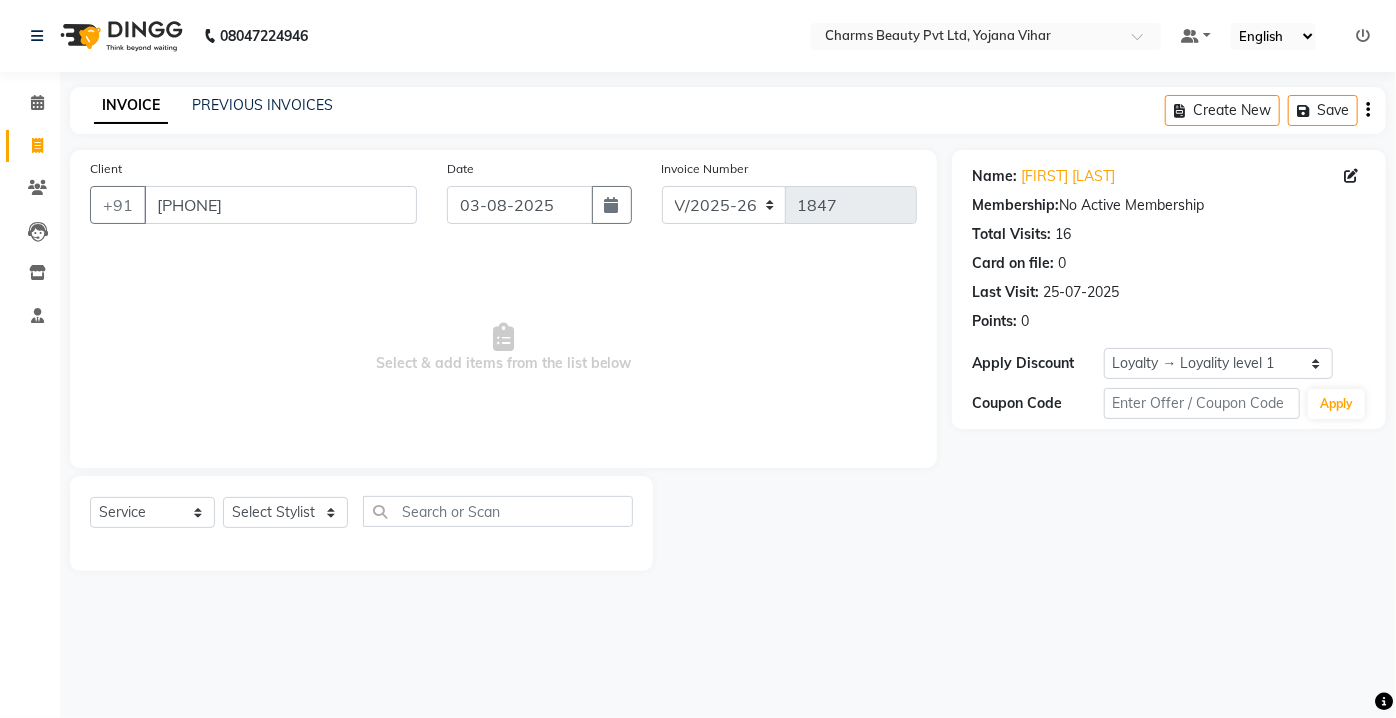 click on "Client +[COUNTRY_CODE] [PHONE]" 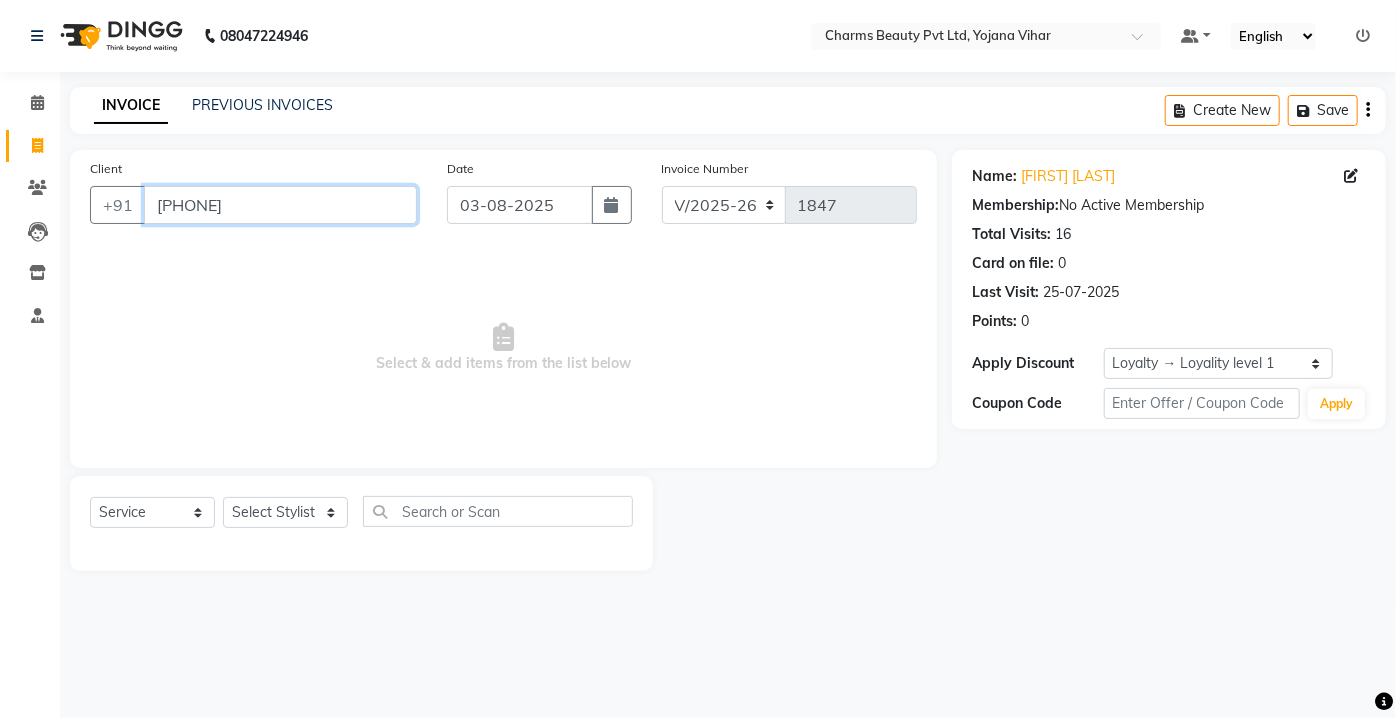 click on "[PHONE]" at bounding box center (280, 205) 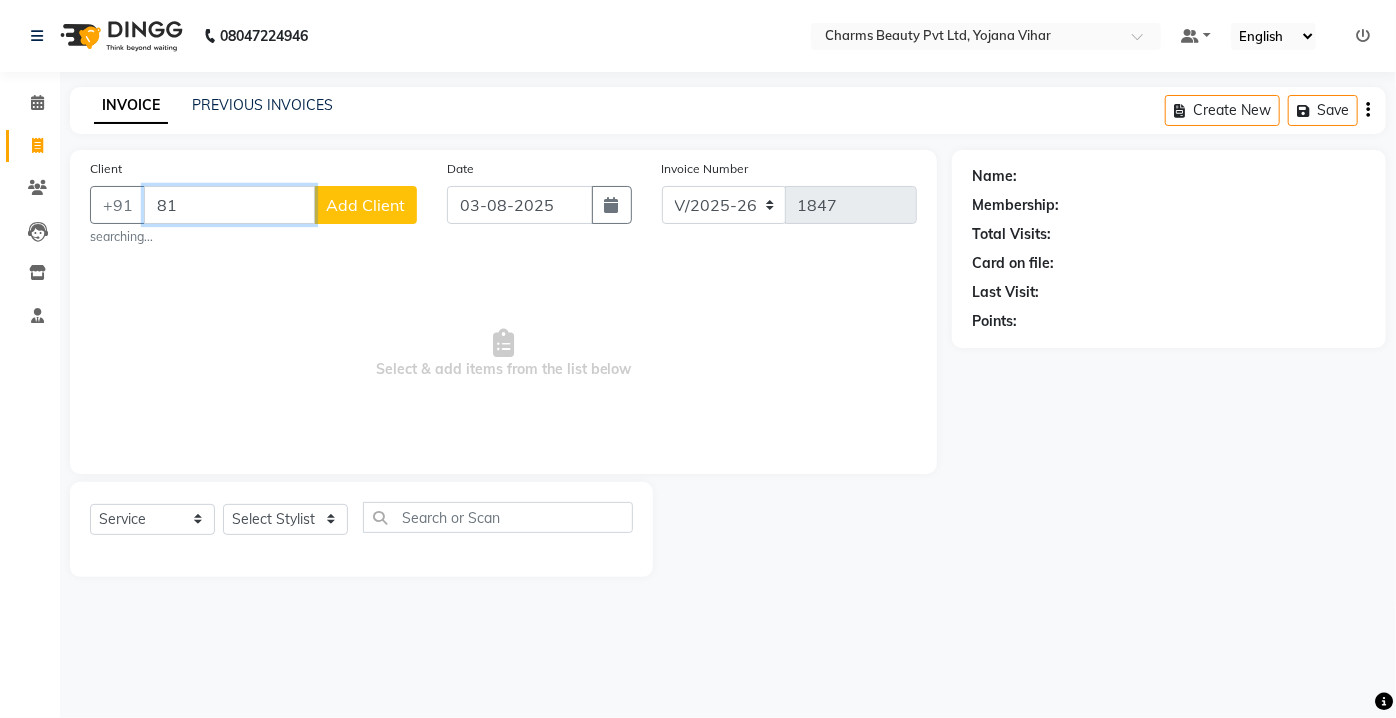 type on "8" 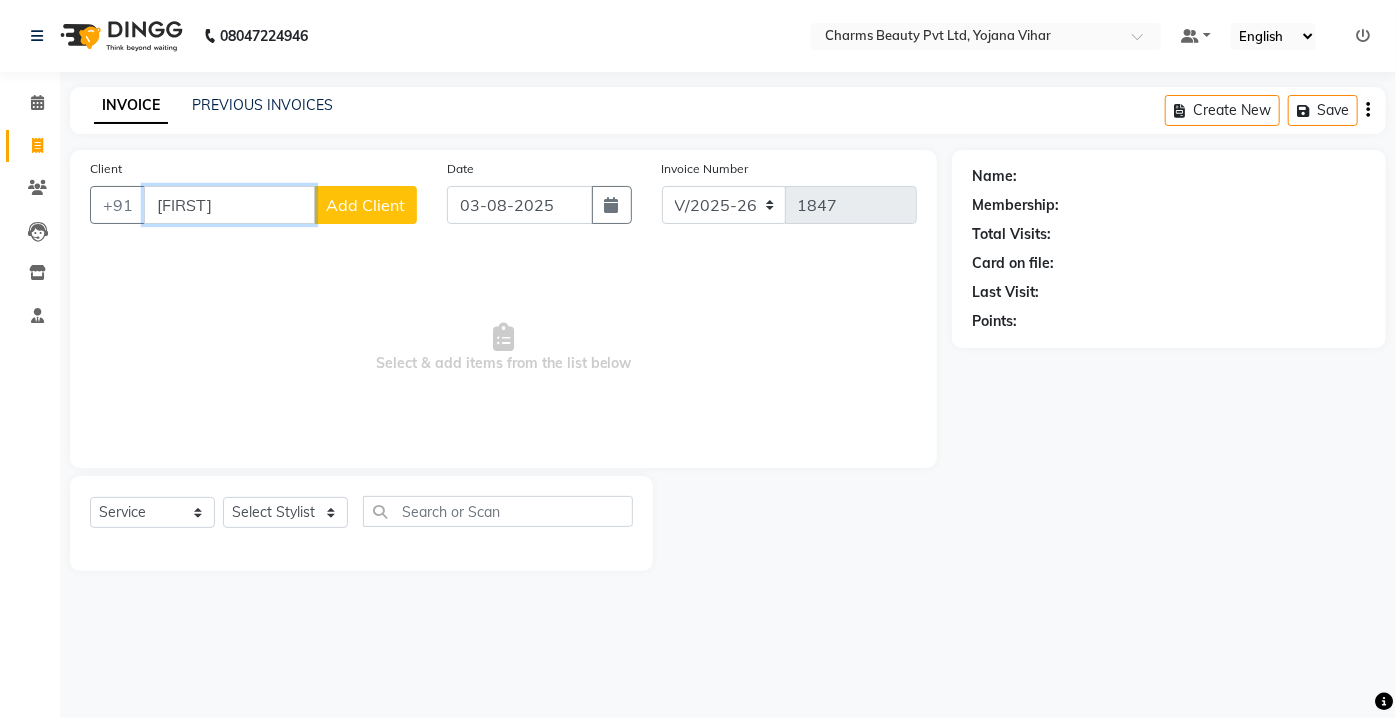 type on "[FIRST]" 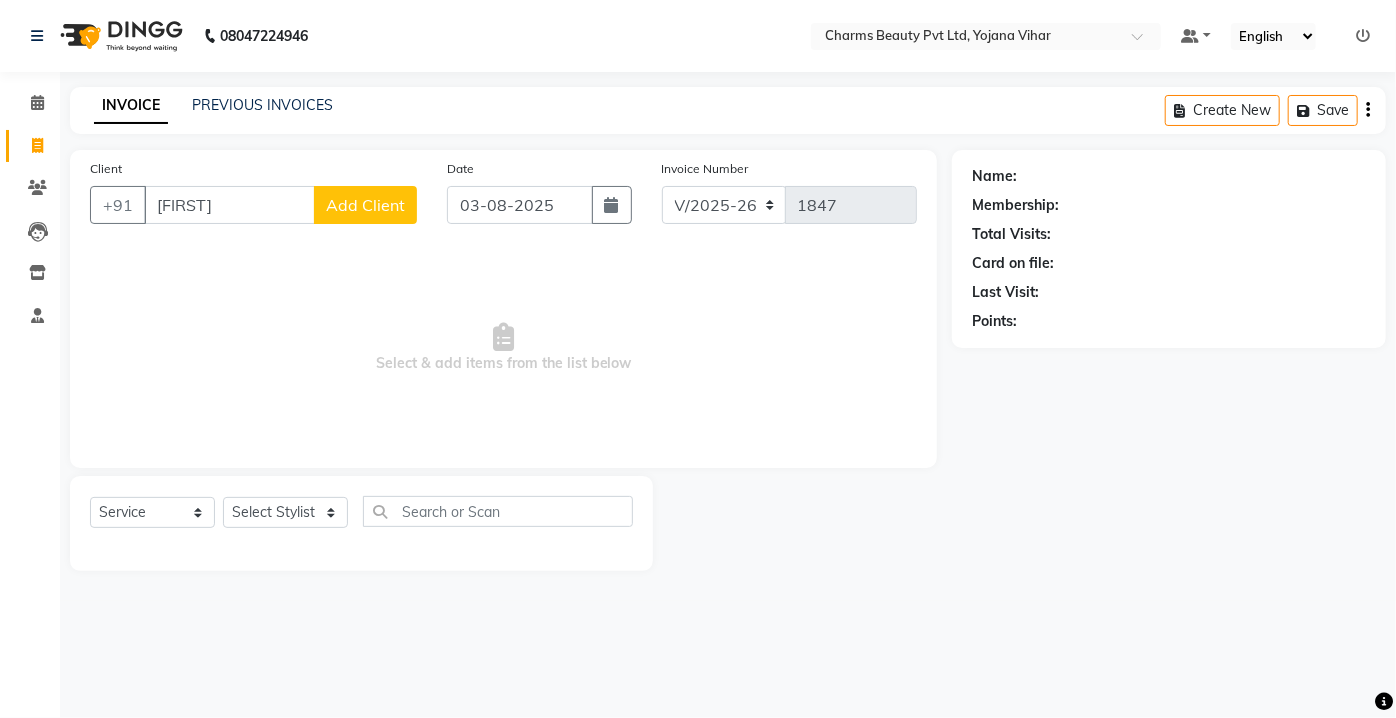 click on "Add Client" 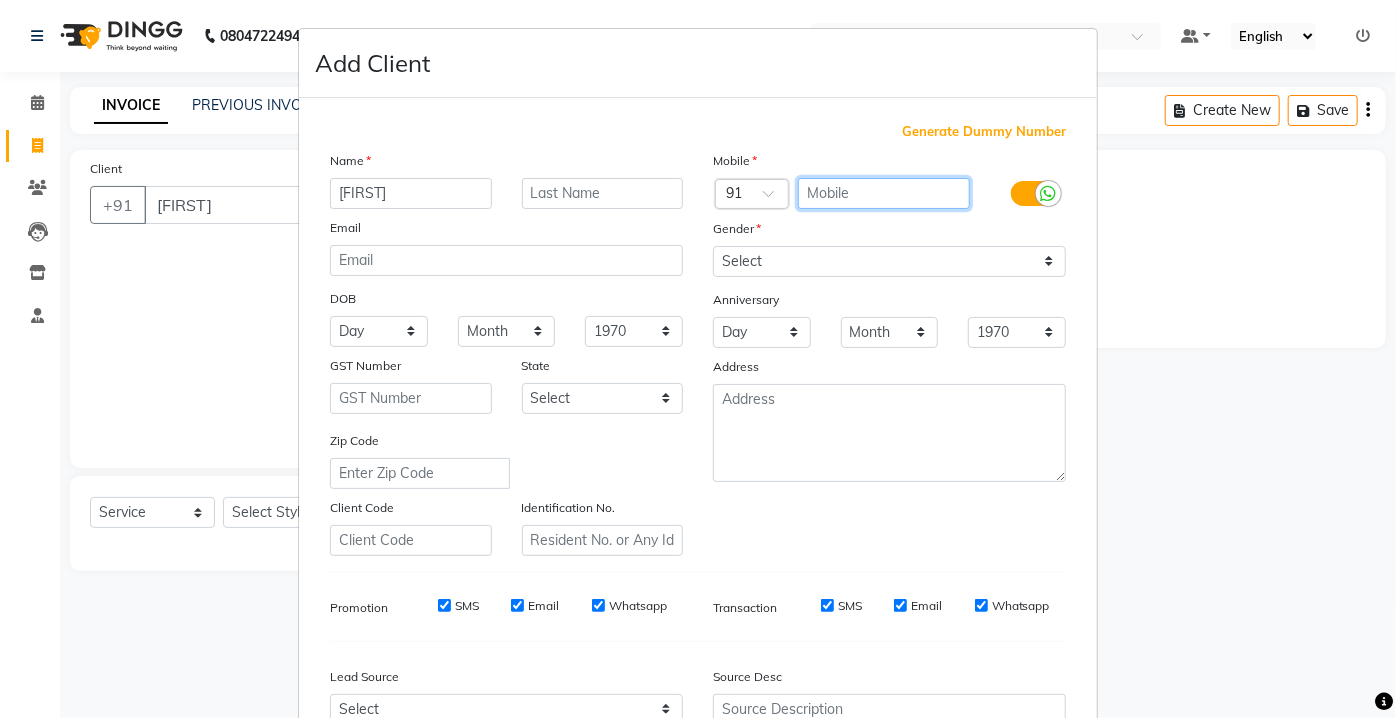click at bounding box center (884, 193) 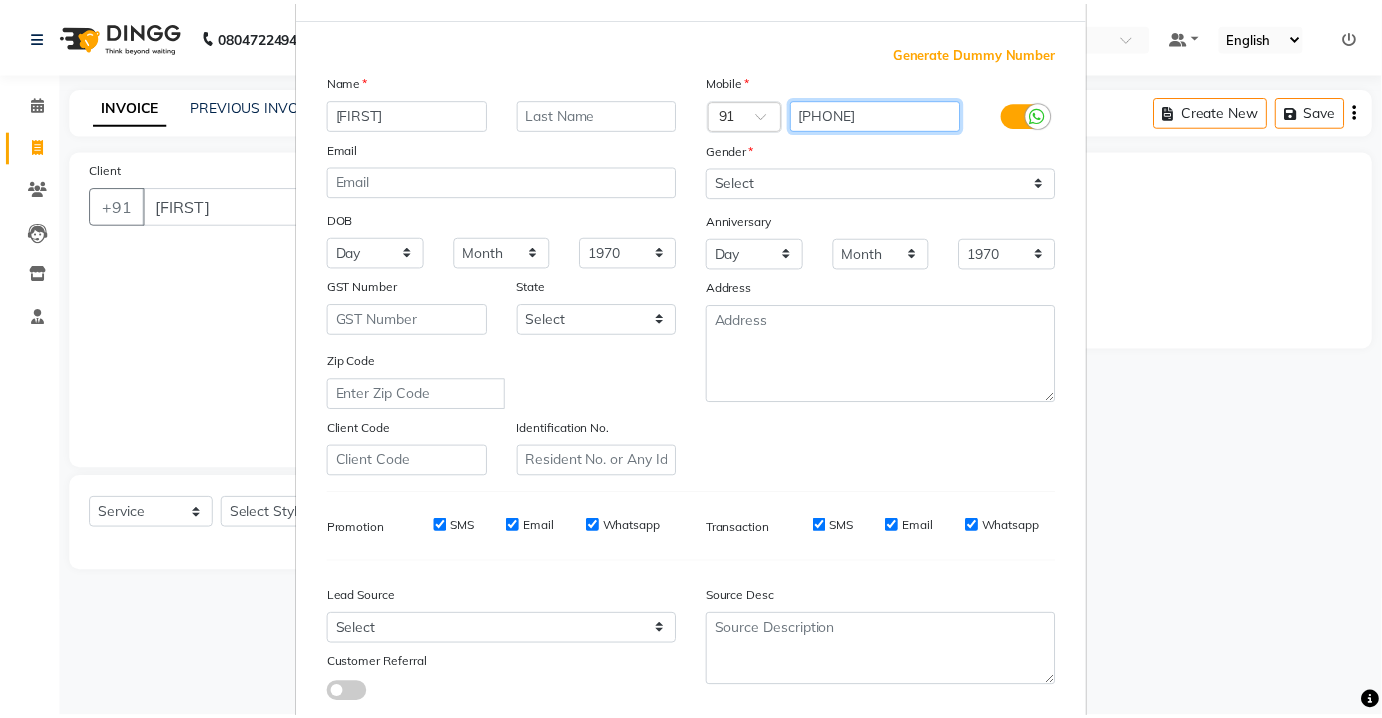 scroll, scrollTop: 203, scrollLeft: 0, axis: vertical 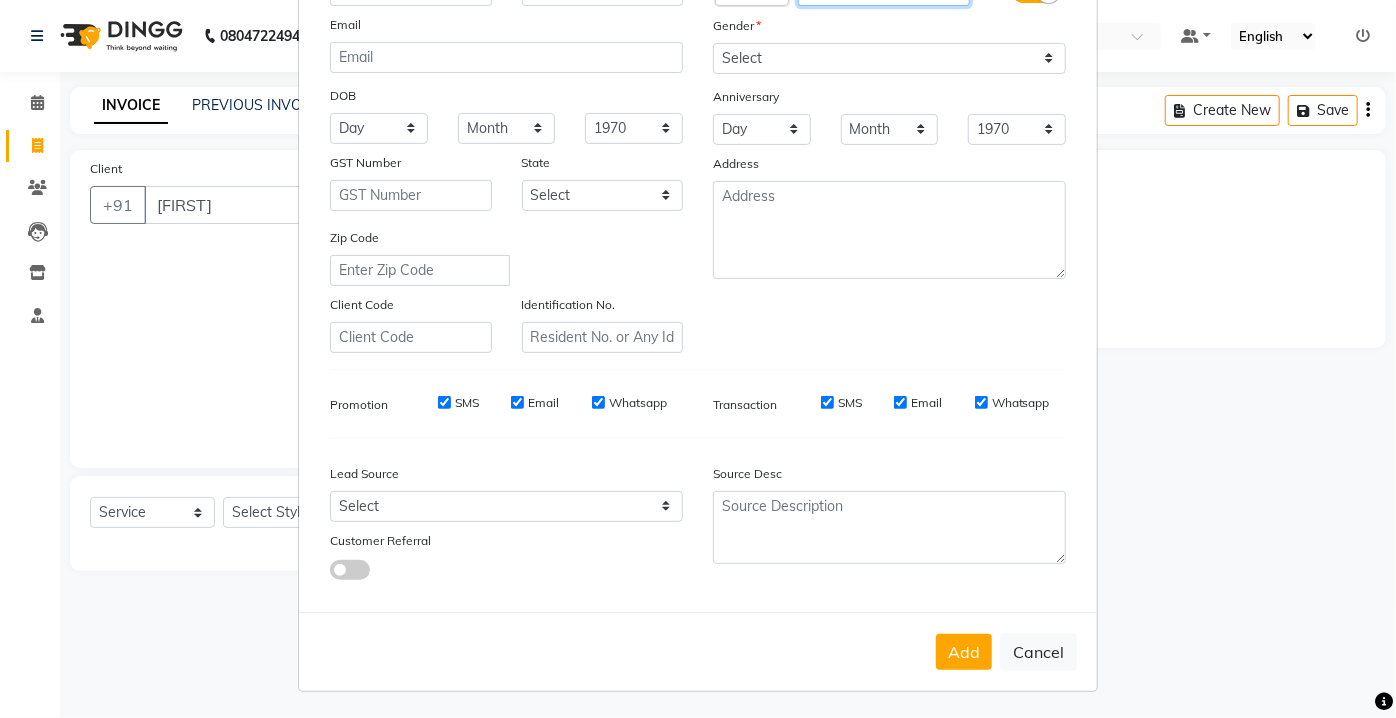 type on "[PHONE]" 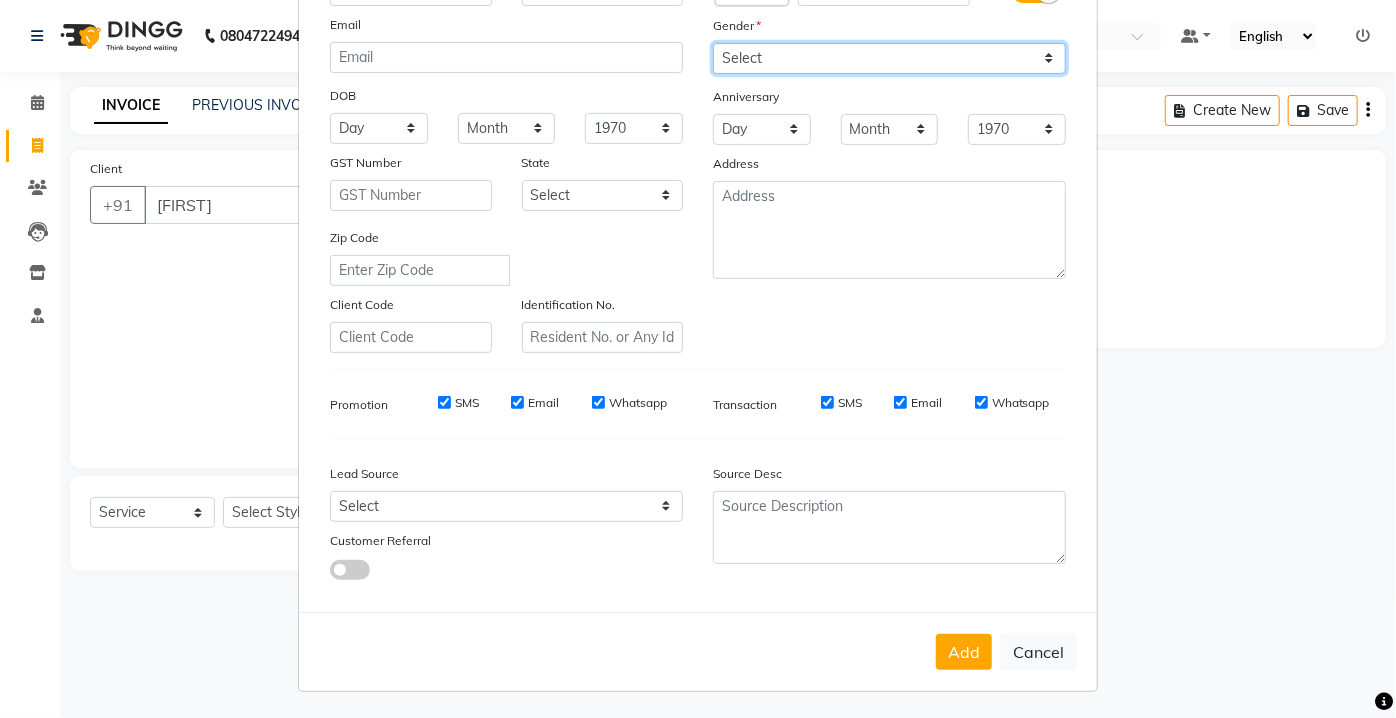 click on "Select Male Female Other Prefer Not To Say" at bounding box center [889, 58] 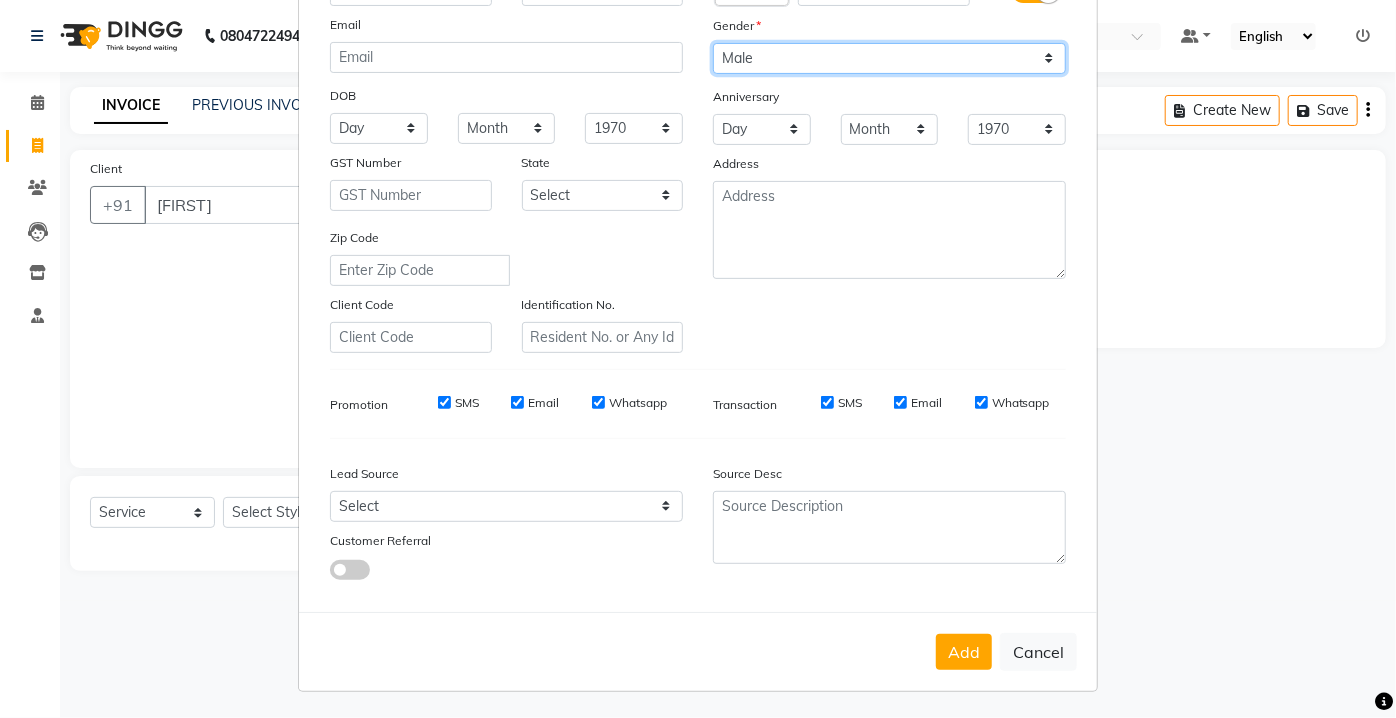 click on "Select Male Female Other Prefer Not To Say" at bounding box center [889, 58] 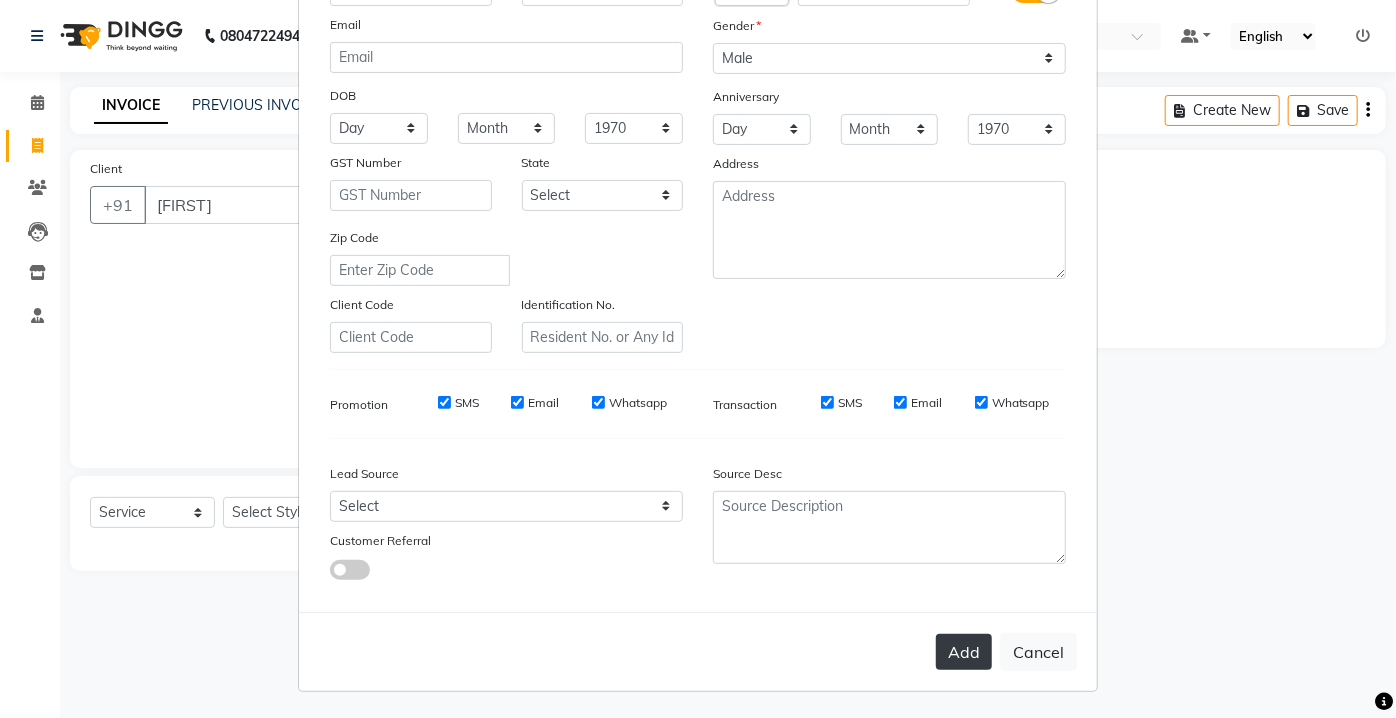 click on "Add" at bounding box center [964, 652] 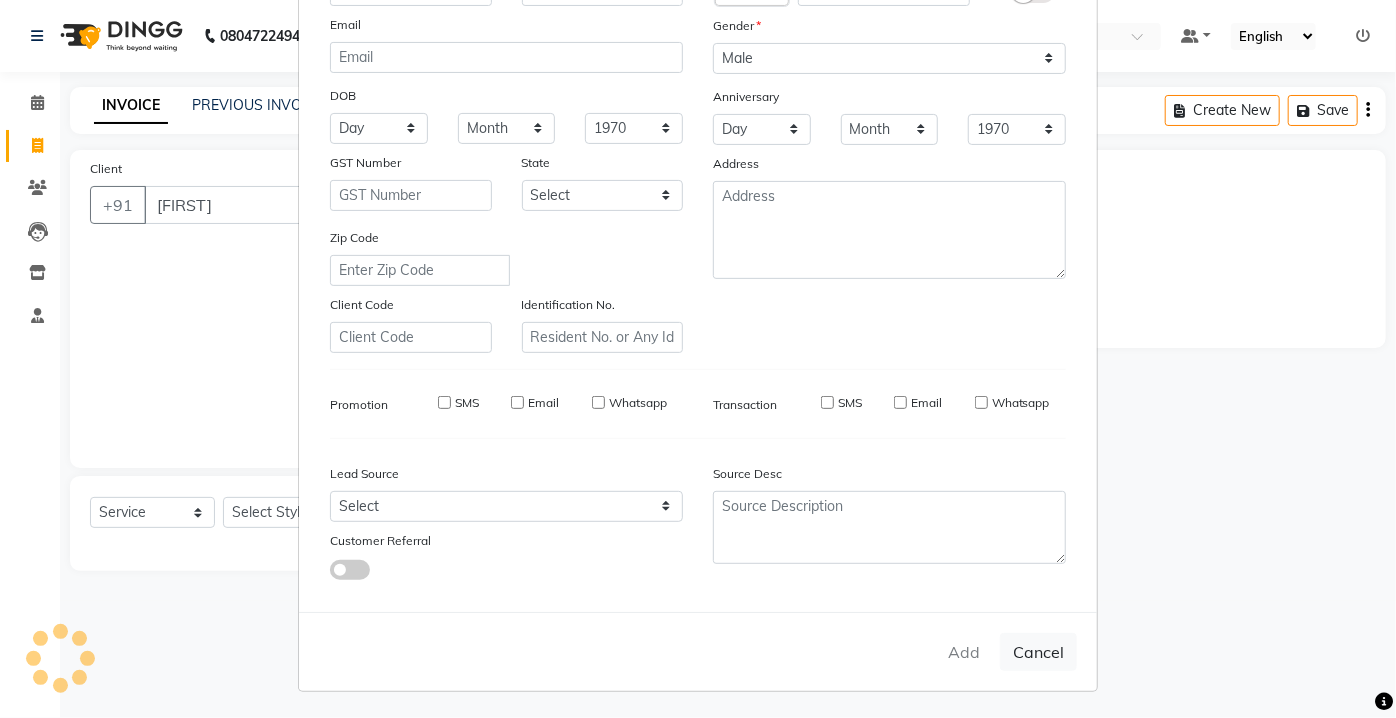 type on "[PHONE]" 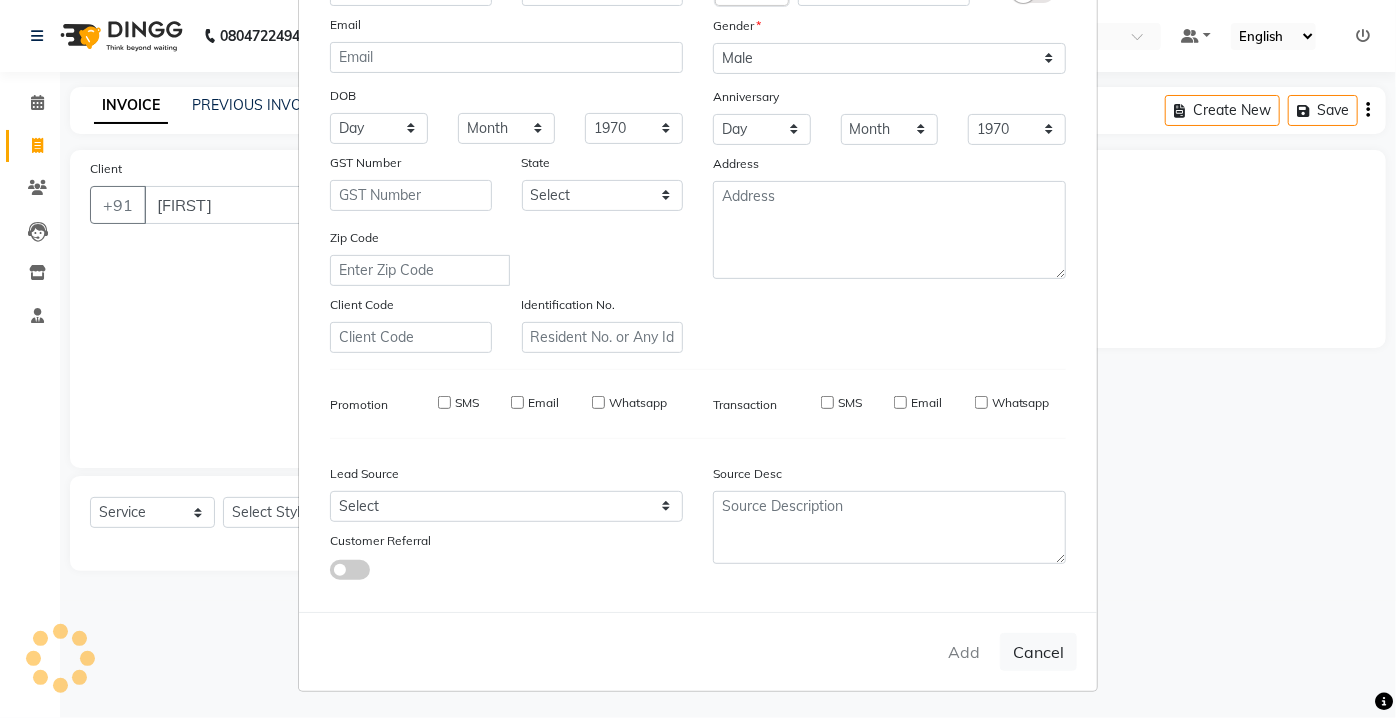 type 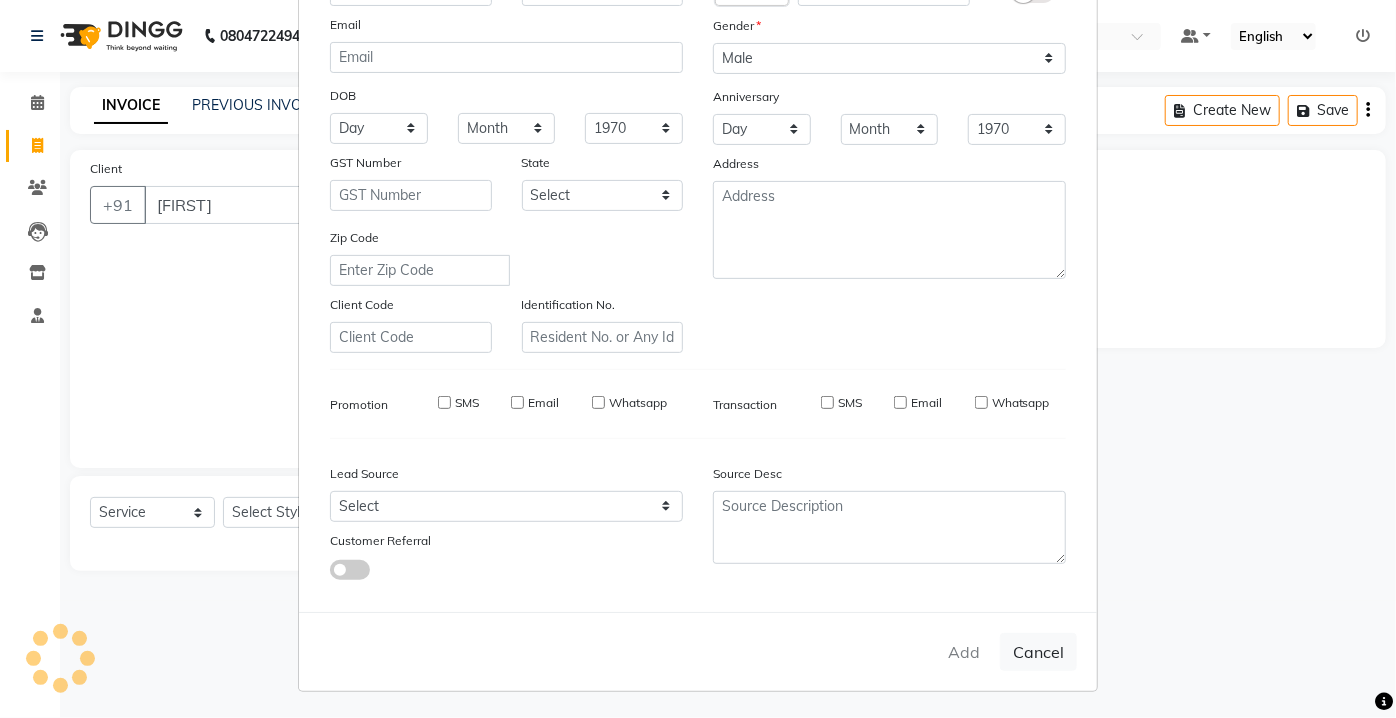 select 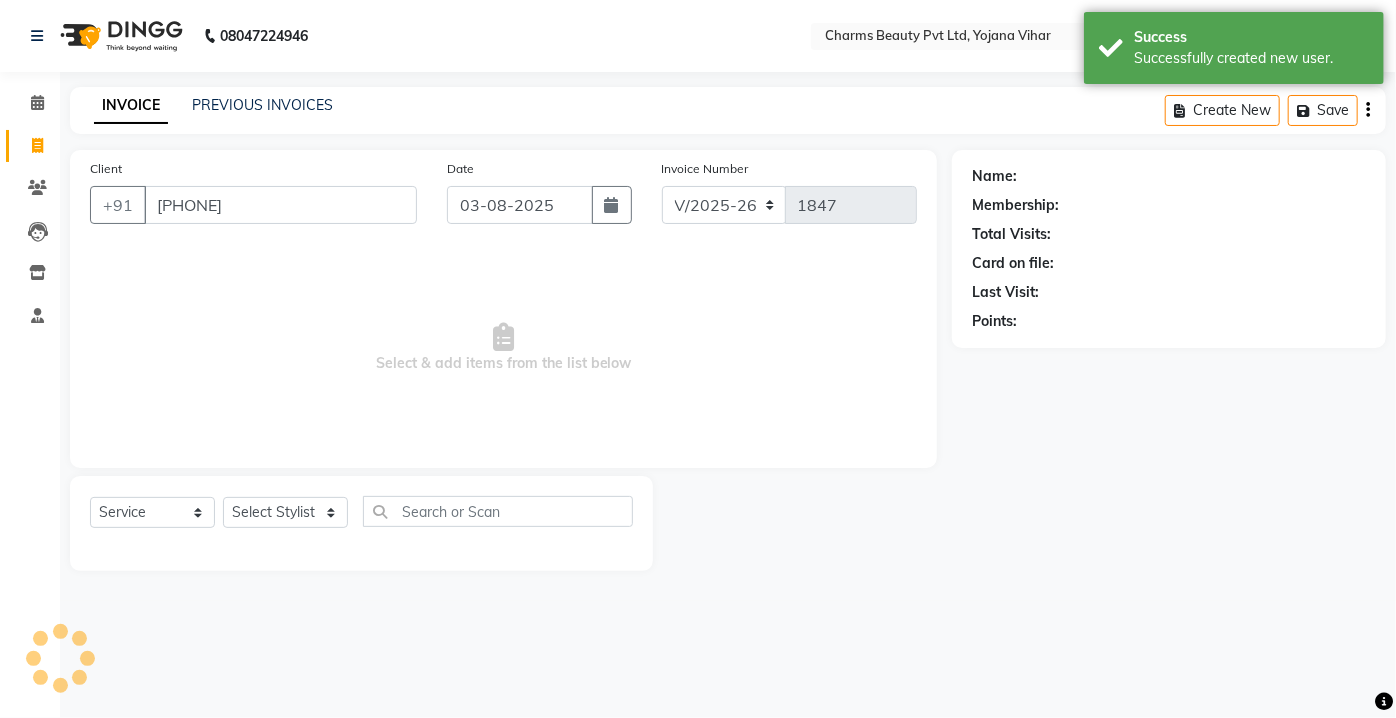 select on "1: Object" 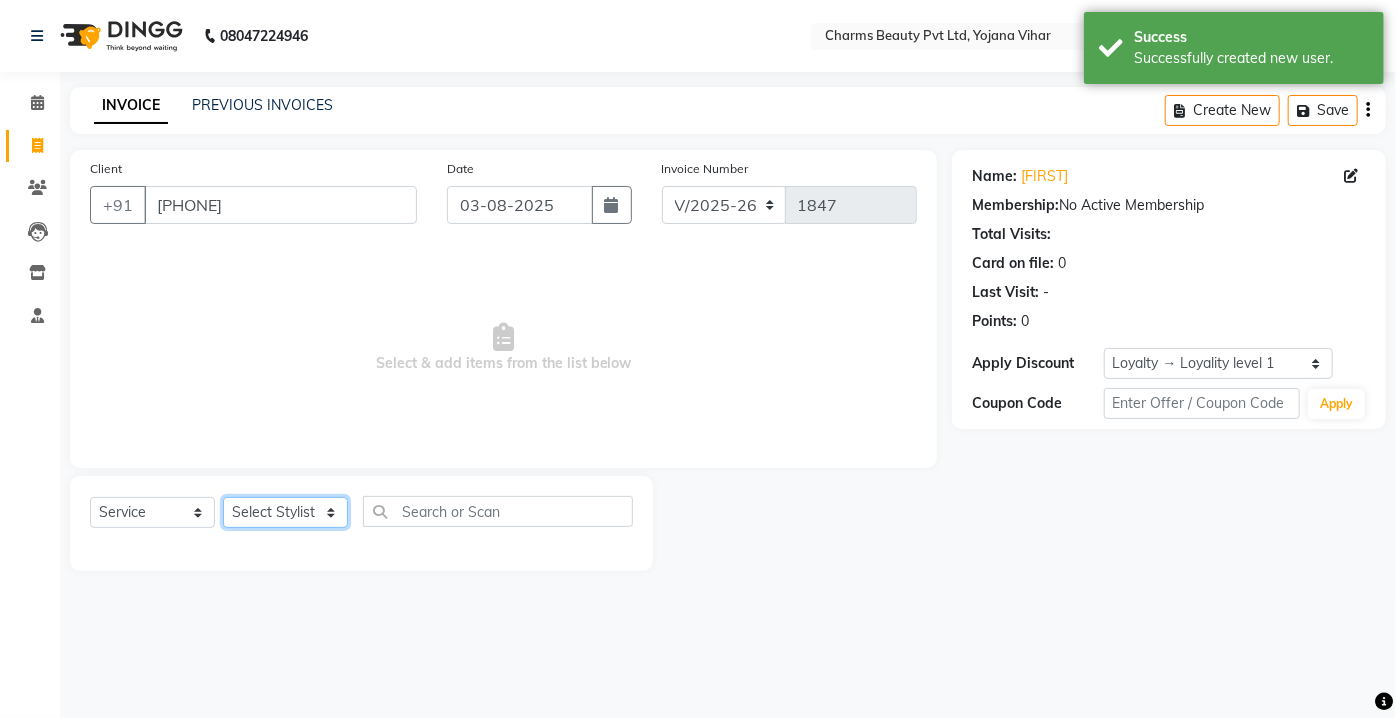 click on "Select Stylist Aarti Asif AZIZA BOBBY CHARMAYNE CHARMS DR. POOJA MITTAL HINA HUSSAN NOSHAD RANI RAVI SOOD  SAKSHI SANTOSH SAPNA TABBASUM" 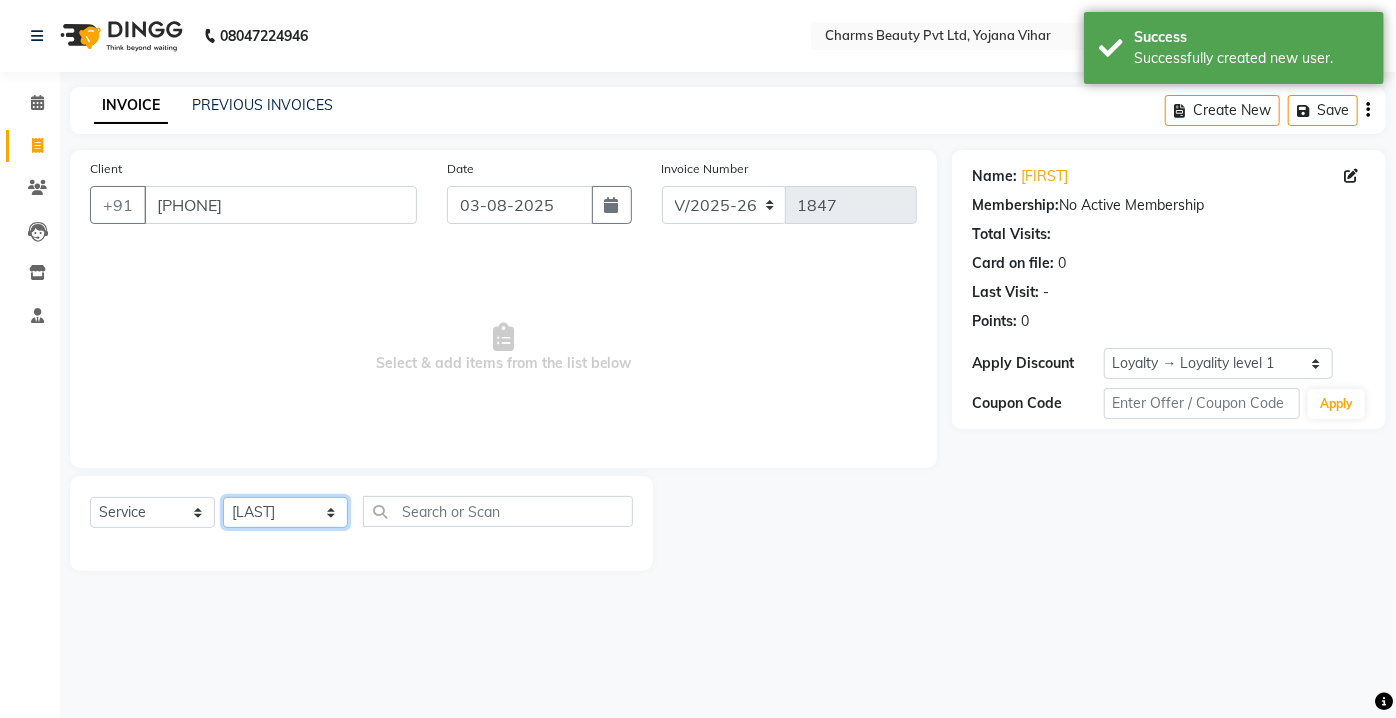 click on "Select Stylist Aarti Asif AZIZA BOBBY CHARMAYNE CHARMS DR. POOJA MITTAL HINA HUSSAN NOSHAD RANI RAVI SOOD  SAKSHI SANTOSH SAPNA TABBASUM" 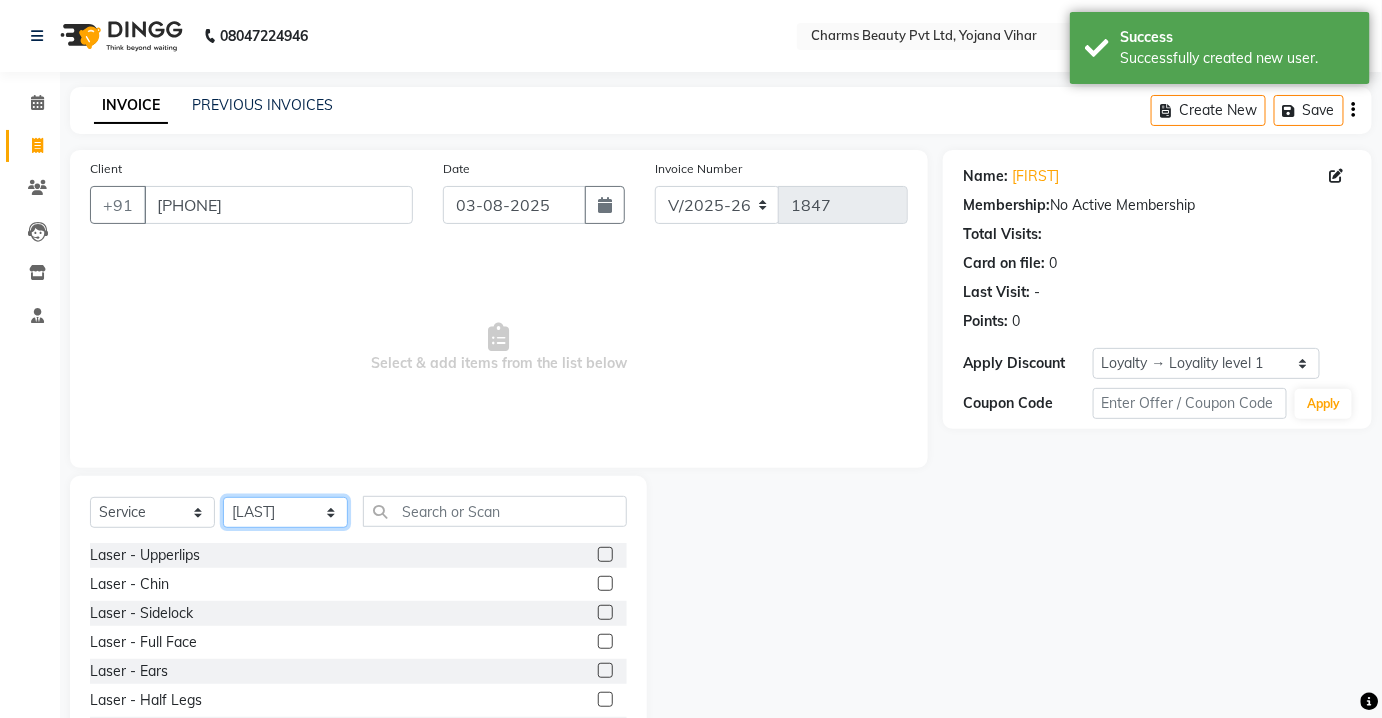 click on "Select Stylist Aarti Asif AZIZA BOBBY CHARMAYNE CHARMS DR. POOJA MITTAL HINA HUSSAN NOSHAD RANI RAVI SOOD  SAKSHI SANTOSH SAPNA TABBASUM" 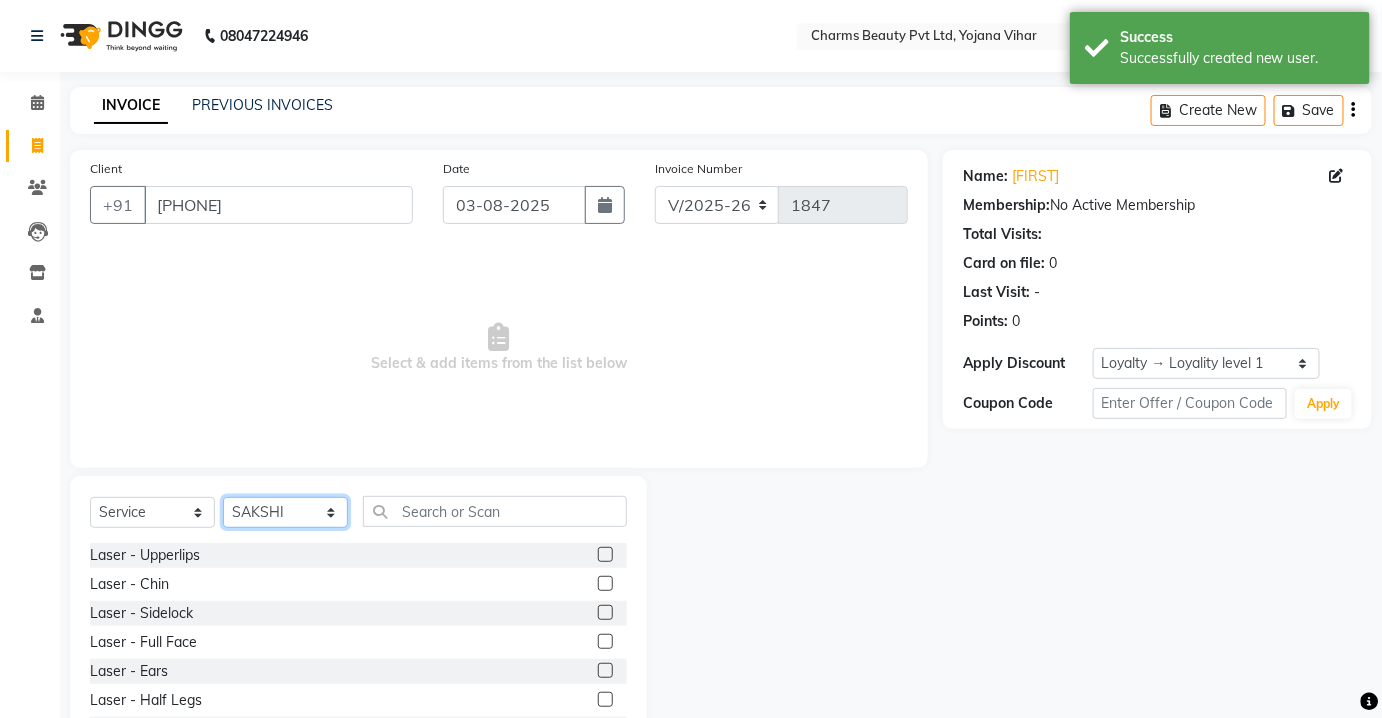 click on "Select Stylist Aarti Asif AZIZA BOBBY CHARMAYNE CHARMS DR. POOJA MITTAL HINA HUSSAN NOSHAD RANI RAVI SOOD  SAKSHI SANTOSH SAPNA TABBASUM" 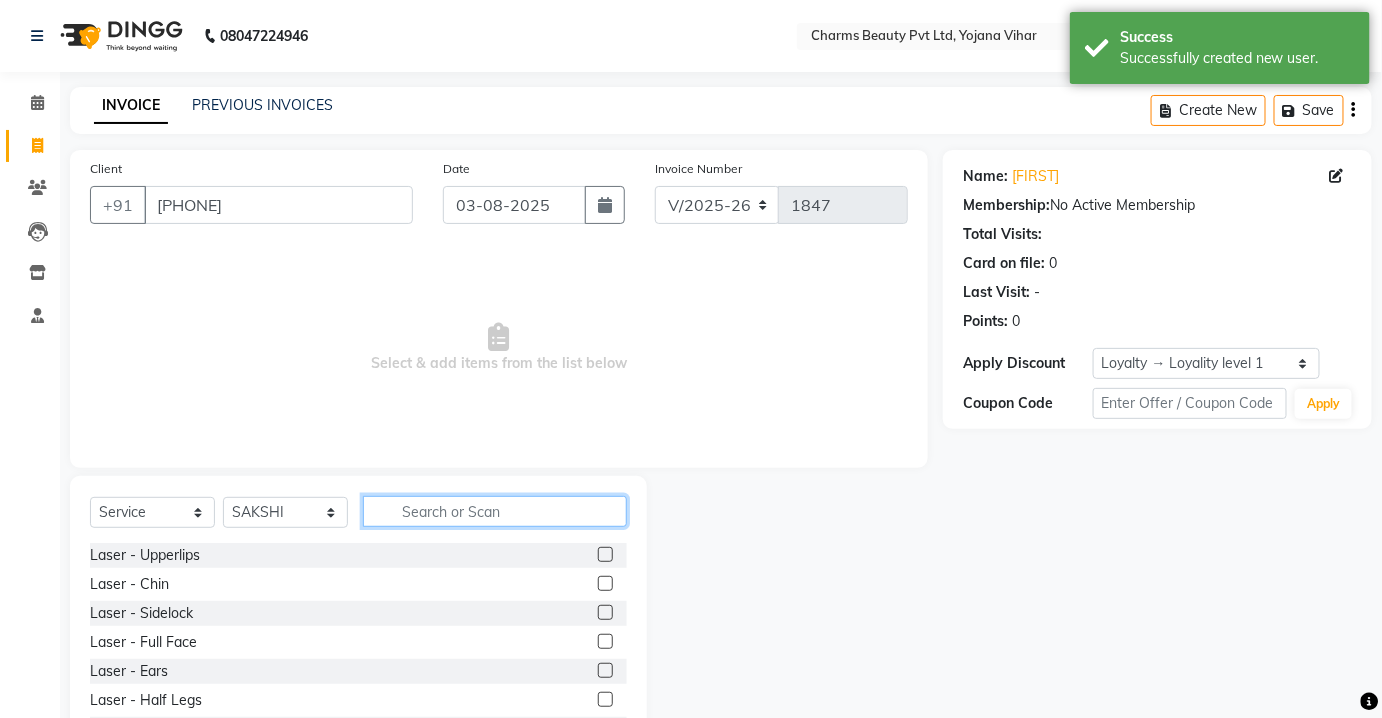 click 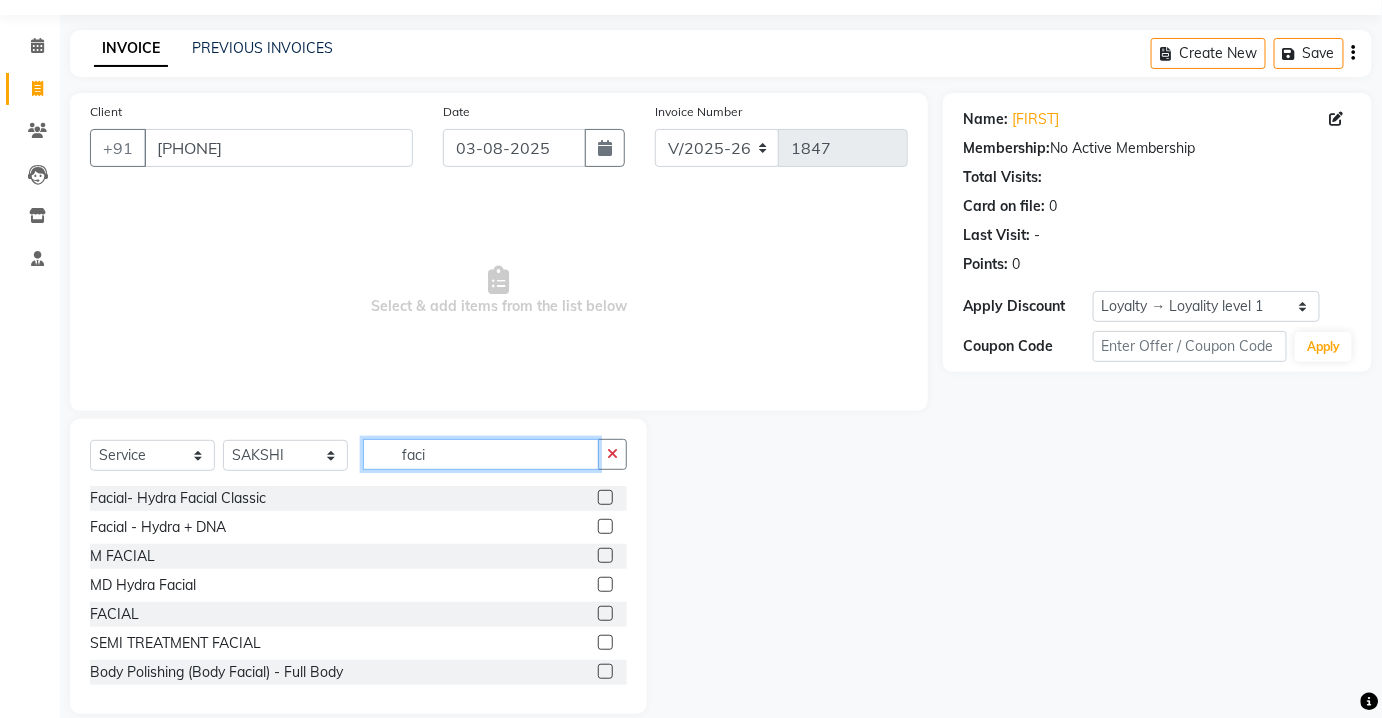 scroll, scrollTop: 82, scrollLeft: 0, axis: vertical 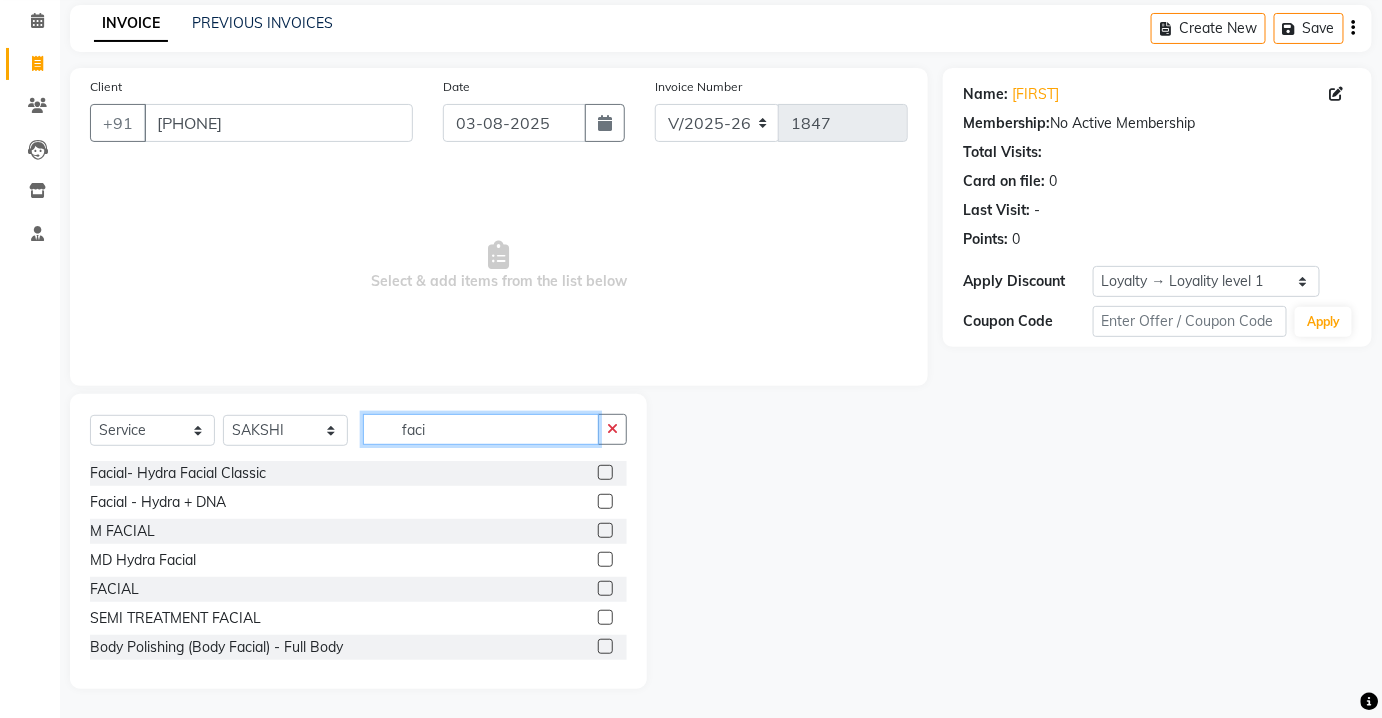 type on "faci" 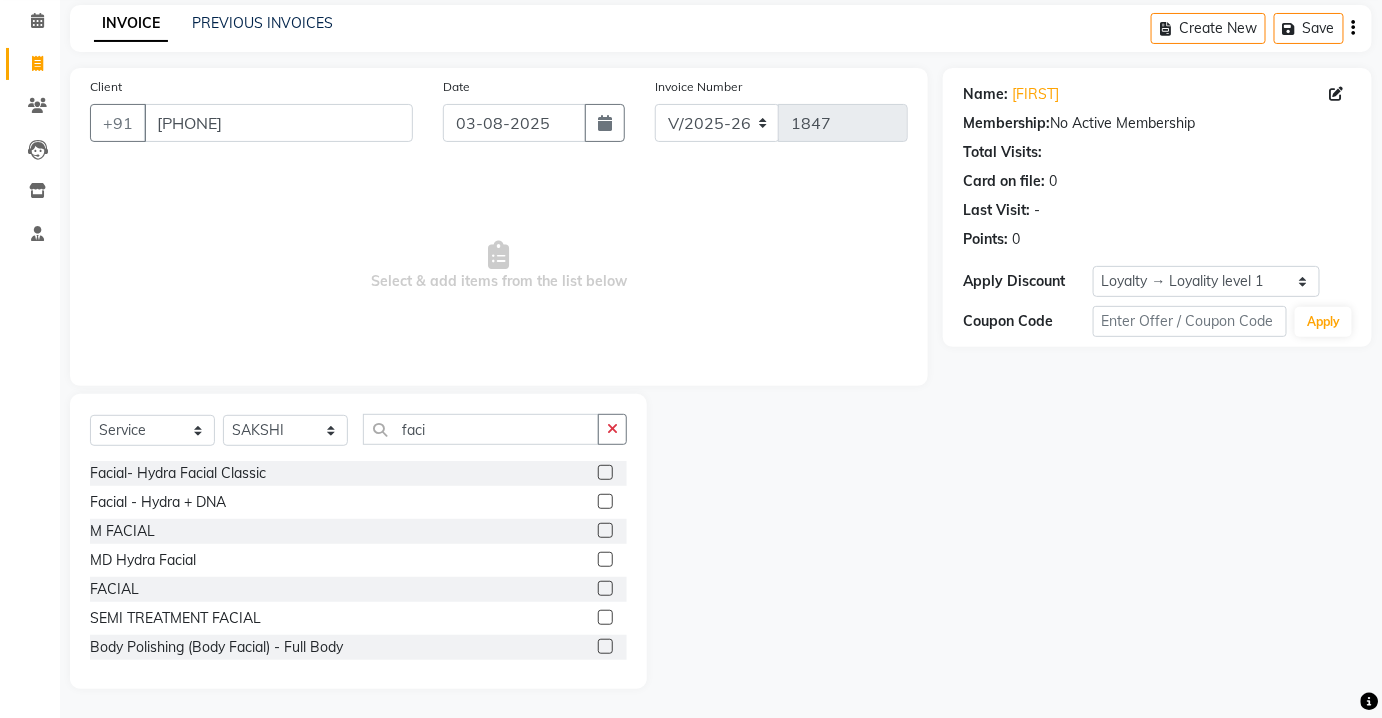 click 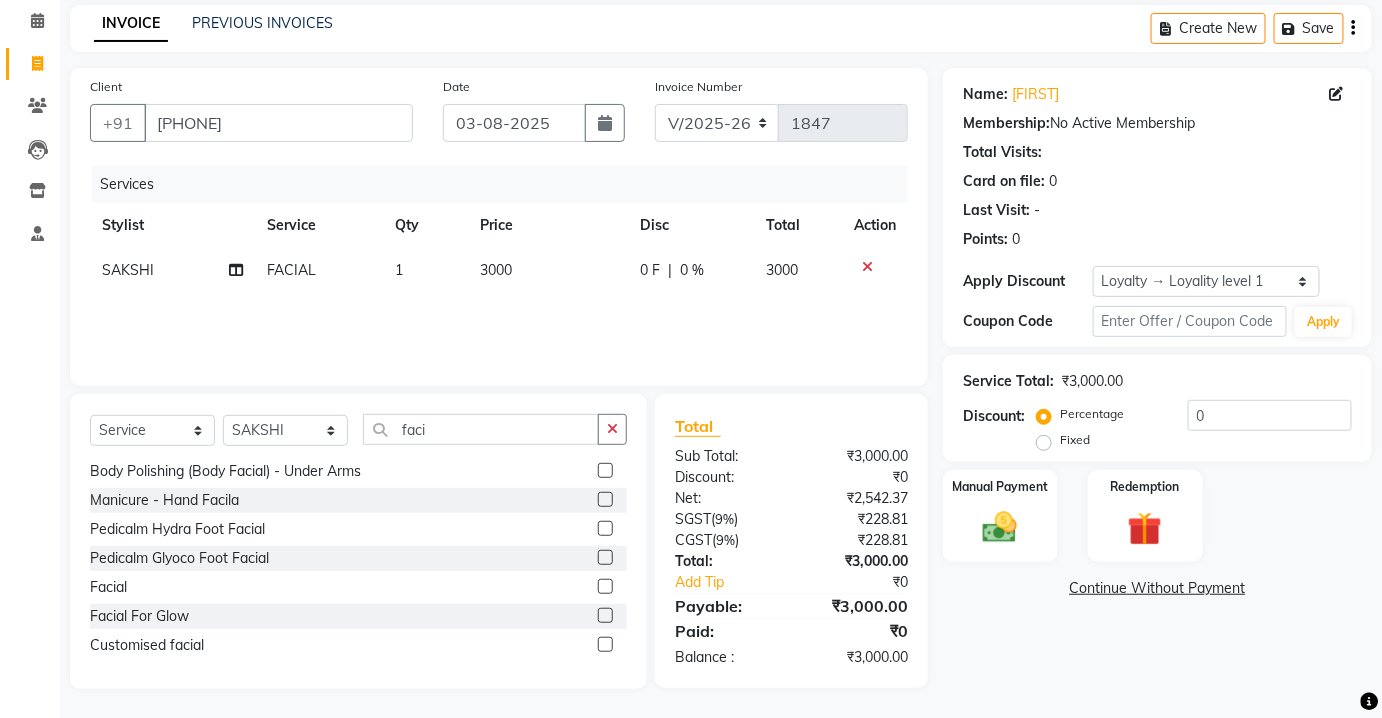 checkbox on "false" 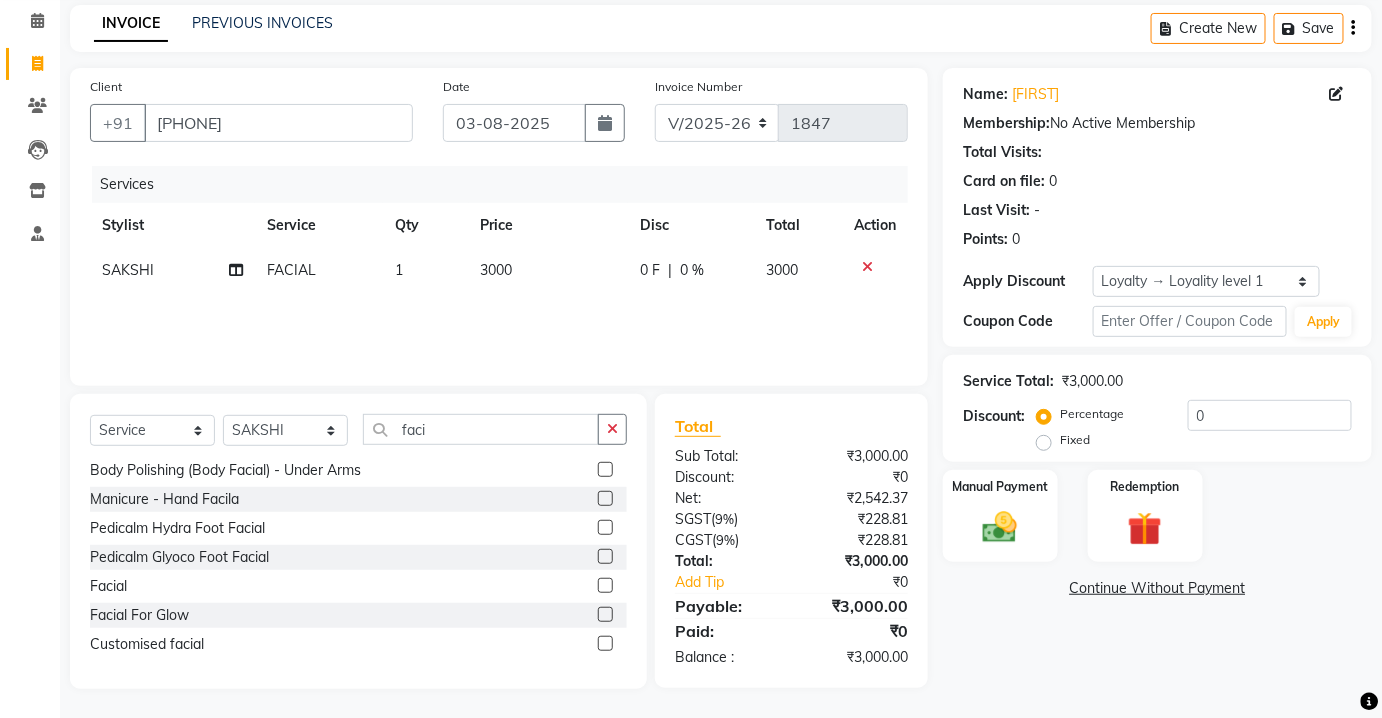 click on "3000" 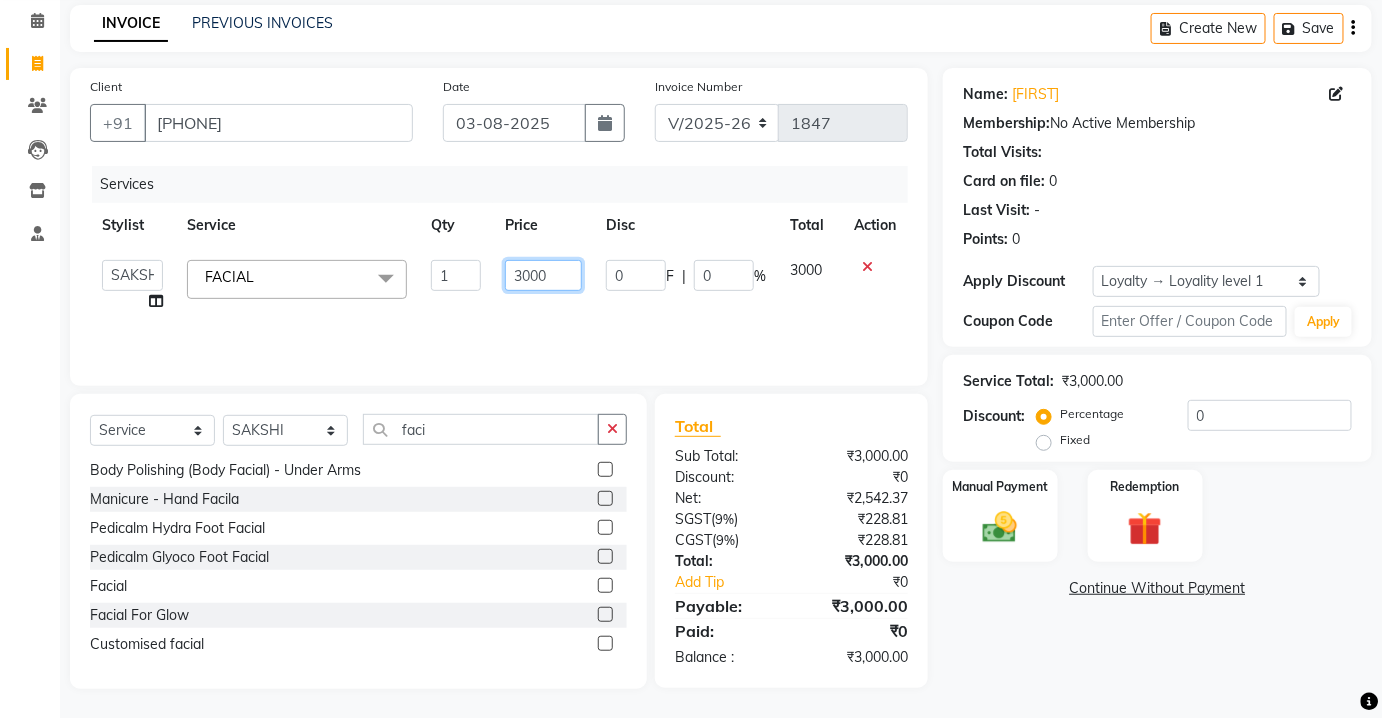 click on "3000" 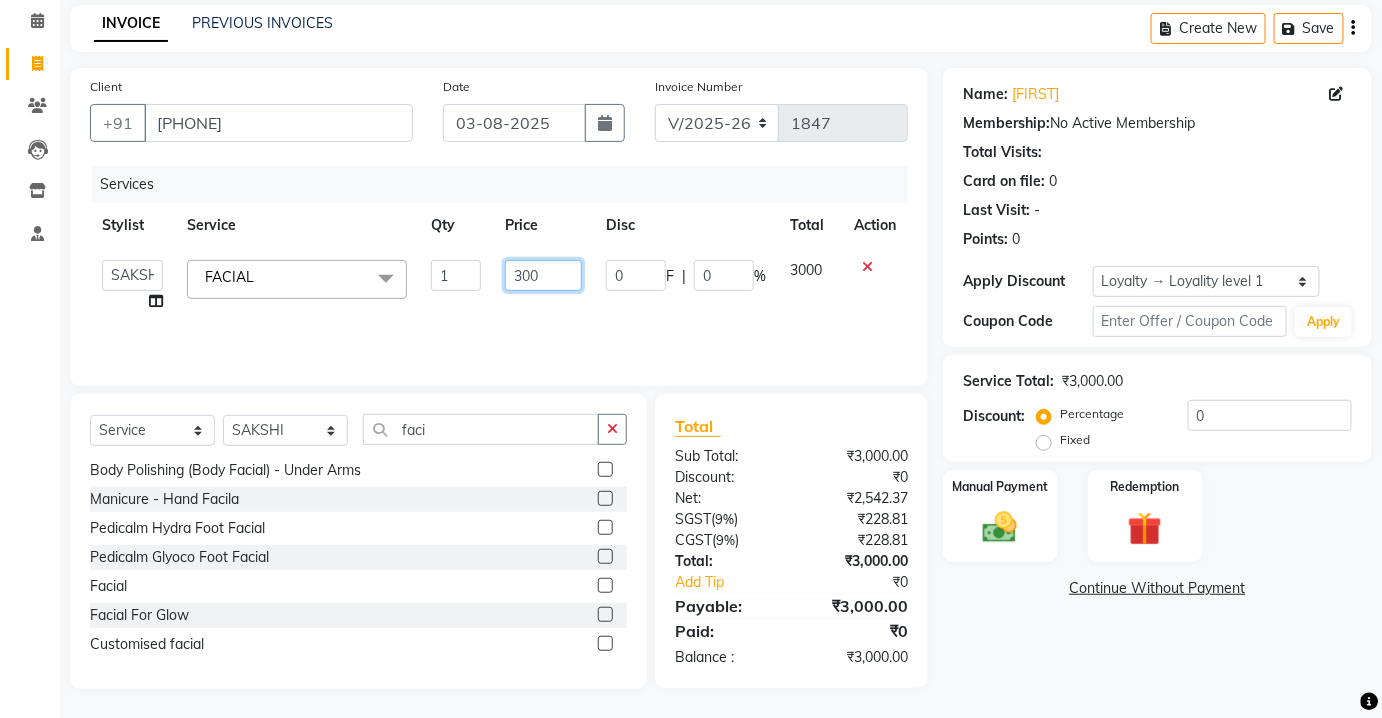 type on "3500" 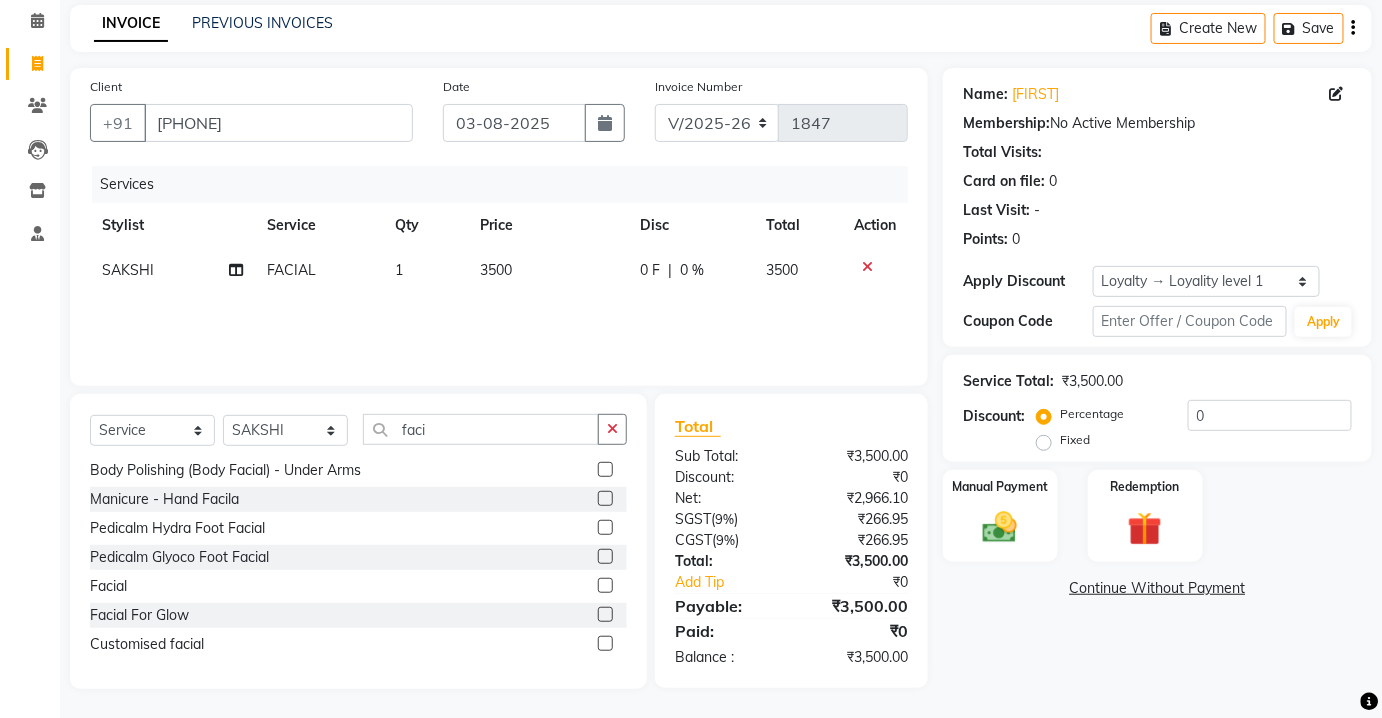 click on "Services Stylist Service Qty Price Disc Total Action SAKSHI FACIAL 1 3500 0 F | 0 % 3500" 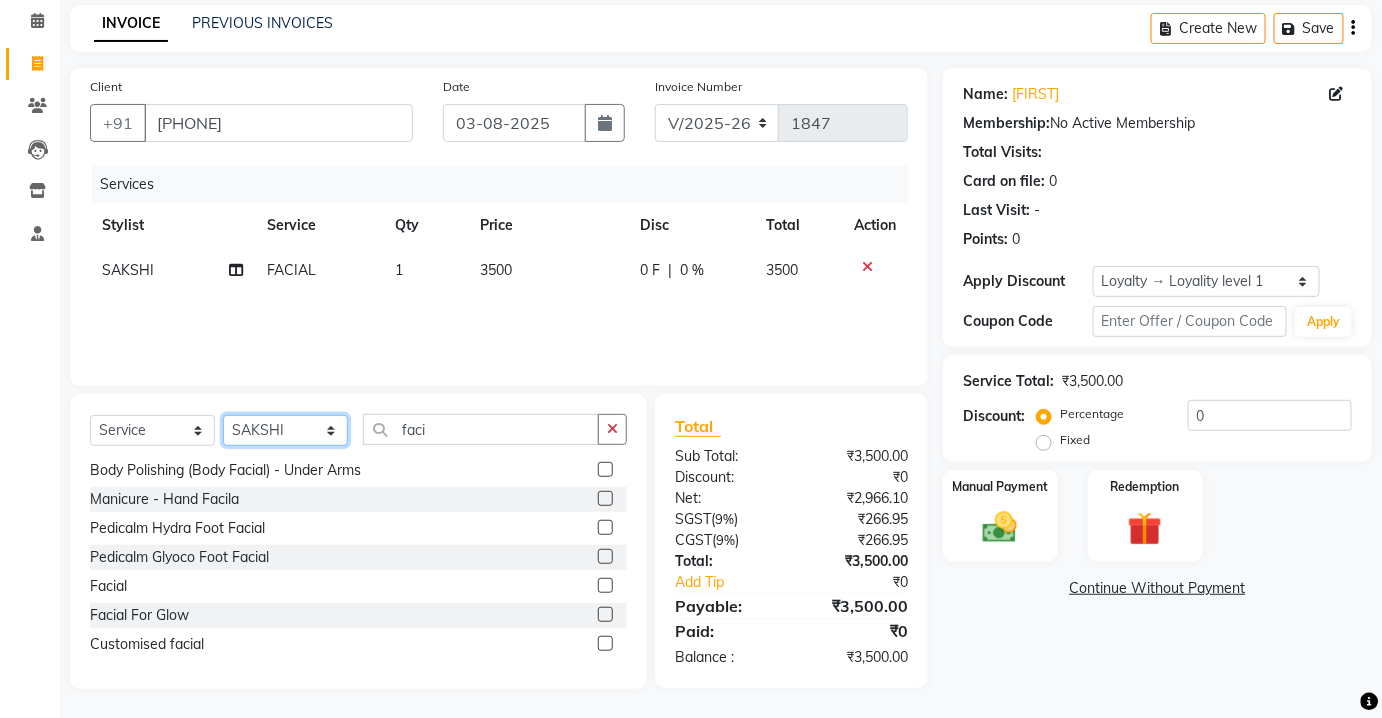 click on "Select Stylist Aarti Asif AZIZA BOBBY CHARMAYNE CHARMS DR. POOJA MITTAL HINA HUSSAN NOSHAD RANI RAVI SOOD  SAKSHI SANTOSH SAPNA TABBASUM" 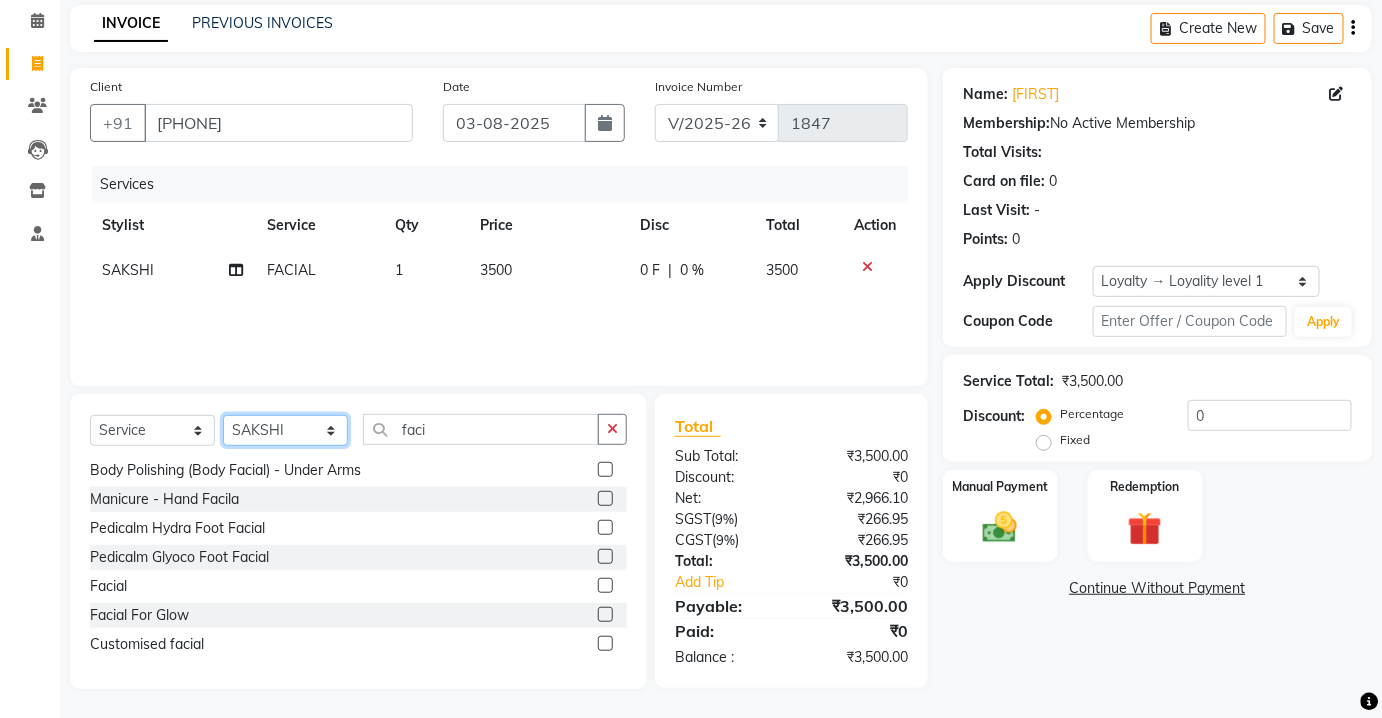 click on "Select Stylist Aarti Asif AZIZA BOBBY CHARMAYNE CHARMS DR. POOJA MITTAL HINA HUSSAN NOSHAD RANI RAVI SOOD  SAKSHI SANTOSH SAPNA TABBASUM" 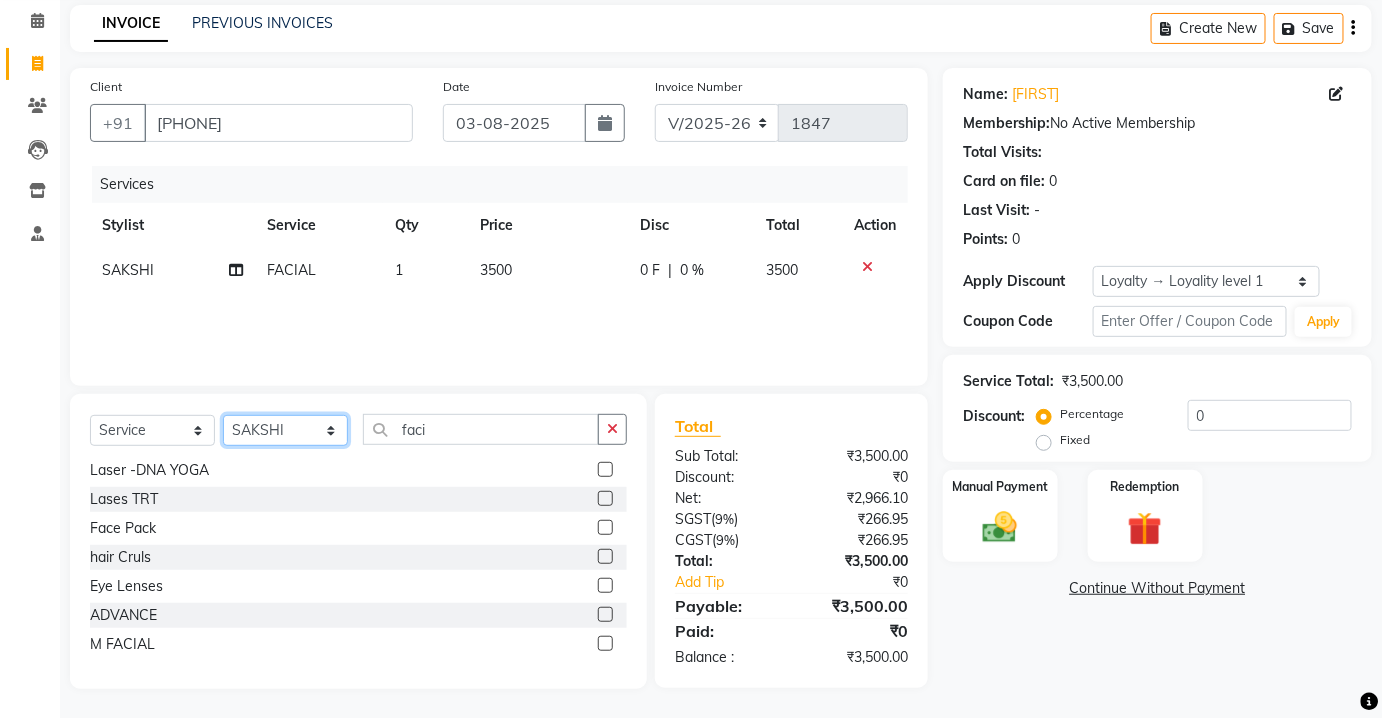 drag, startPoint x: 315, startPoint y: 432, endPoint x: 310, endPoint y: 422, distance: 11.18034 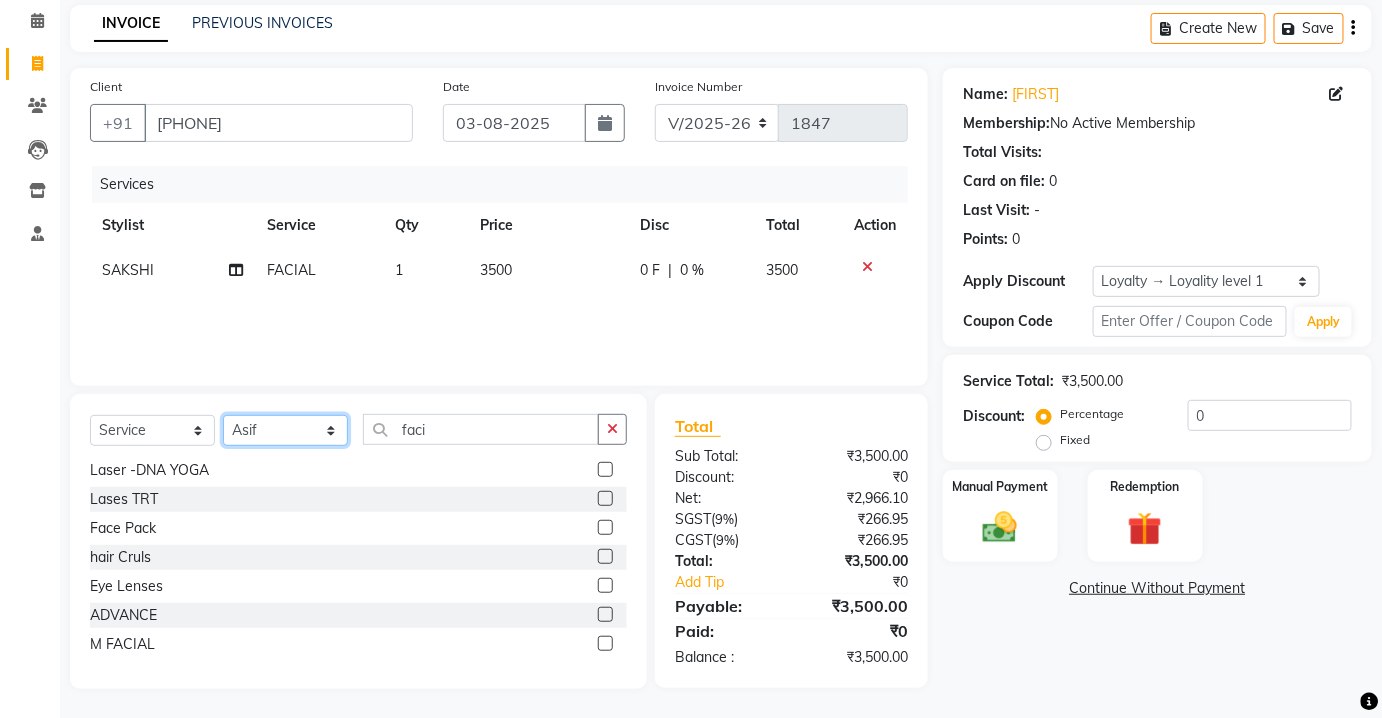 click on "Select Stylist Aarti Asif AZIZA BOBBY CHARMAYNE CHARMS DR. POOJA MITTAL HINA HUSSAN NOSHAD RANI RAVI SOOD  SAKSHI SANTOSH SAPNA TABBASUM" 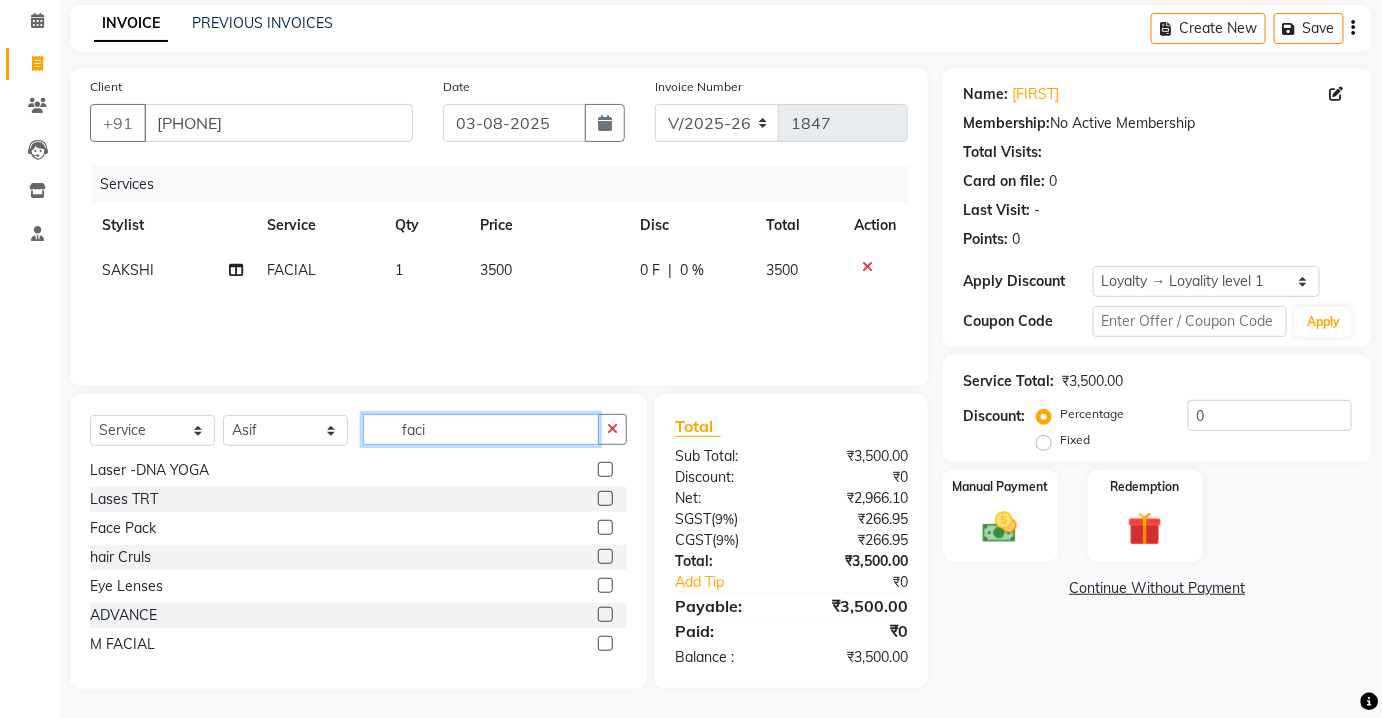 click on "faci" 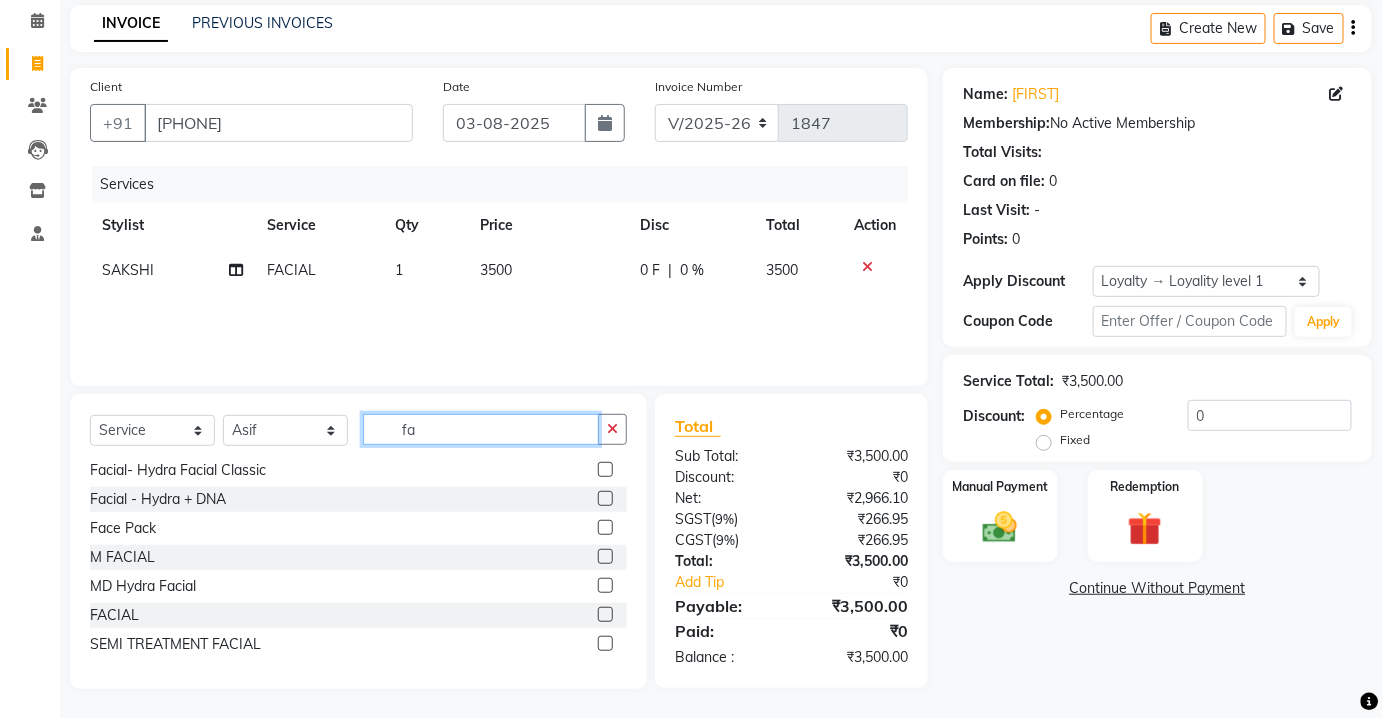 type on "f" 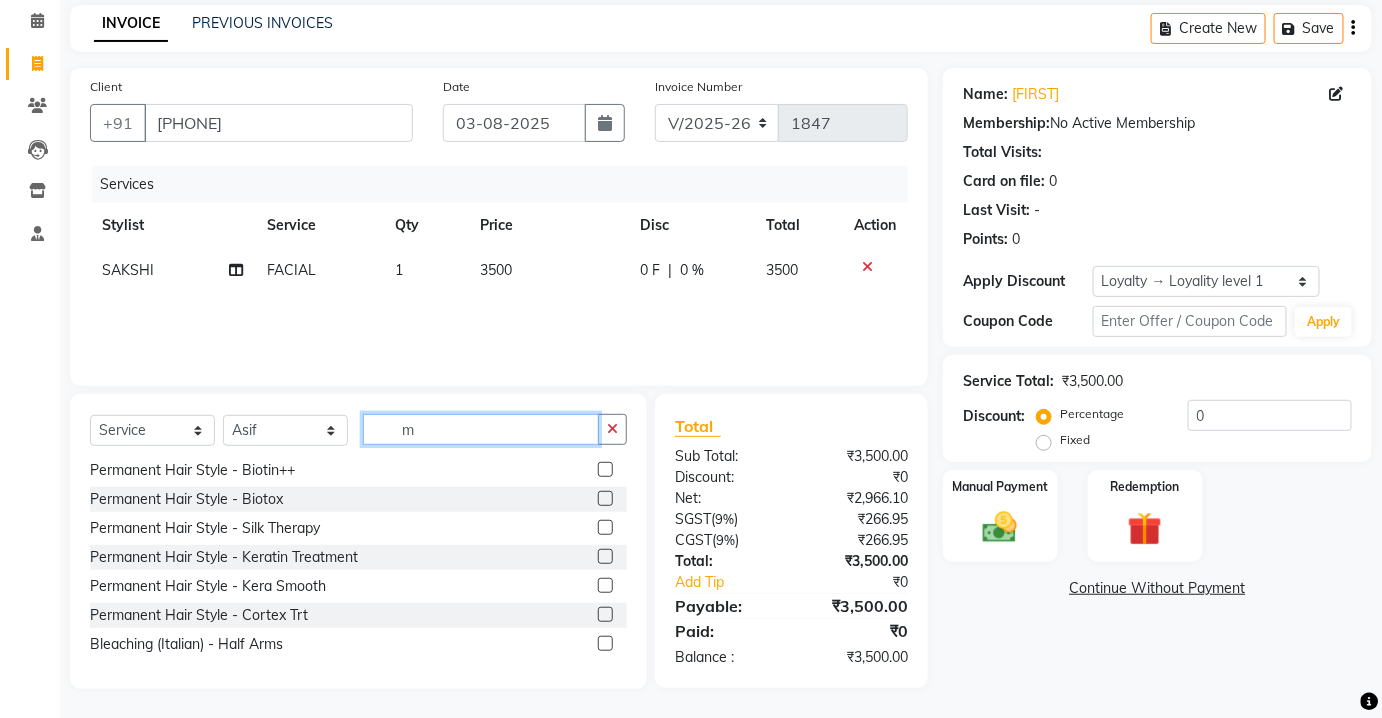 scroll, scrollTop: 0, scrollLeft: 0, axis: both 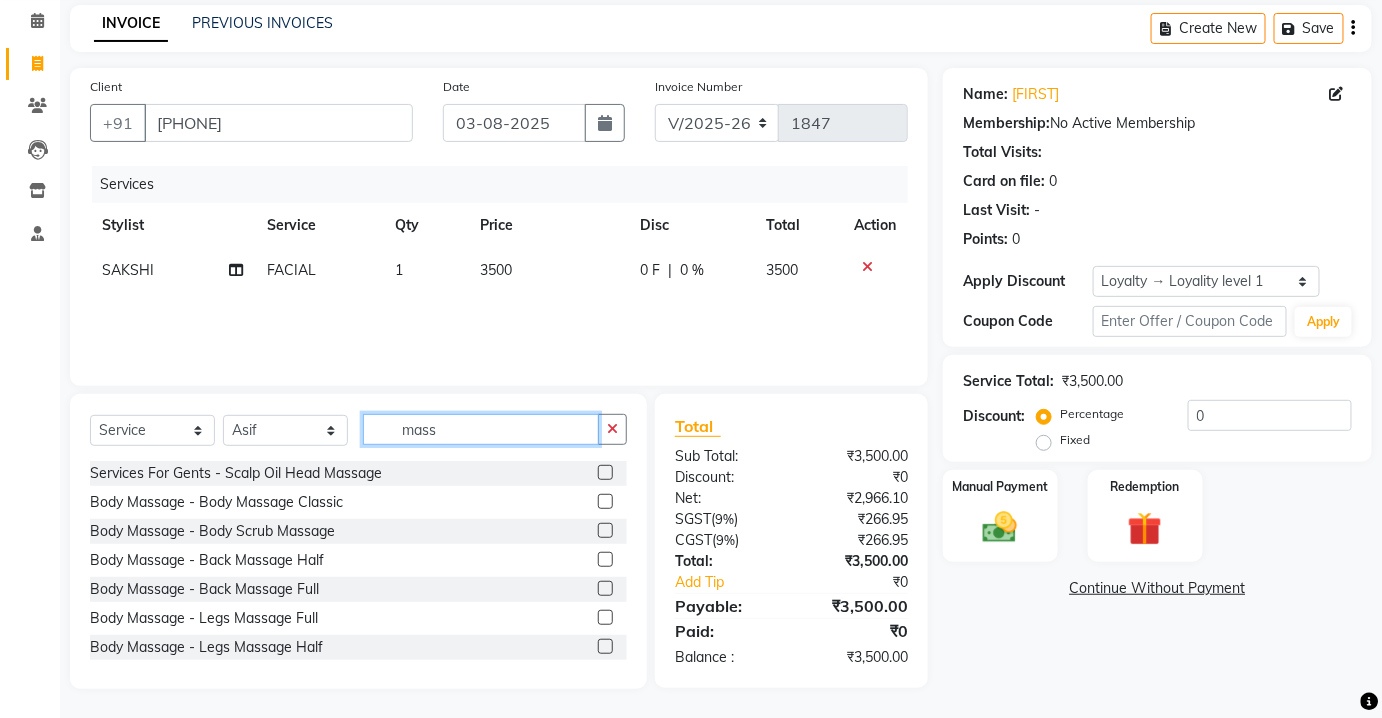 type on "mass" 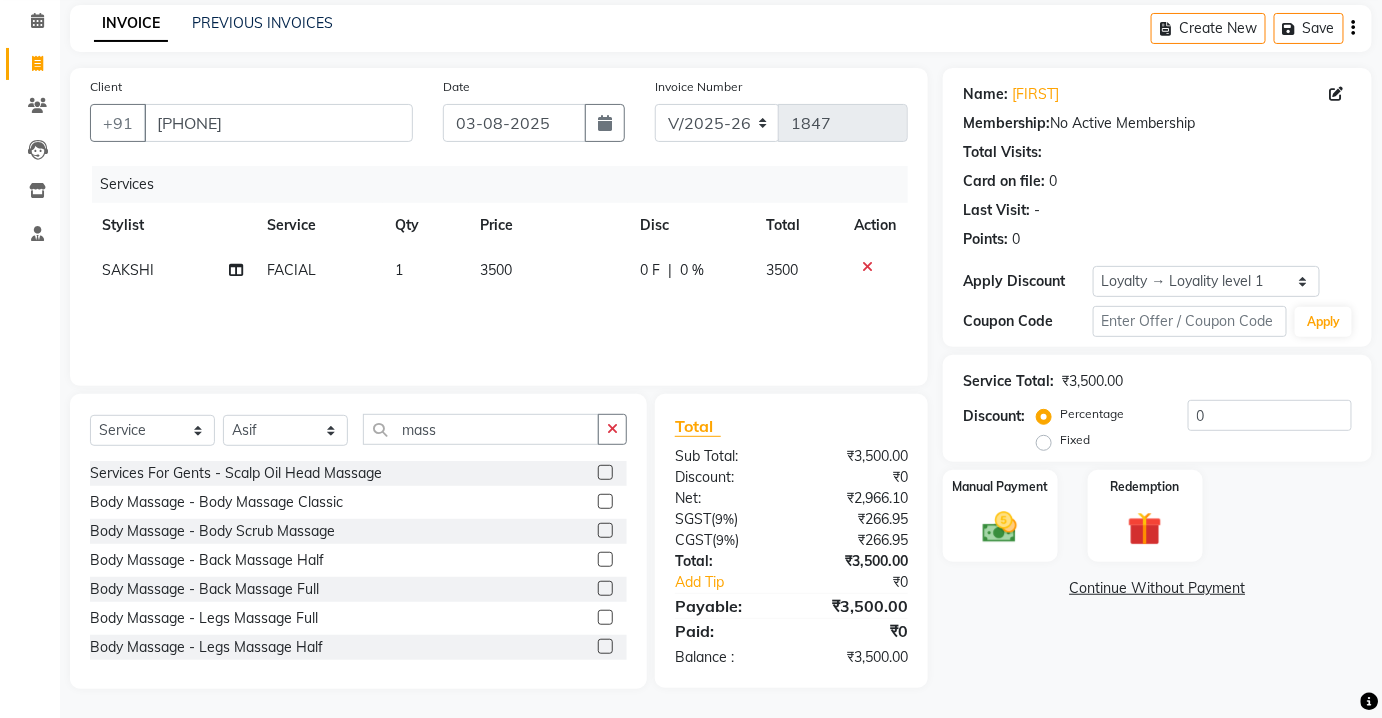 click 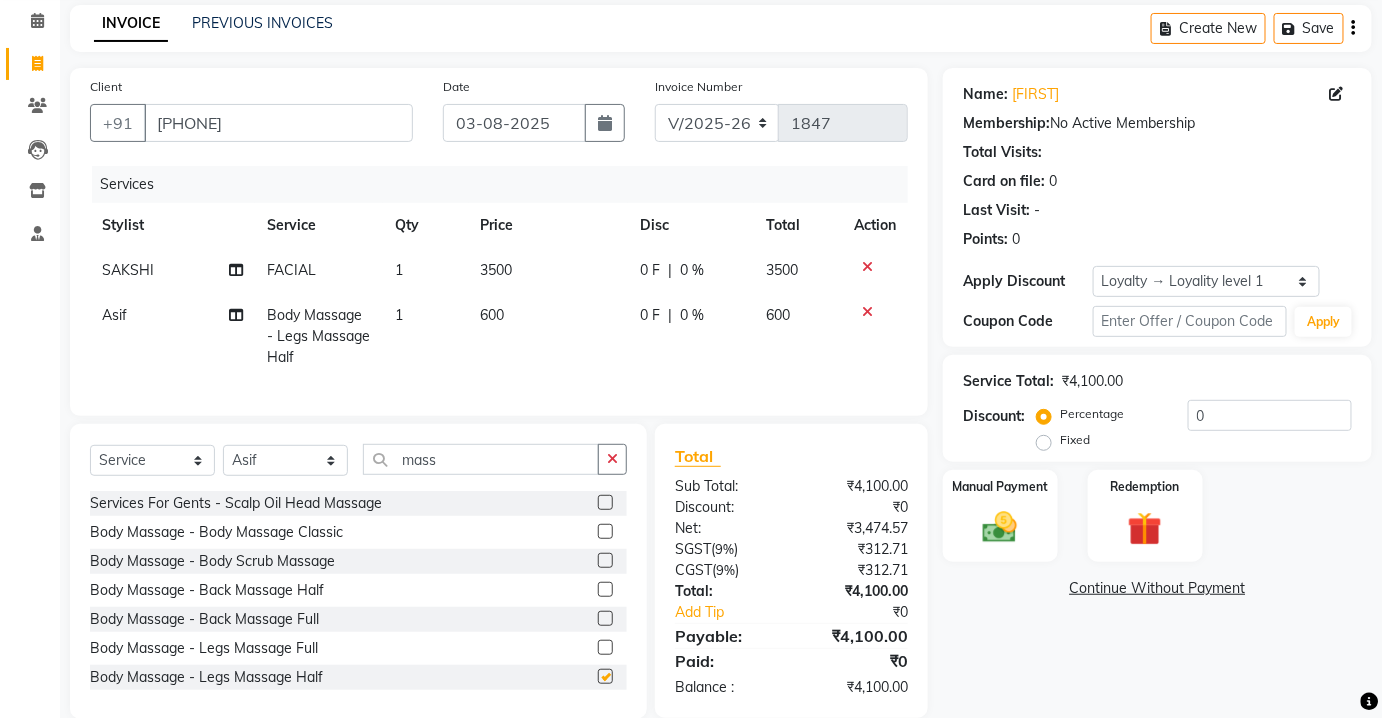 checkbox on "false" 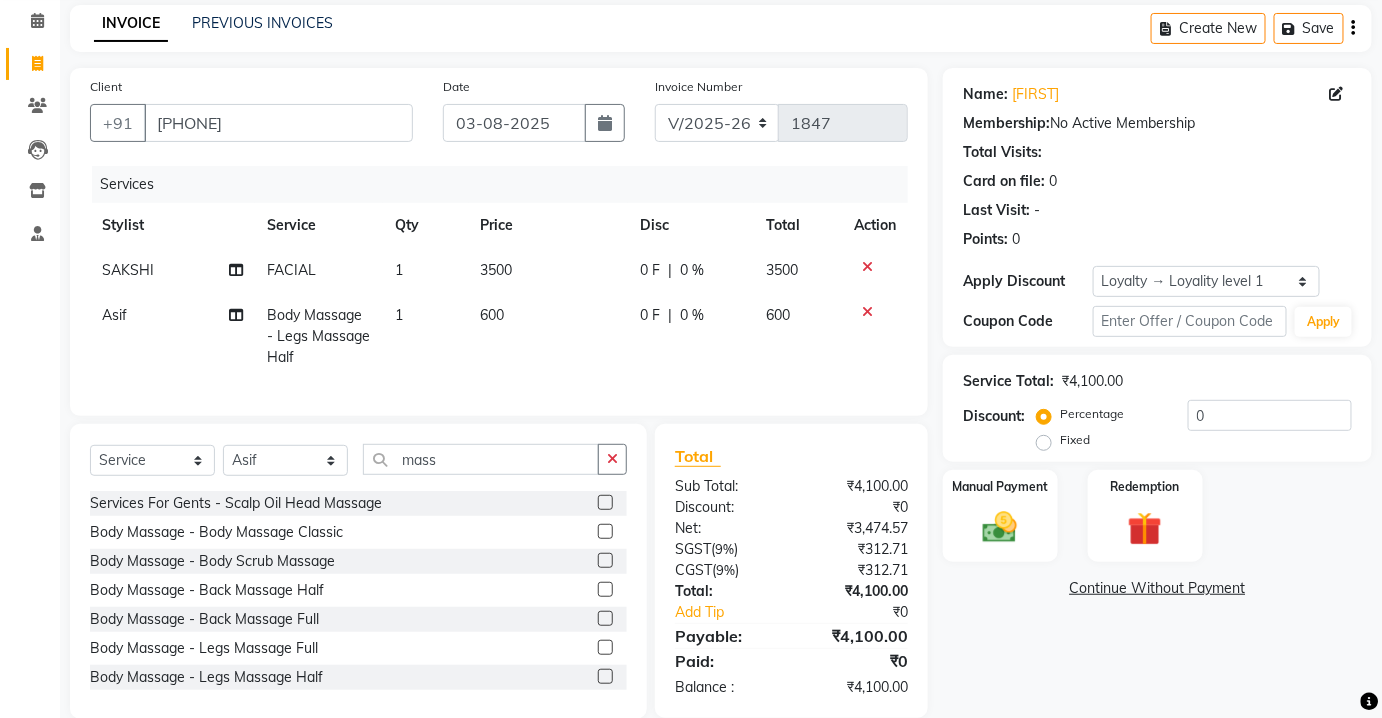 click on "600" 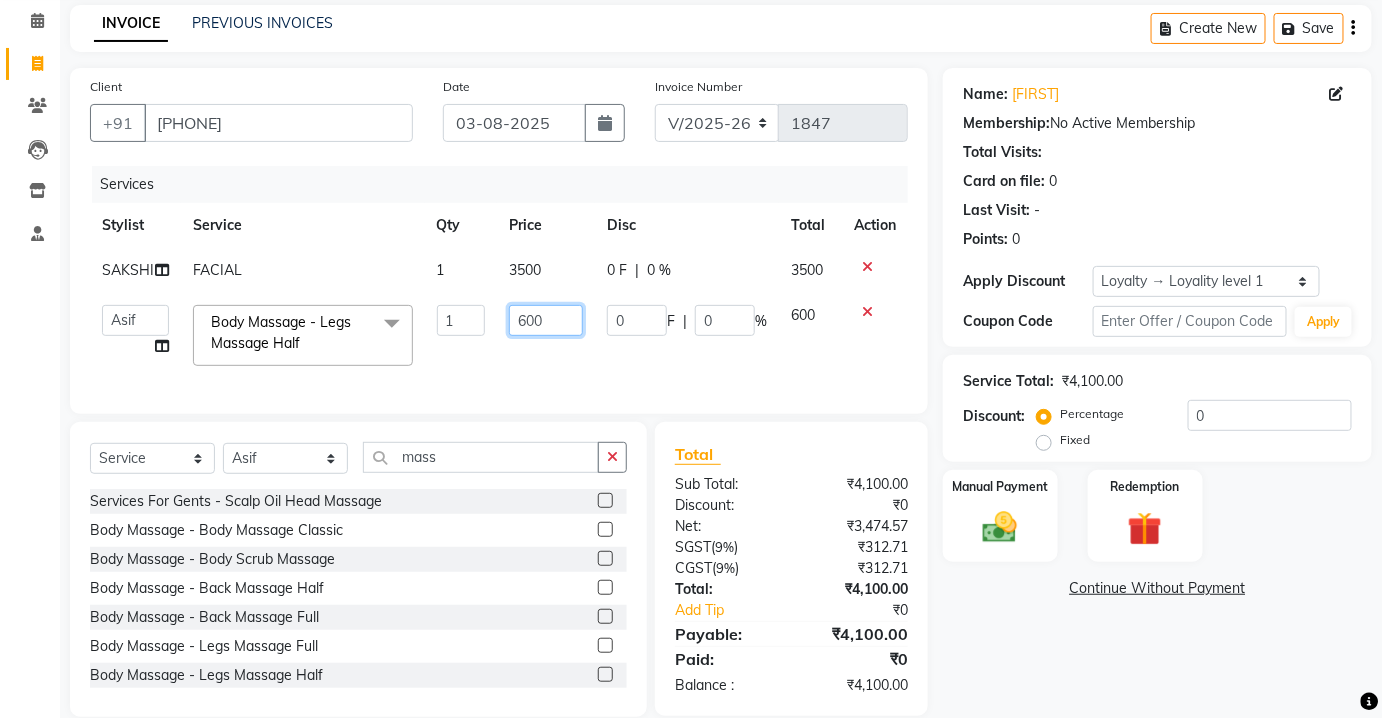 drag, startPoint x: 520, startPoint y: 315, endPoint x: 536, endPoint y: 319, distance: 16.492422 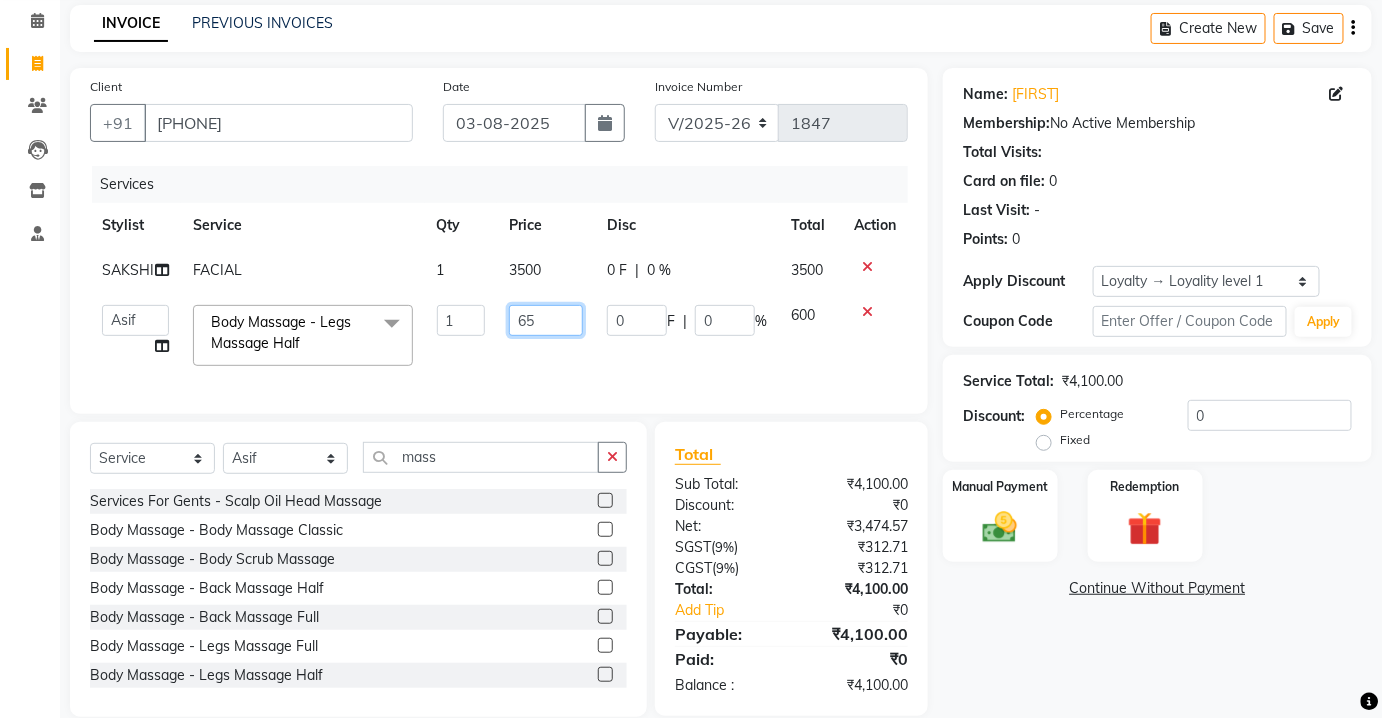 type on "650" 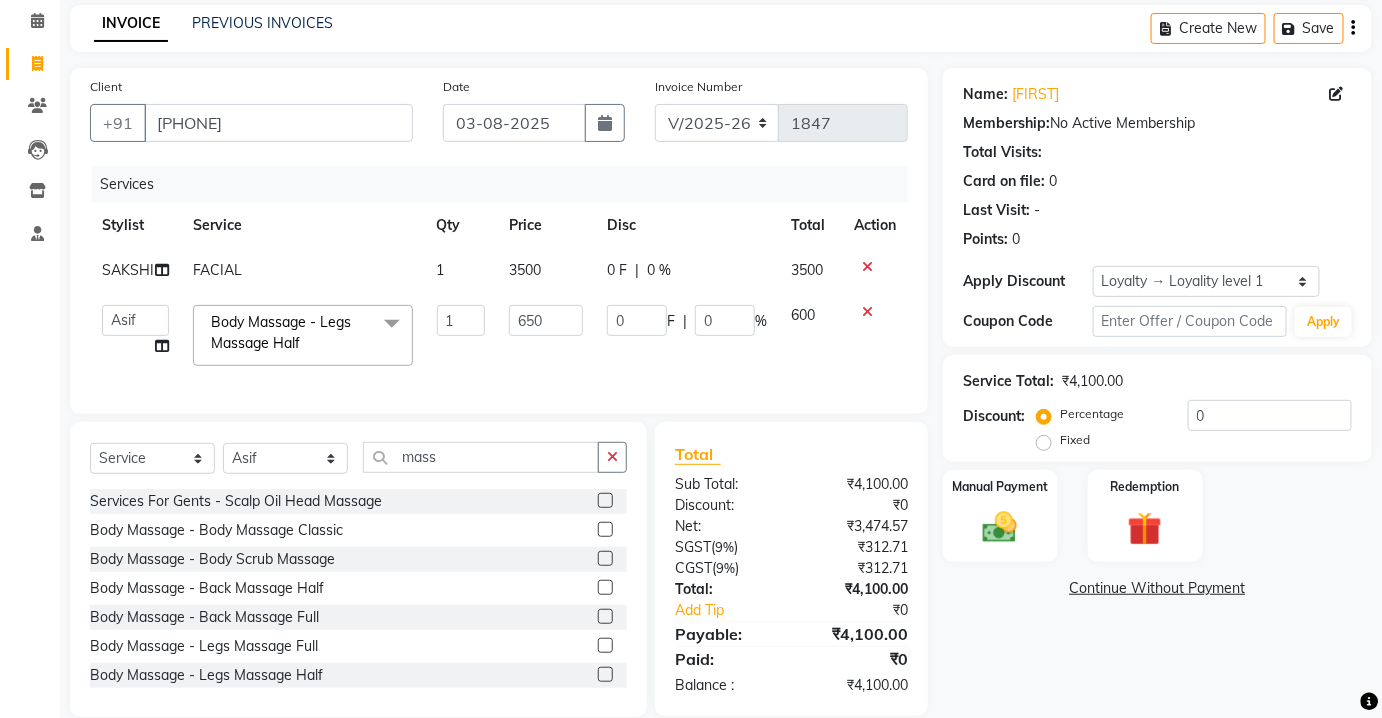 click on "Services Stylist Service Qty Price Disc Total Action SAKSHI FACIAL 1 3500 0 F | 0 % 3500  Aarti   Asif   AZIZA   BOBBY   CHARMAYNE   CHARMS   DR. [FIRST] [LAST]   HINA   HUSSAN   NOSHAD   RANI   [FIRST] [LAST]    SAKSHI   SANTOSH   SAPNA   TABBASUM  Body Massage  -  Legs Massage Half  x Laser  -  Upperlips Laser  -  Chin Laser  -  Sidelock Laser  -  Full Face Laser  -  Ears Laser  -  Half Legs Laser  -  Full Legs Laser  -  Arms Laser  -  Underarm'S Laser  -  Bikini Laser  -  Full Body Facial-  Hydra Facial Classic Facial - Hydra + DNA Laser -DNA YOGA Lases TRT Face Pack hair Cruls Eye Lenses ADVANCE M FACIAL HYDRA LYMPHATIC DRAINAGE BEARD COLOR Flowers HAIR DO Eye TRT MD Hydra Facial CONSULTATION Hair PRP_ DERMA PLANING Hair Derma Scalp TRT FACIAL SEMI TREATMENT FACIAL MESO TRT MESO + DNA  SKIN ASSESTMENT  HAIR ASSESTMENT  IV GLUTATHIONE THRAPY Permanent Hair Style  -  Biotin Permanent Hair Style  -  Biotin++ Permanent Hair Style  -  Biotox Permanent Hair Style  -  Silk Therapy Permanent Hair Style  -  Kera Smooth" 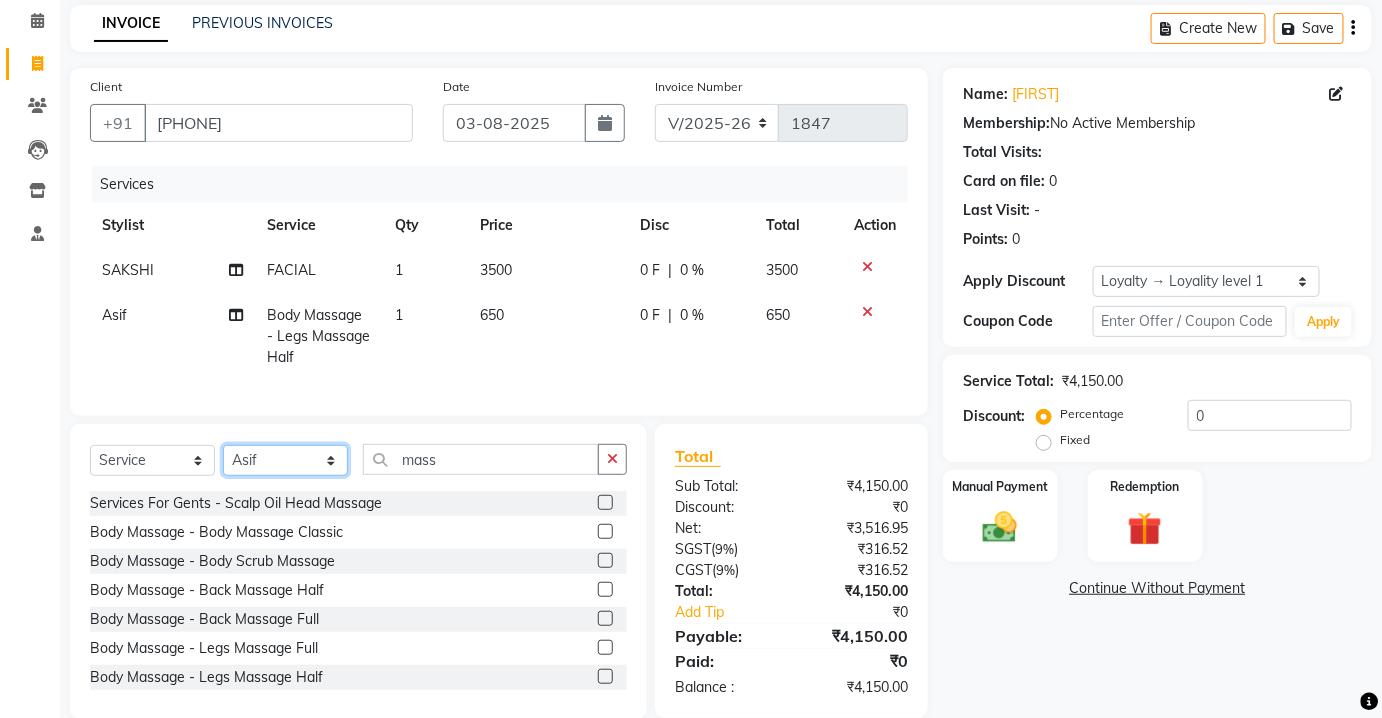 click on "Select Stylist Aarti Asif AZIZA BOBBY CHARMAYNE CHARMS DR. POOJA MITTAL HINA HUSSAN NOSHAD RANI RAVI SOOD  SAKSHI SANTOSH SAPNA TABBASUM" 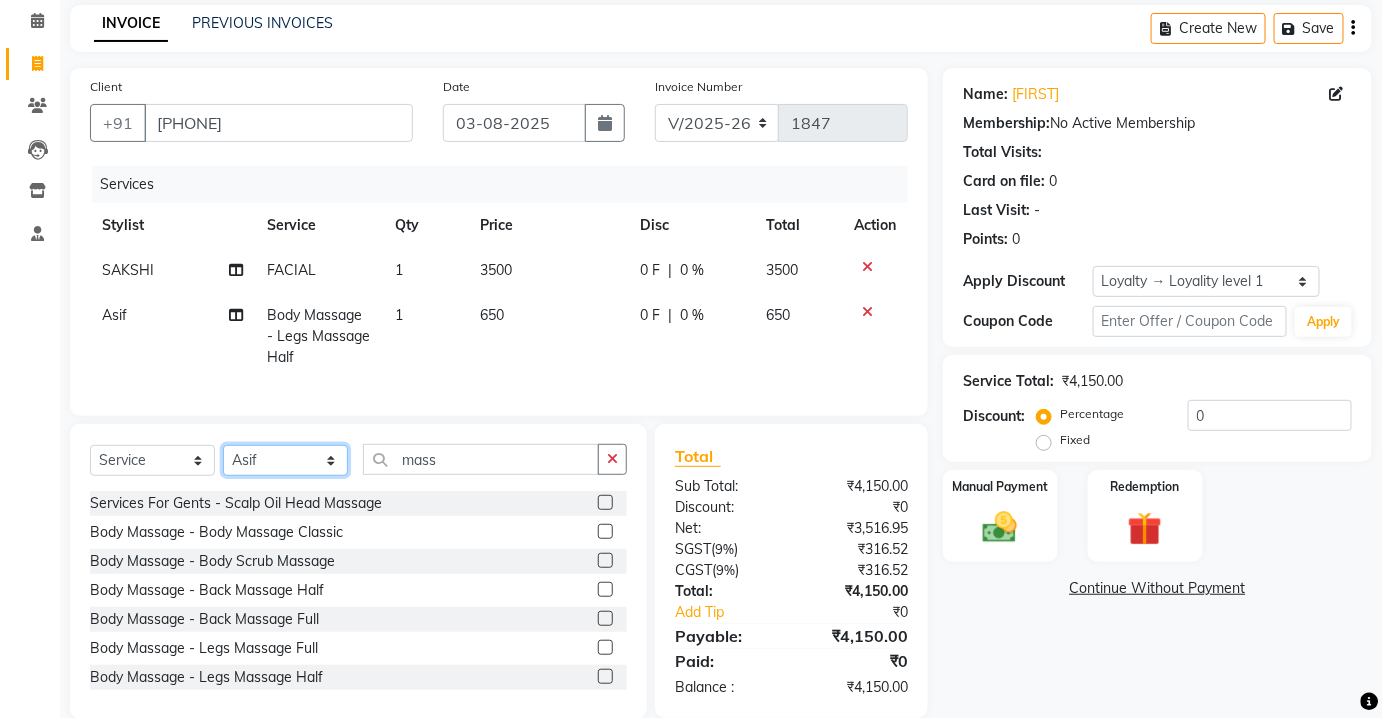 select on "17827" 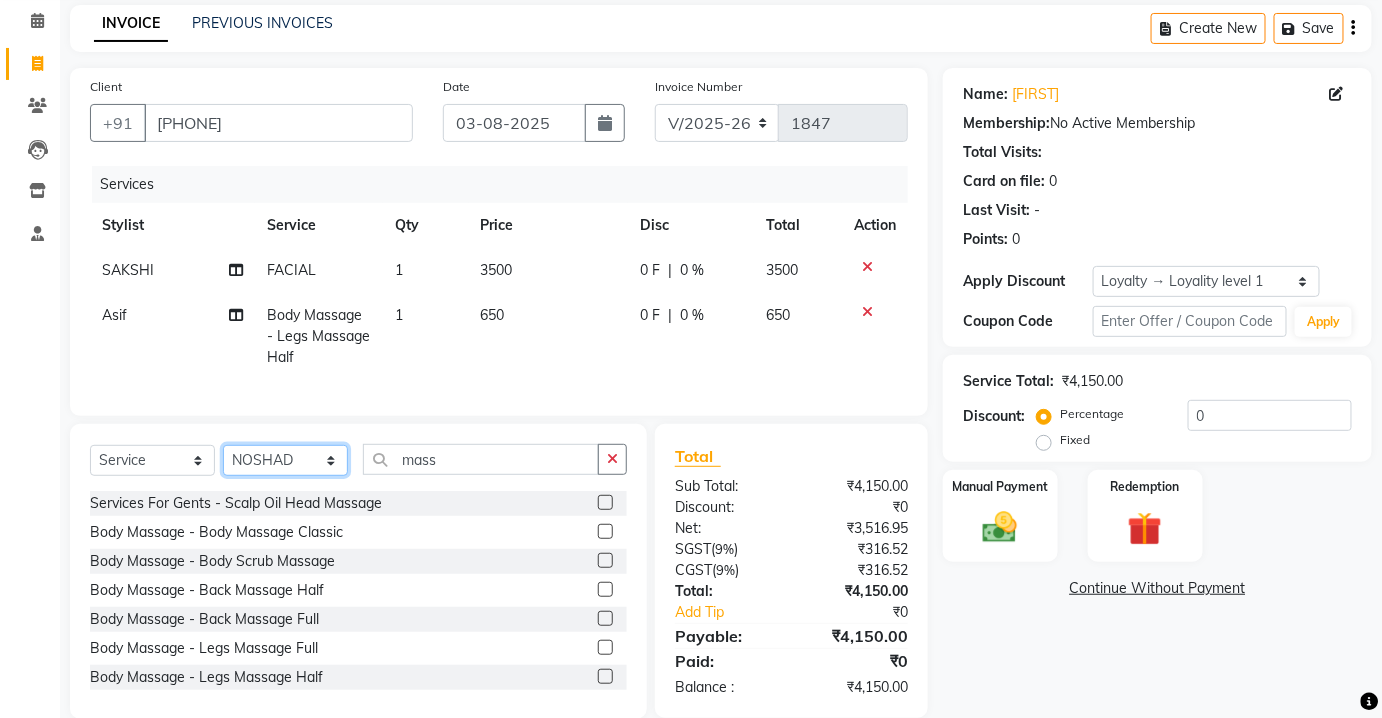 click on "Select Stylist Aarti Asif AZIZA BOBBY CHARMAYNE CHARMS DR. POOJA MITTAL HINA HUSSAN NOSHAD RANI RAVI SOOD  SAKSHI SANTOSH SAPNA TABBASUM" 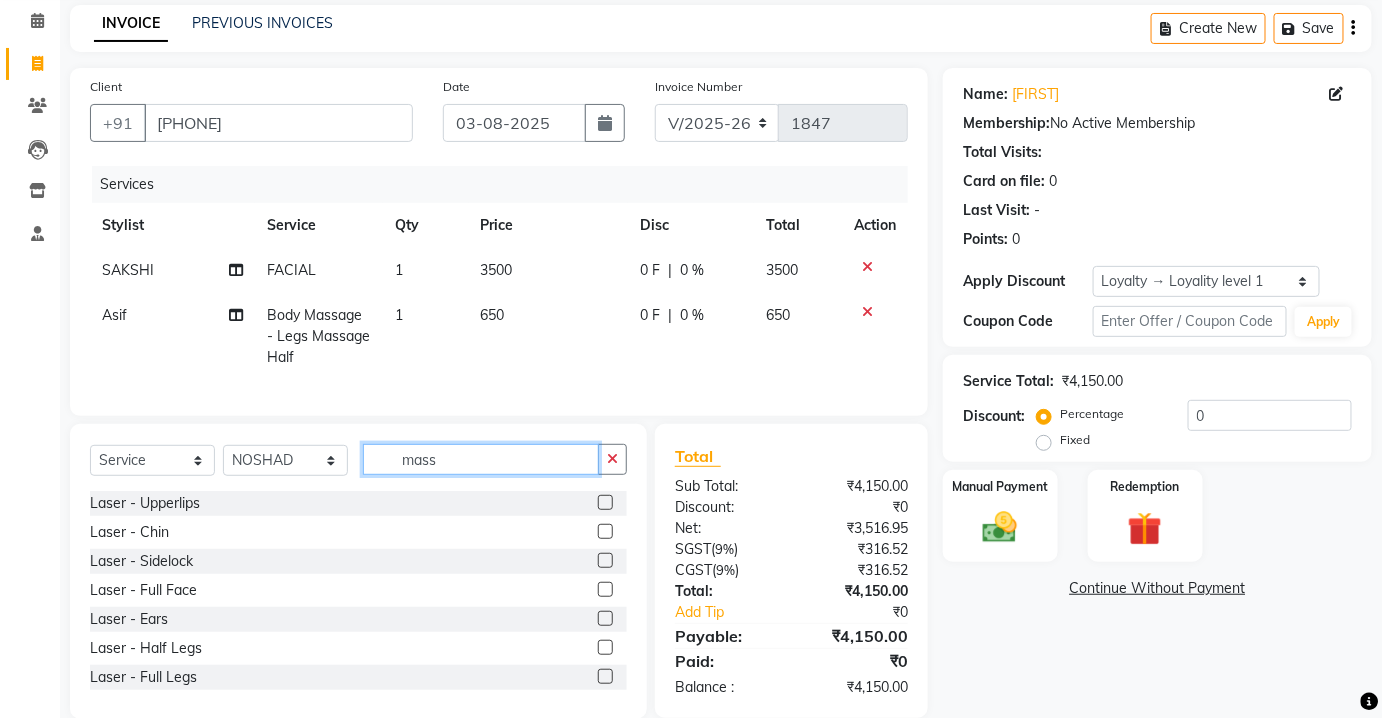 click on "mass" 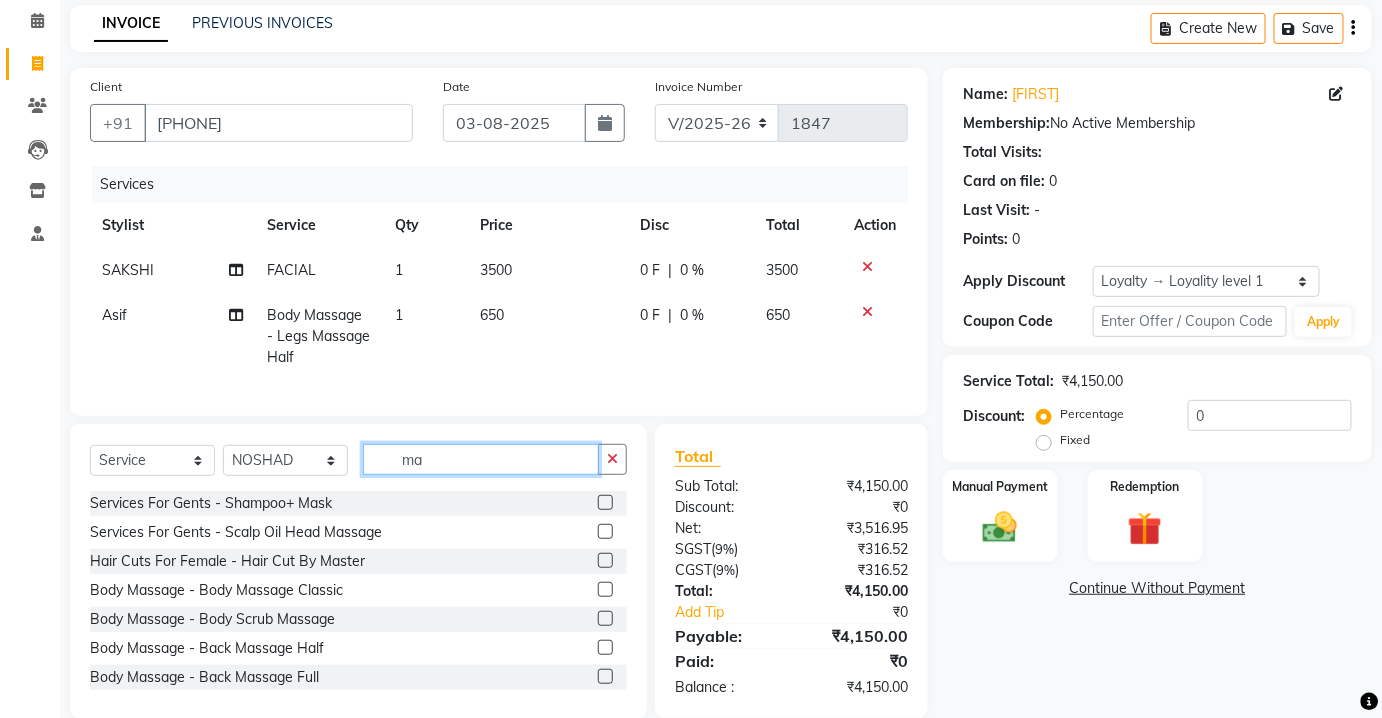 type on "m" 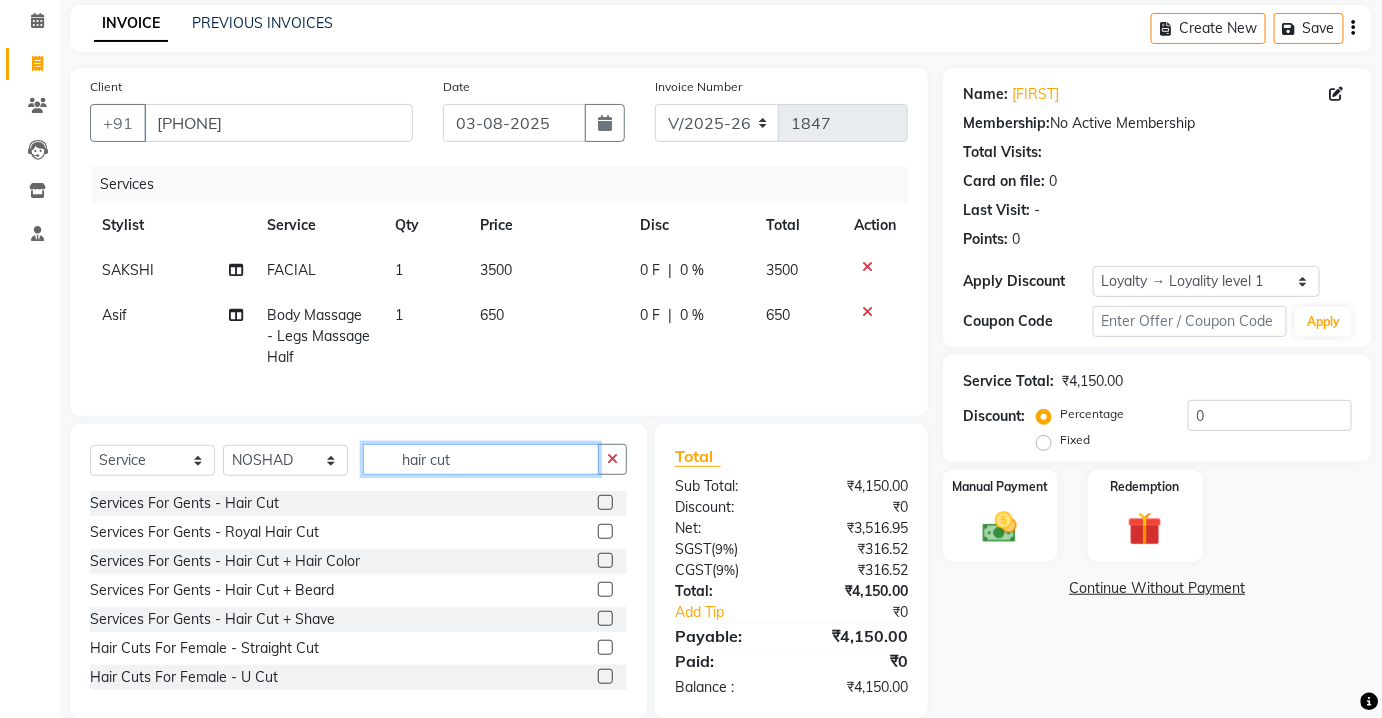 type on "hair cut" 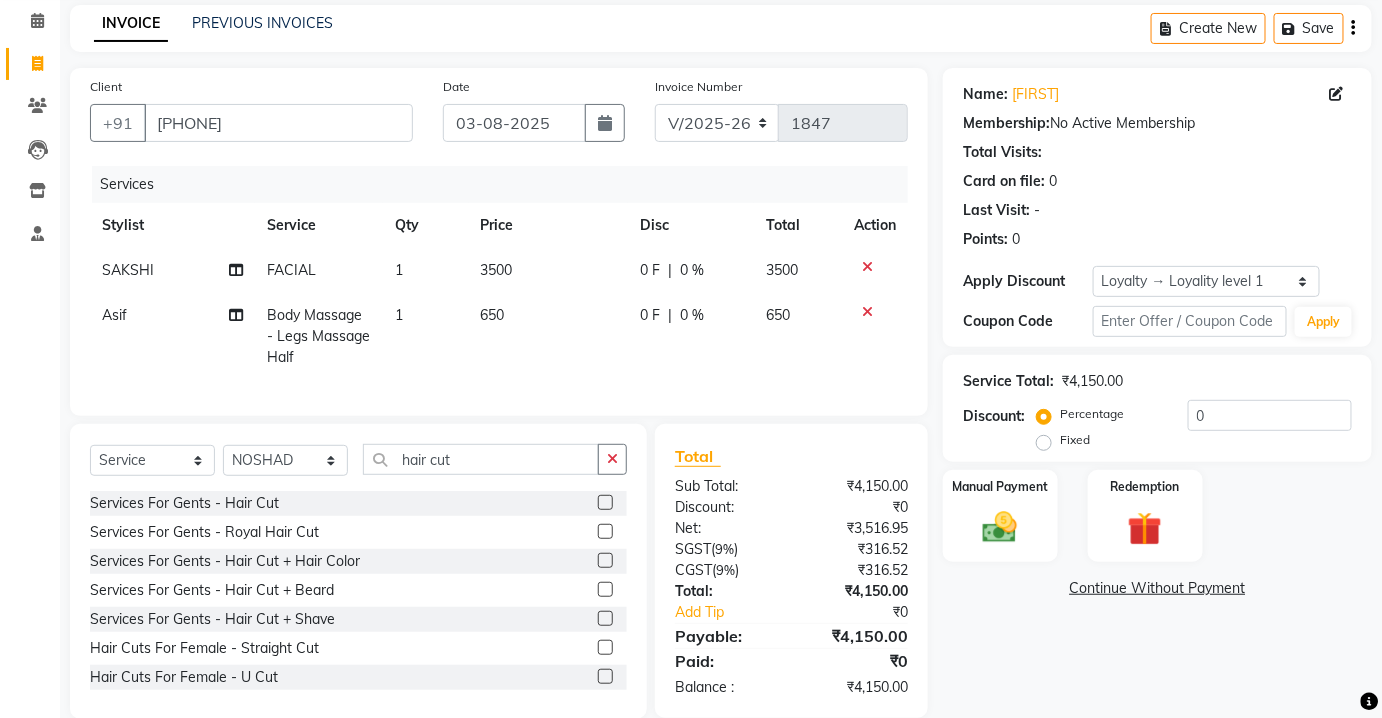 click on "Services For Gents  -  Hair Cut" 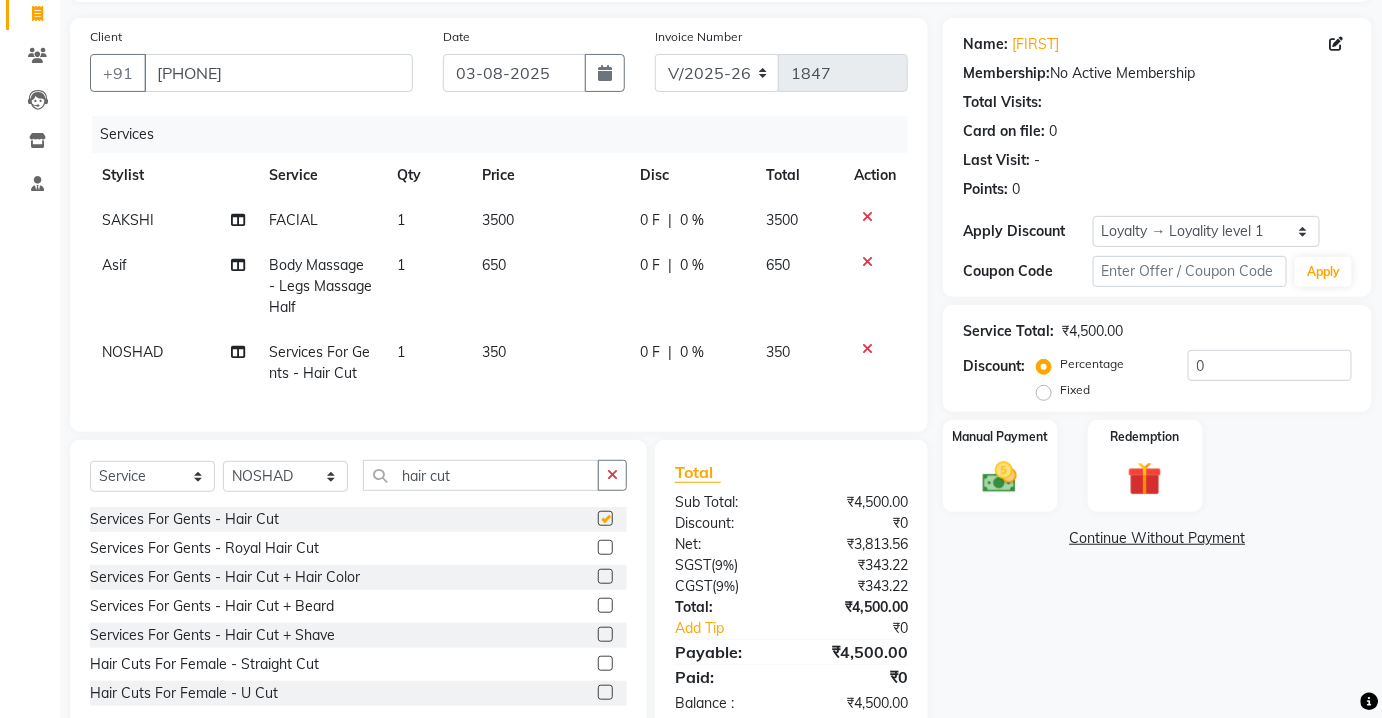 scroll, scrollTop: 192, scrollLeft: 0, axis: vertical 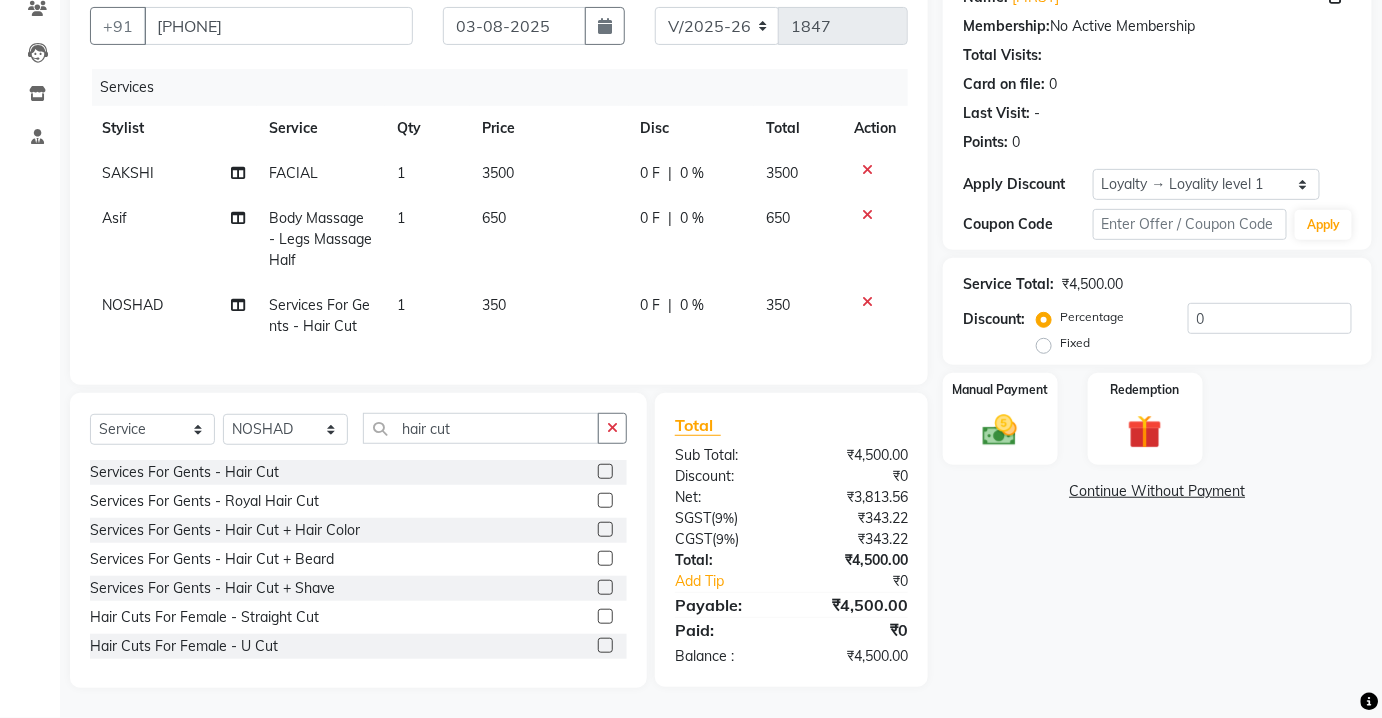 checkbox on "false" 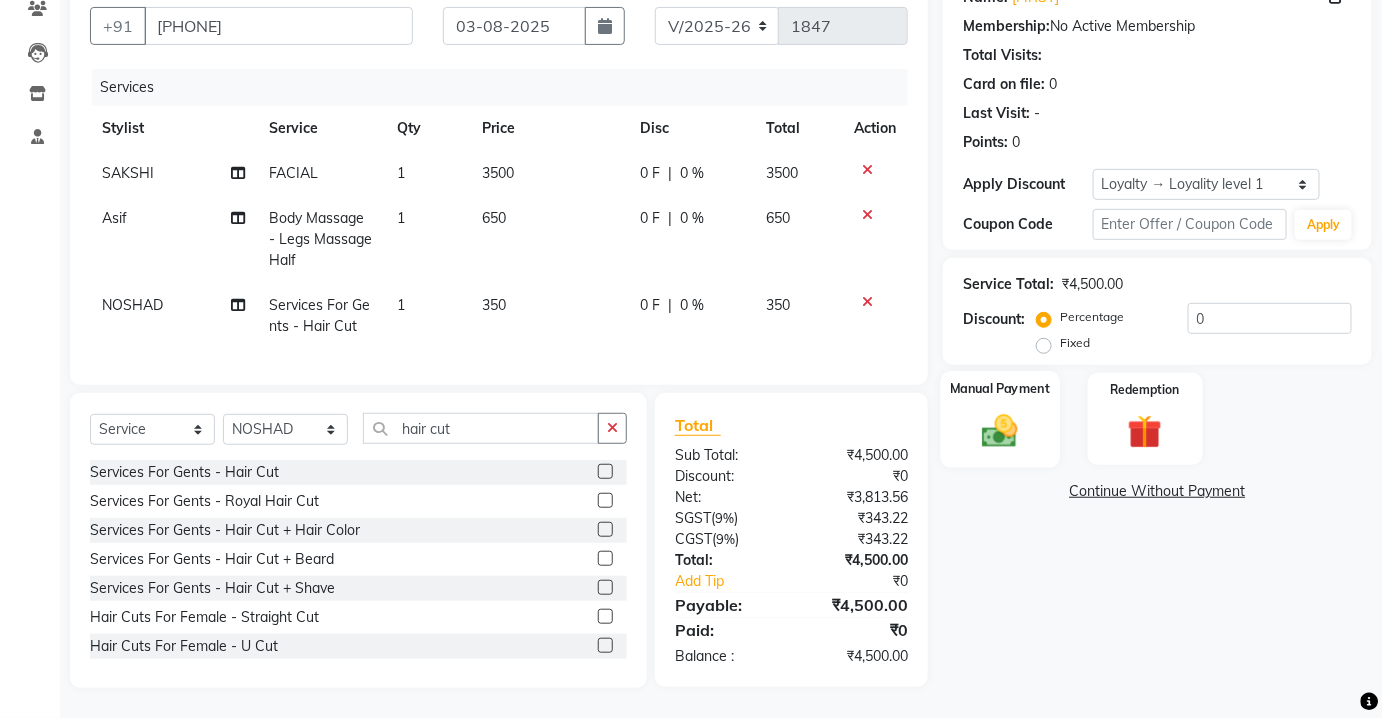 click on "Manual Payment" 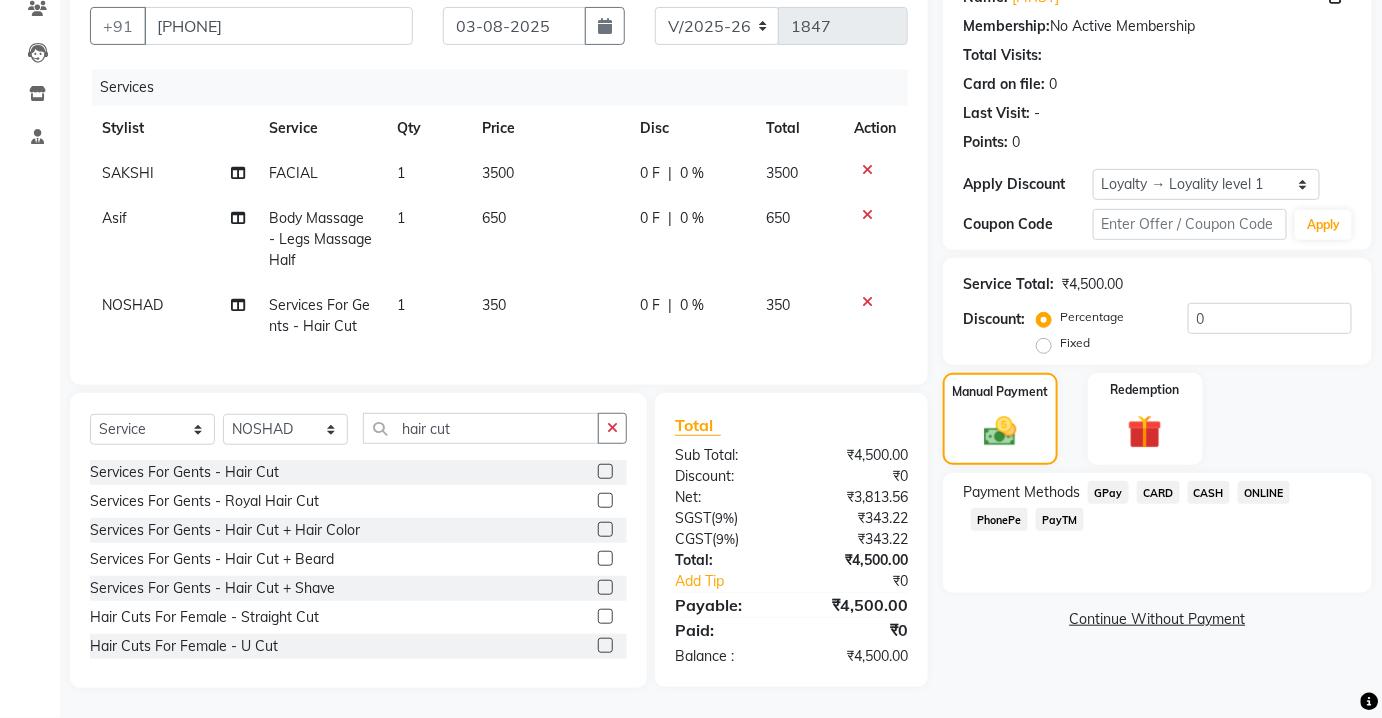 click on "CASH" 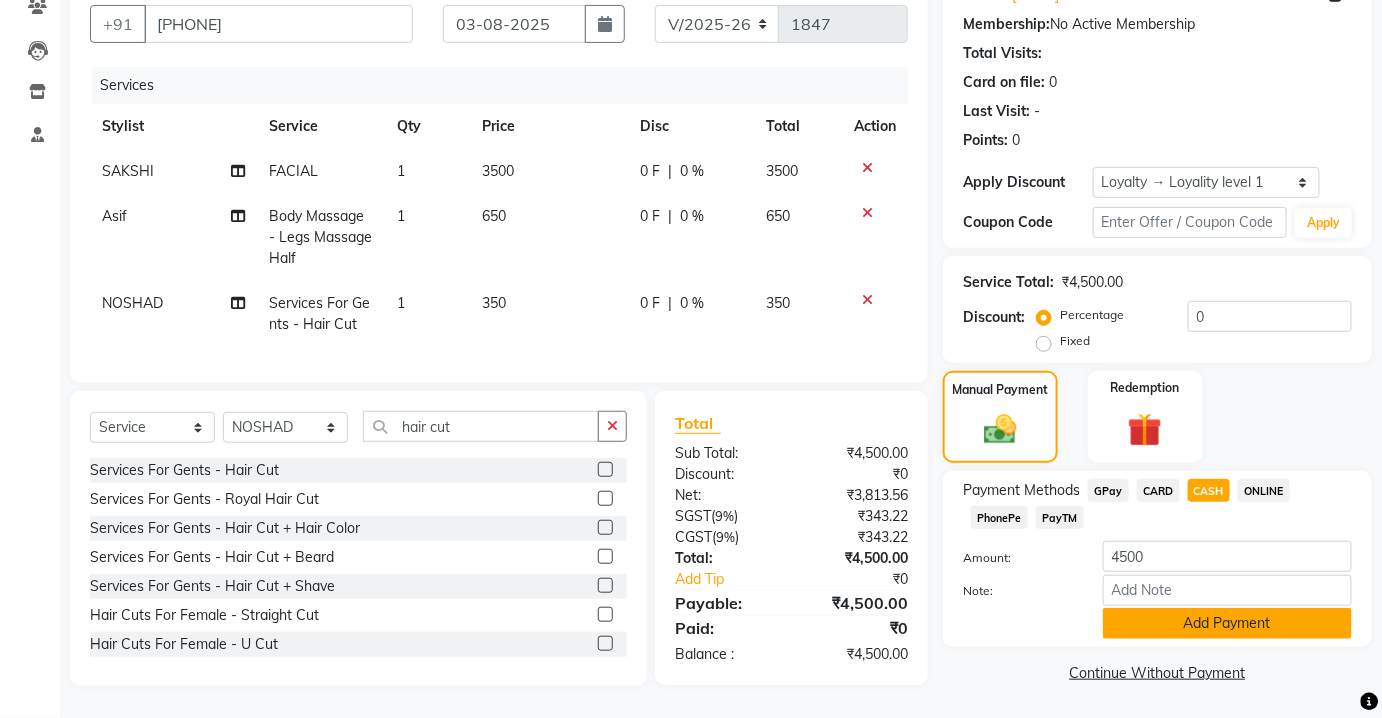 click on "Add Payment" 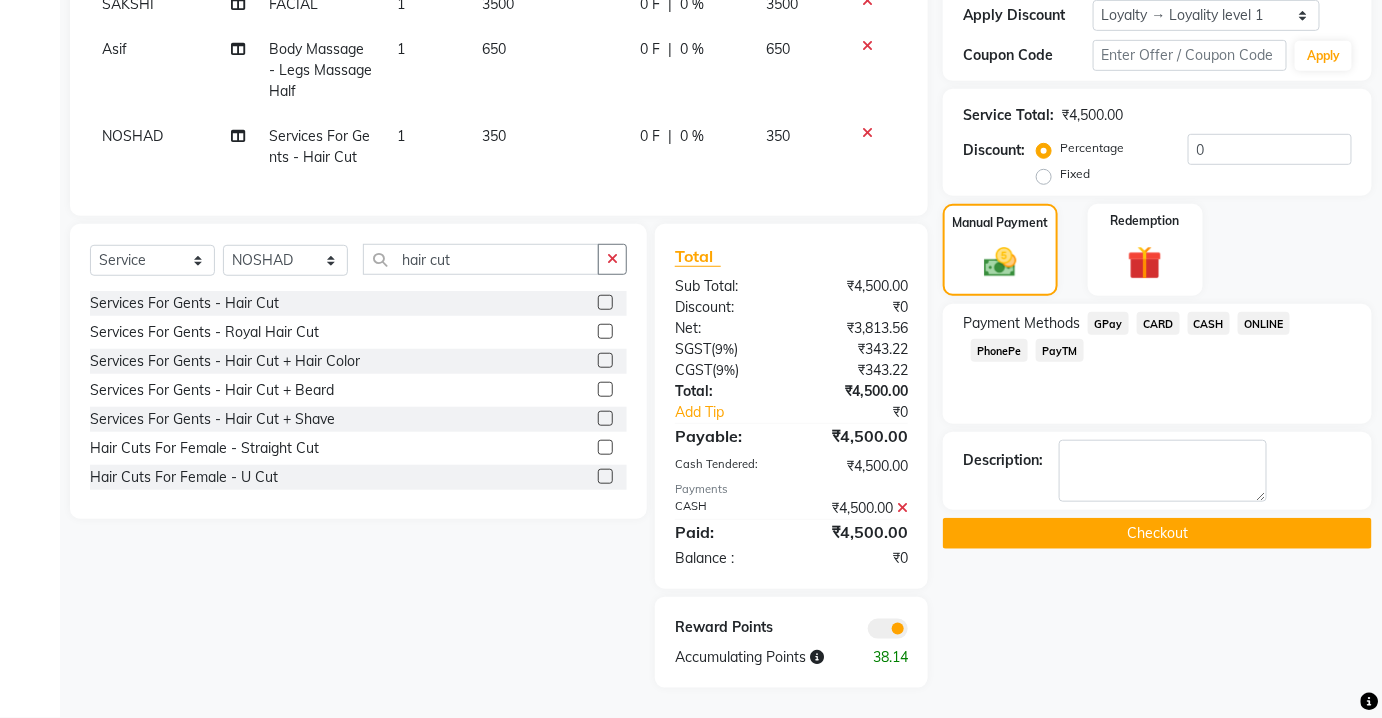 scroll, scrollTop: 381, scrollLeft: 0, axis: vertical 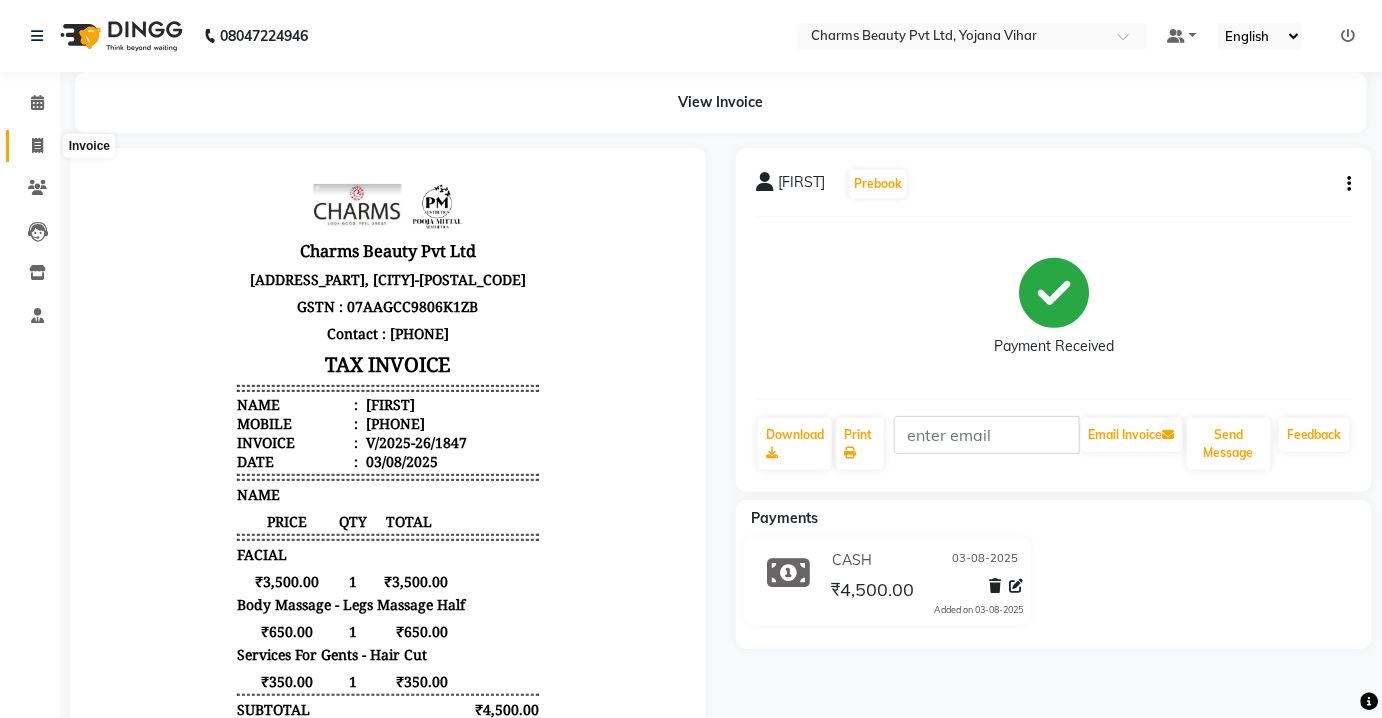 click 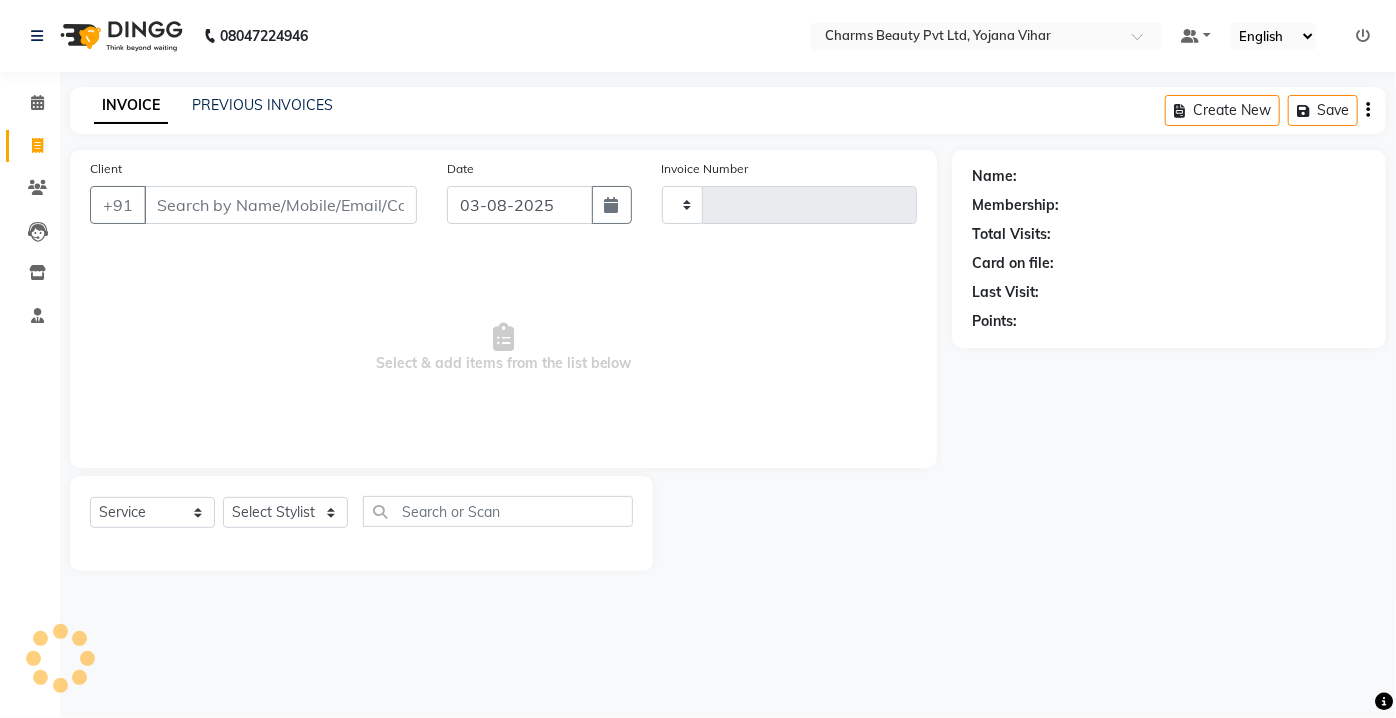 type on "1848" 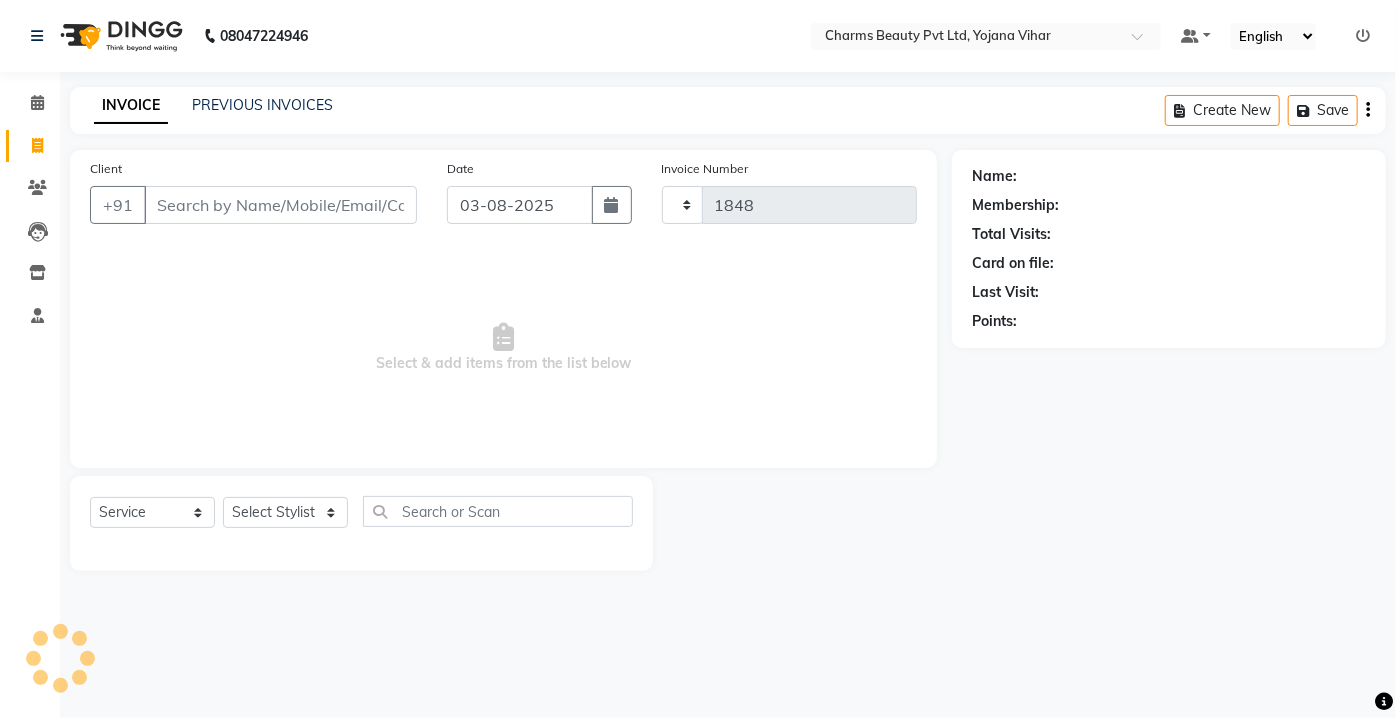 select on "3743" 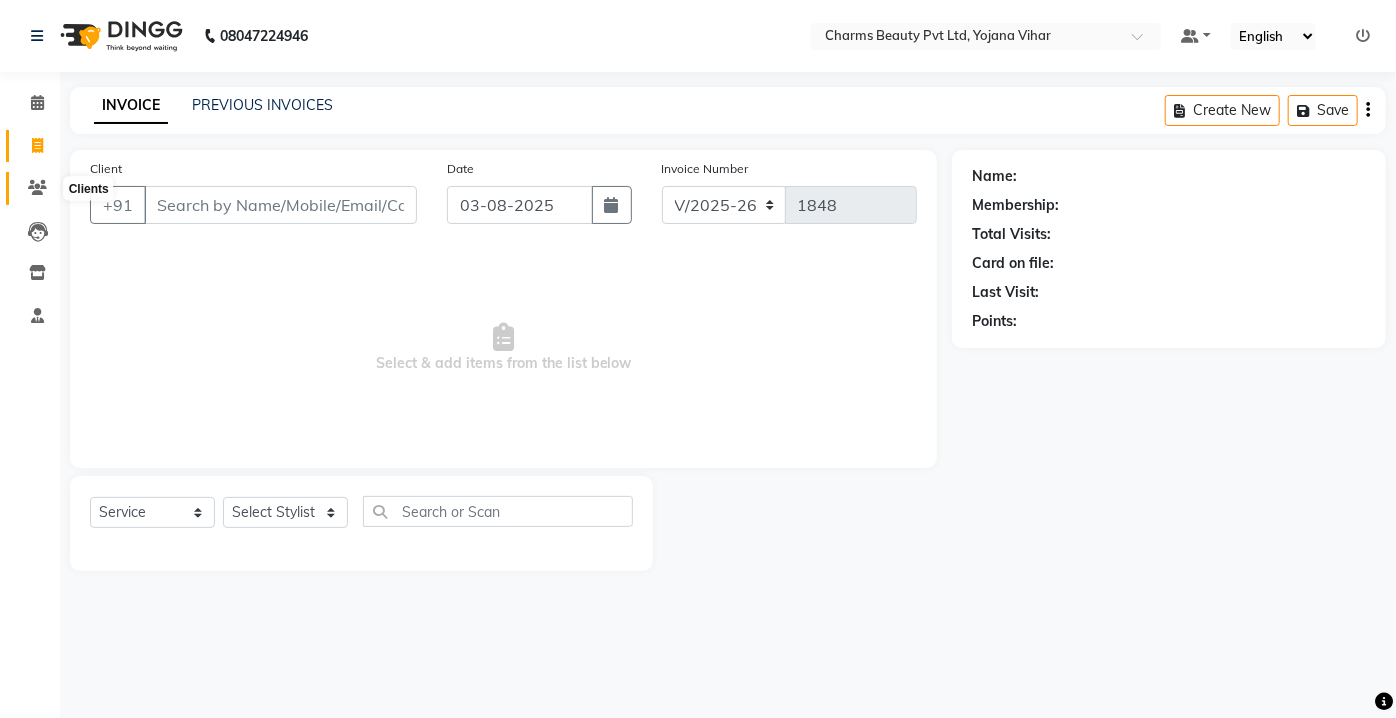 click 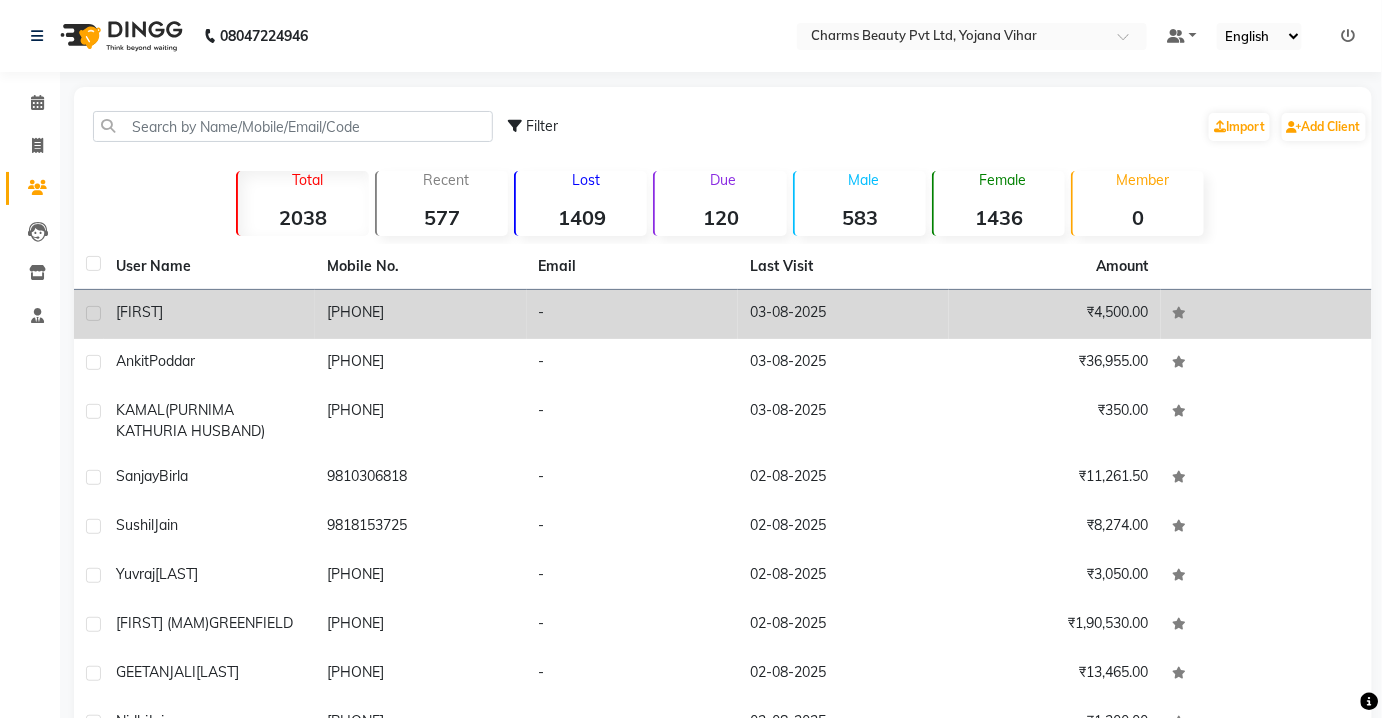 drag, startPoint x: 248, startPoint y: 301, endPoint x: 172, endPoint y: 289, distance: 76.941536 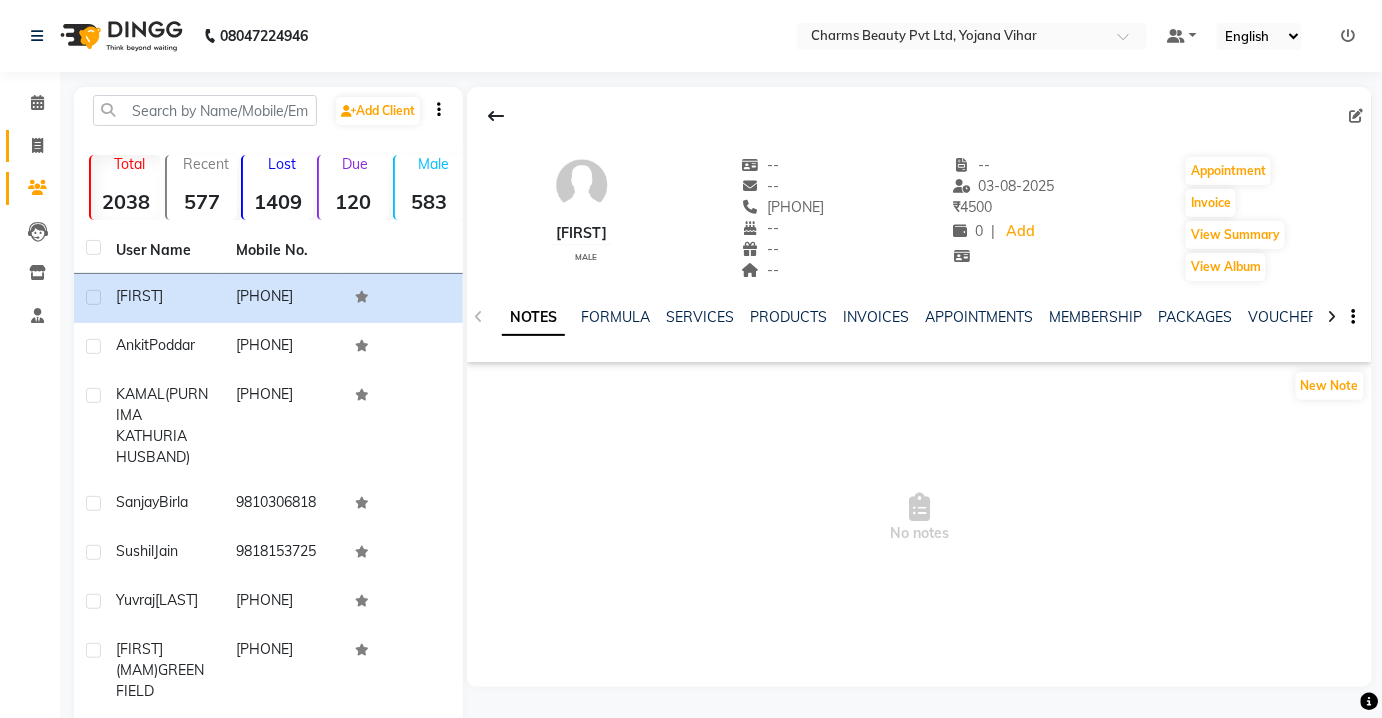 click on "Invoice" 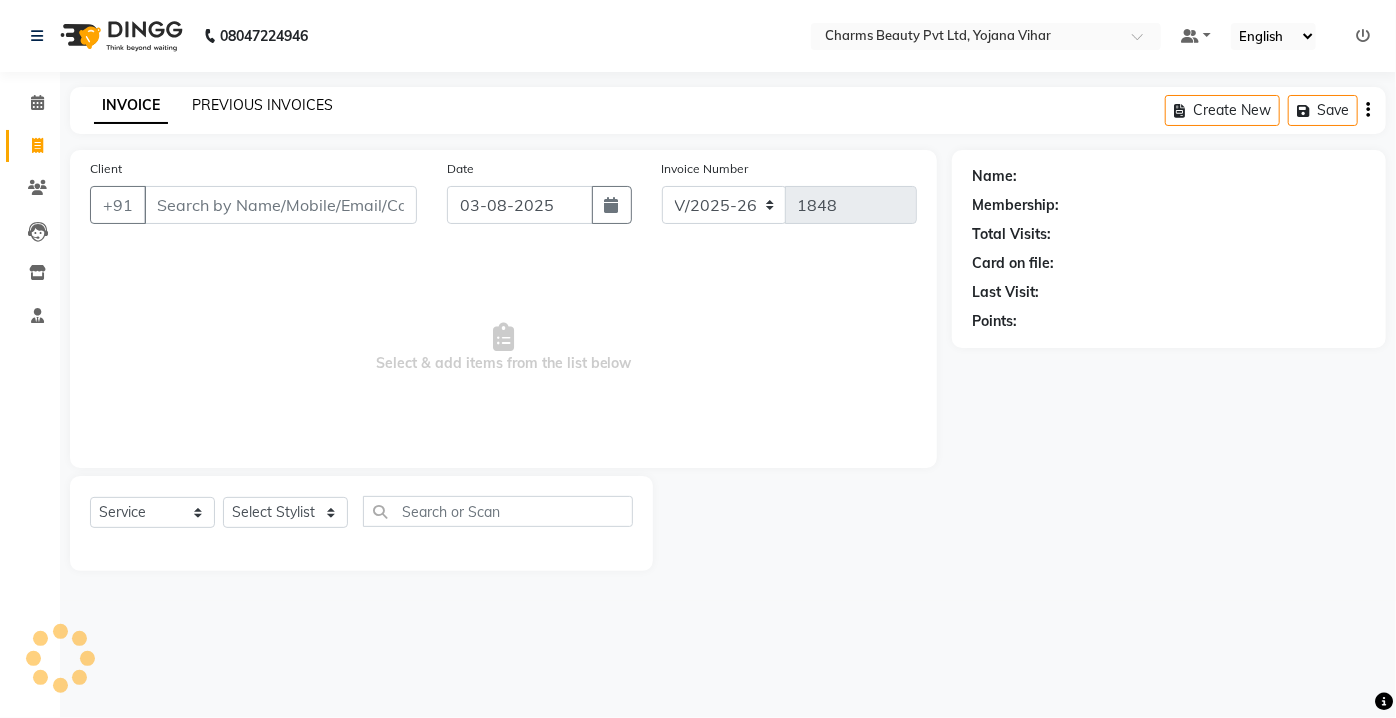 drag, startPoint x: 193, startPoint y: 92, endPoint x: 221, endPoint y: 113, distance: 35 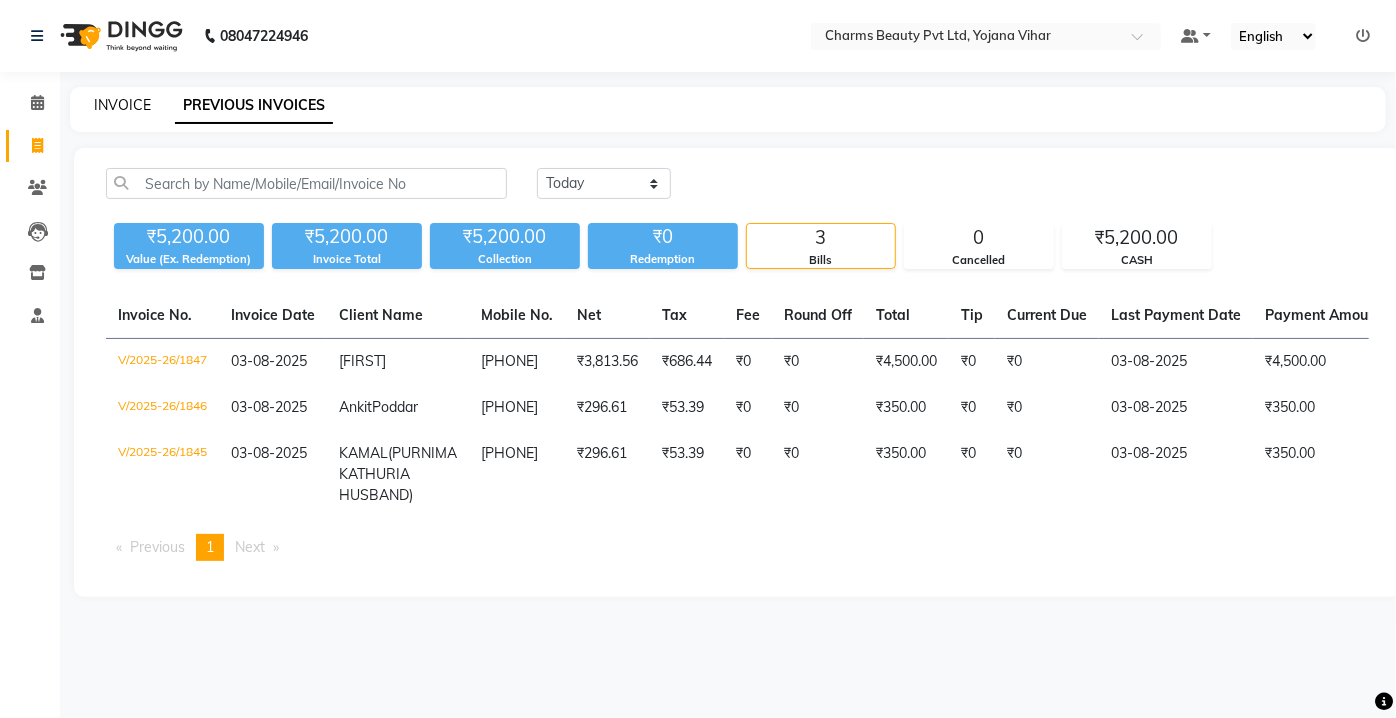 click on "INVOICE" 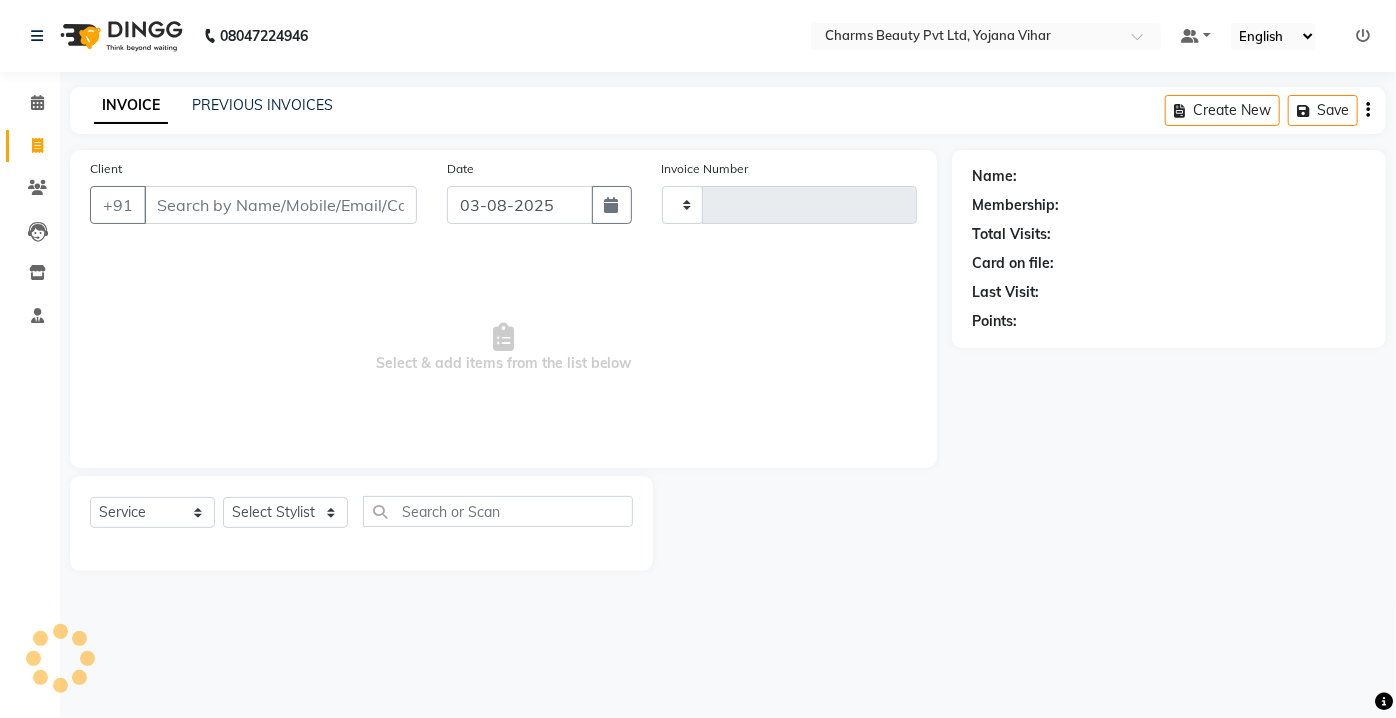 type on "1848" 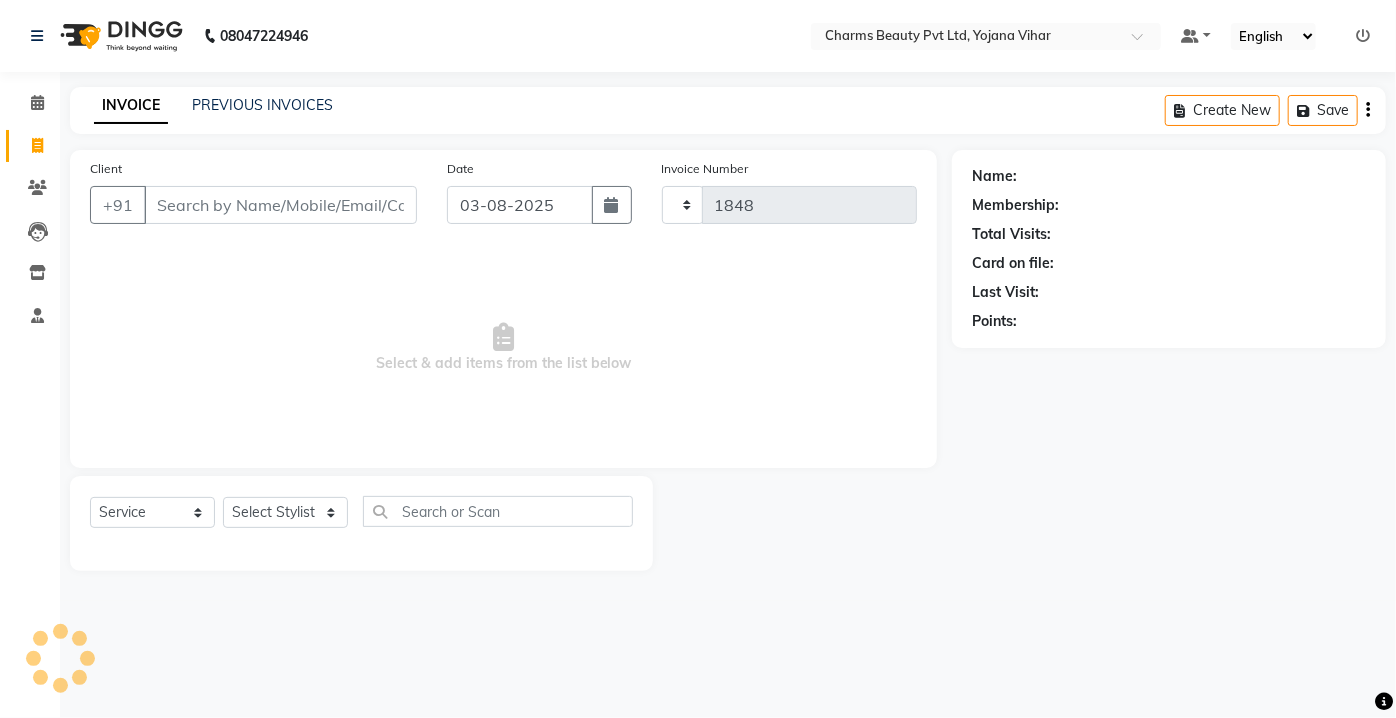 select on "3743" 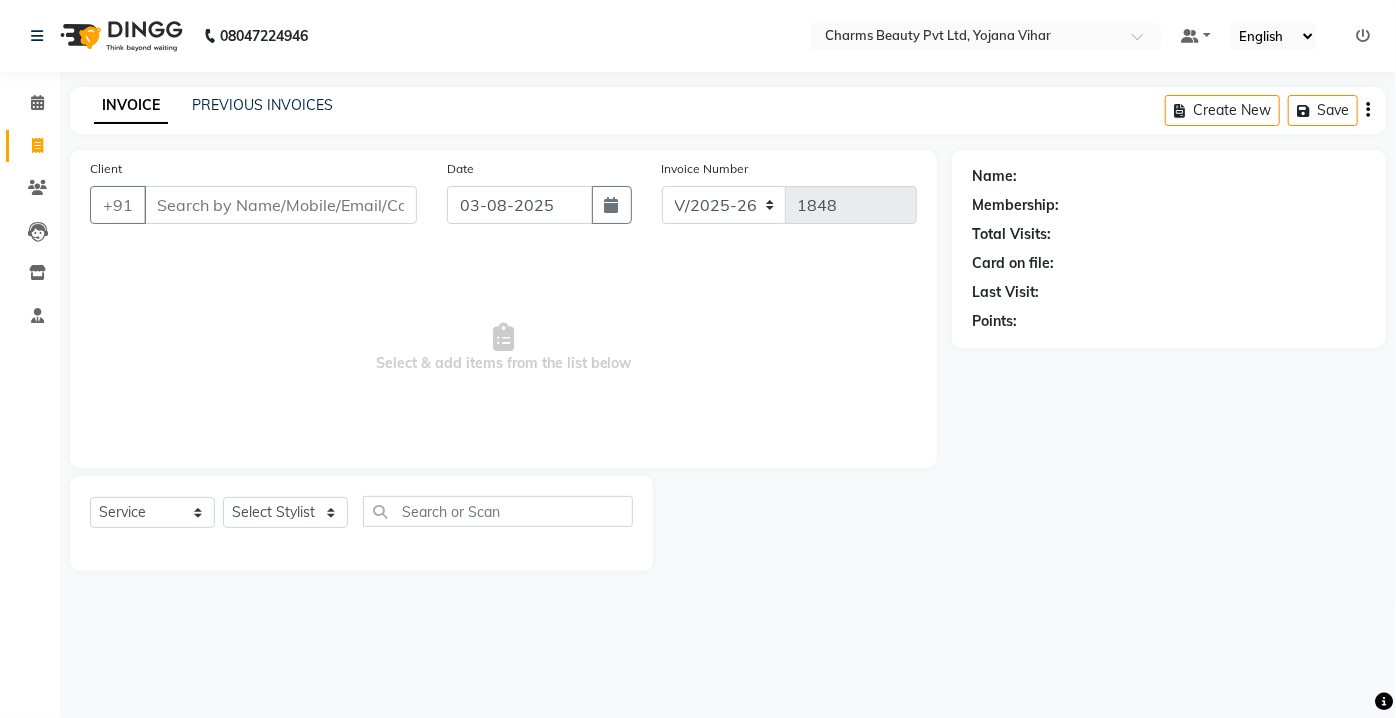 click on "Client +91" 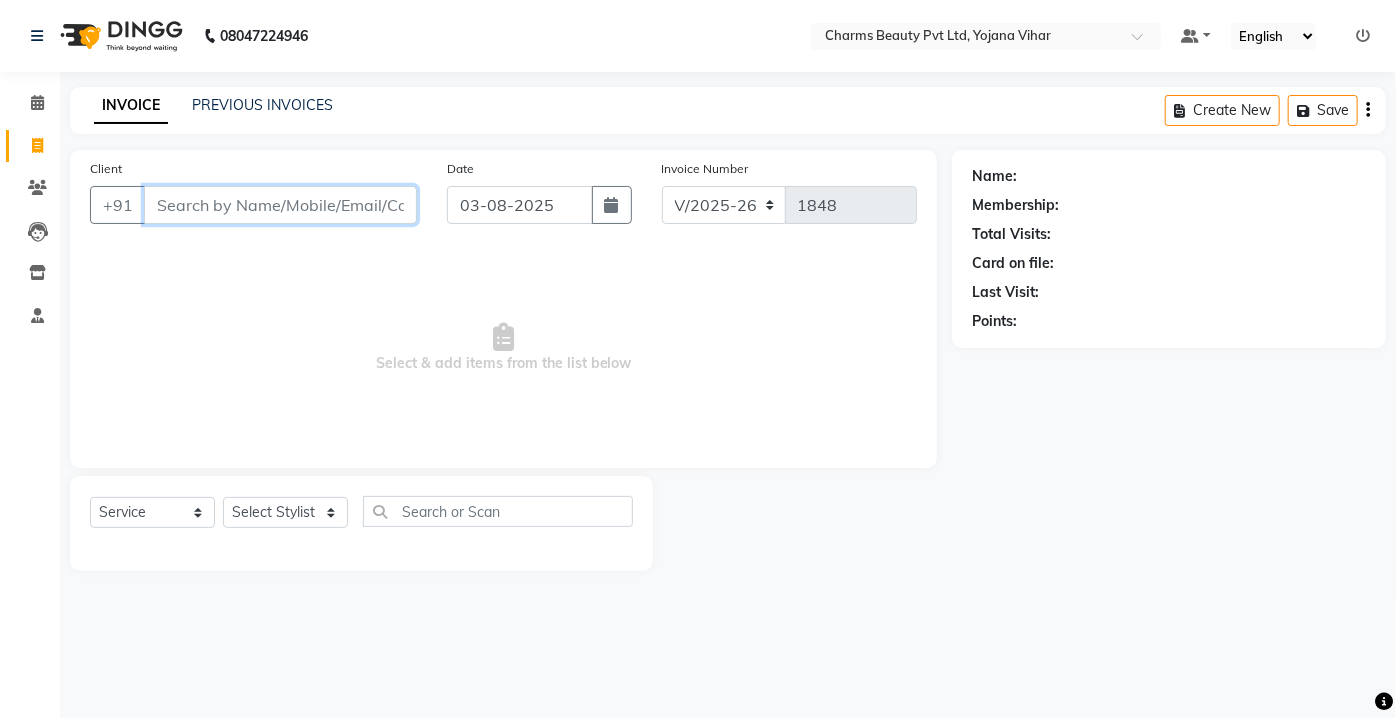 click on "Client" at bounding box center [280, 205] 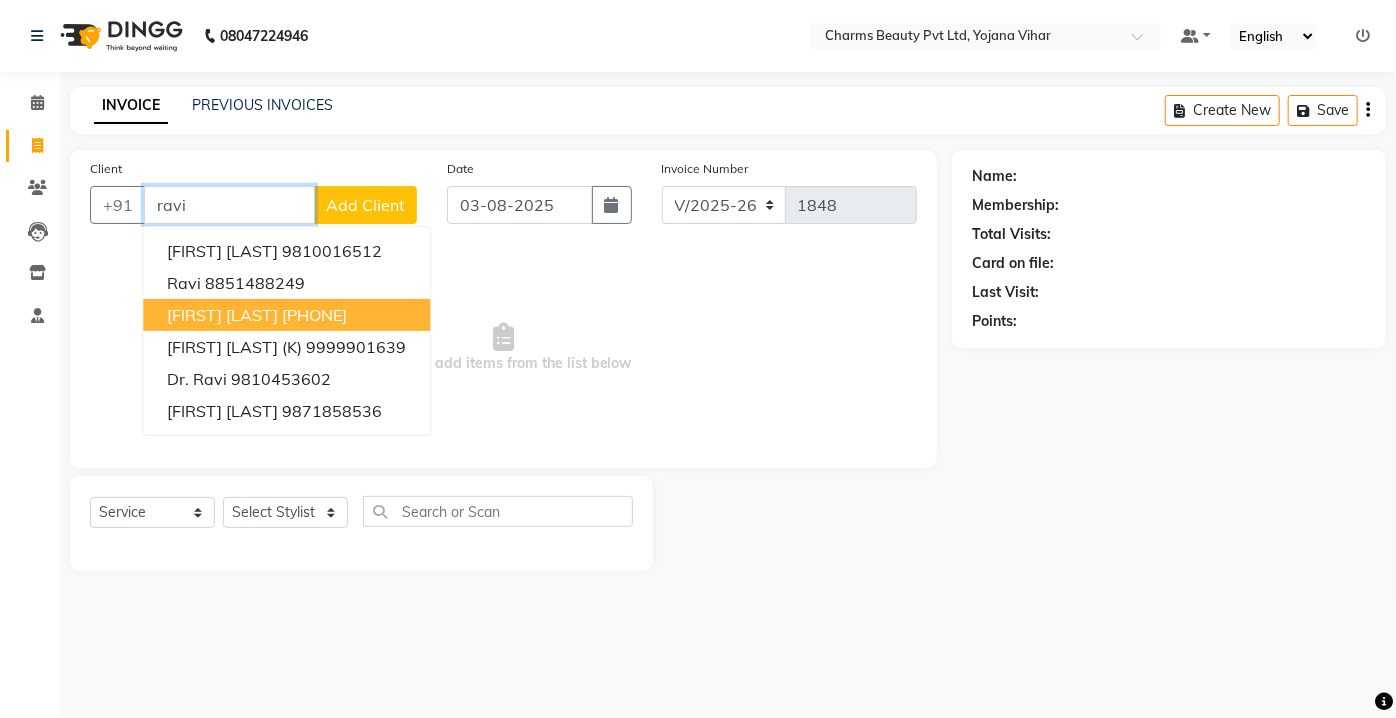 click on "[FIRST] [LAST]" at bounding box center (222, 315) 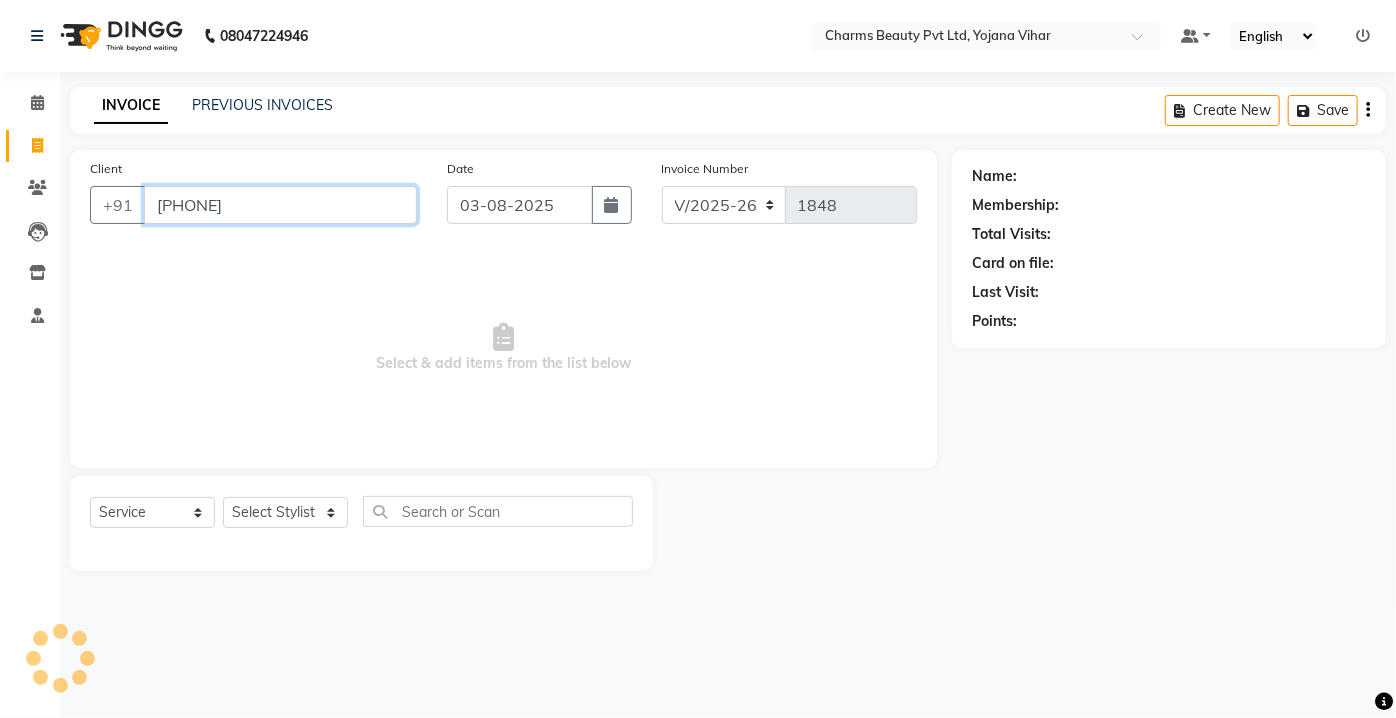type on "[PHONE]" 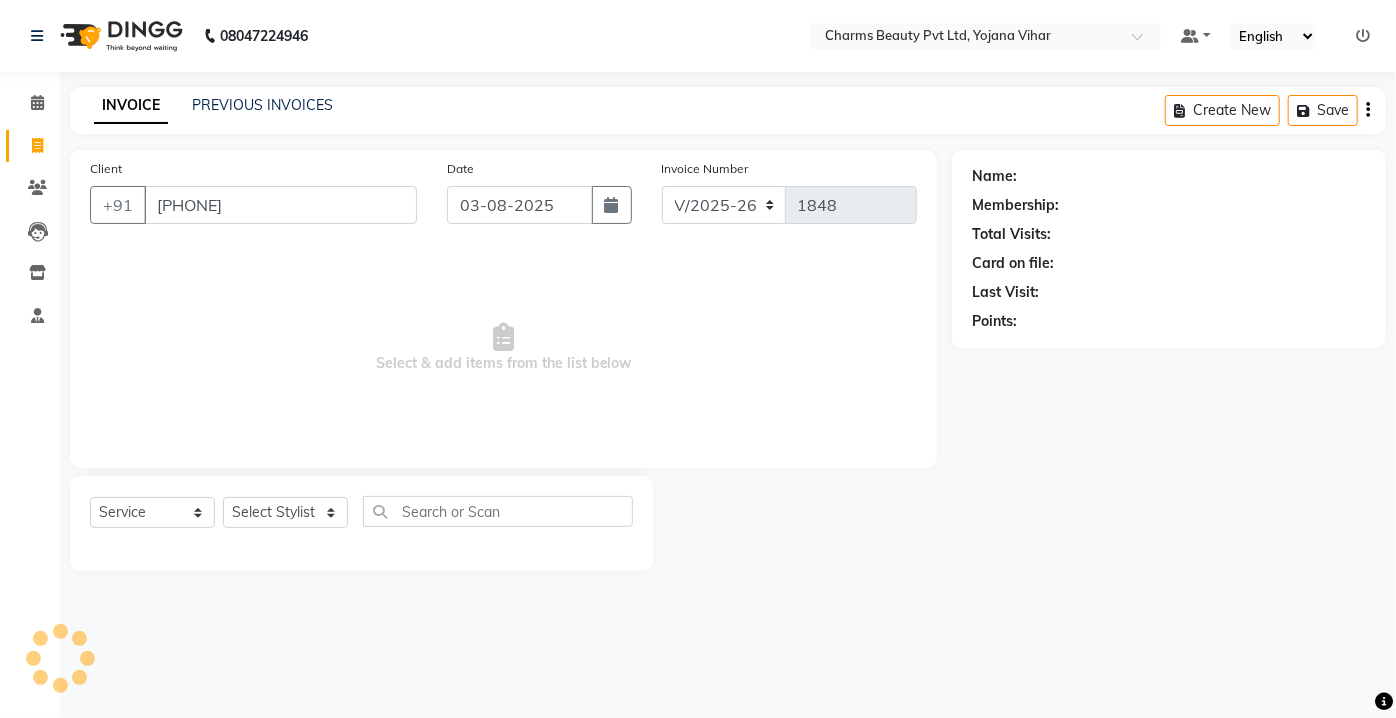 select on "1: Object" 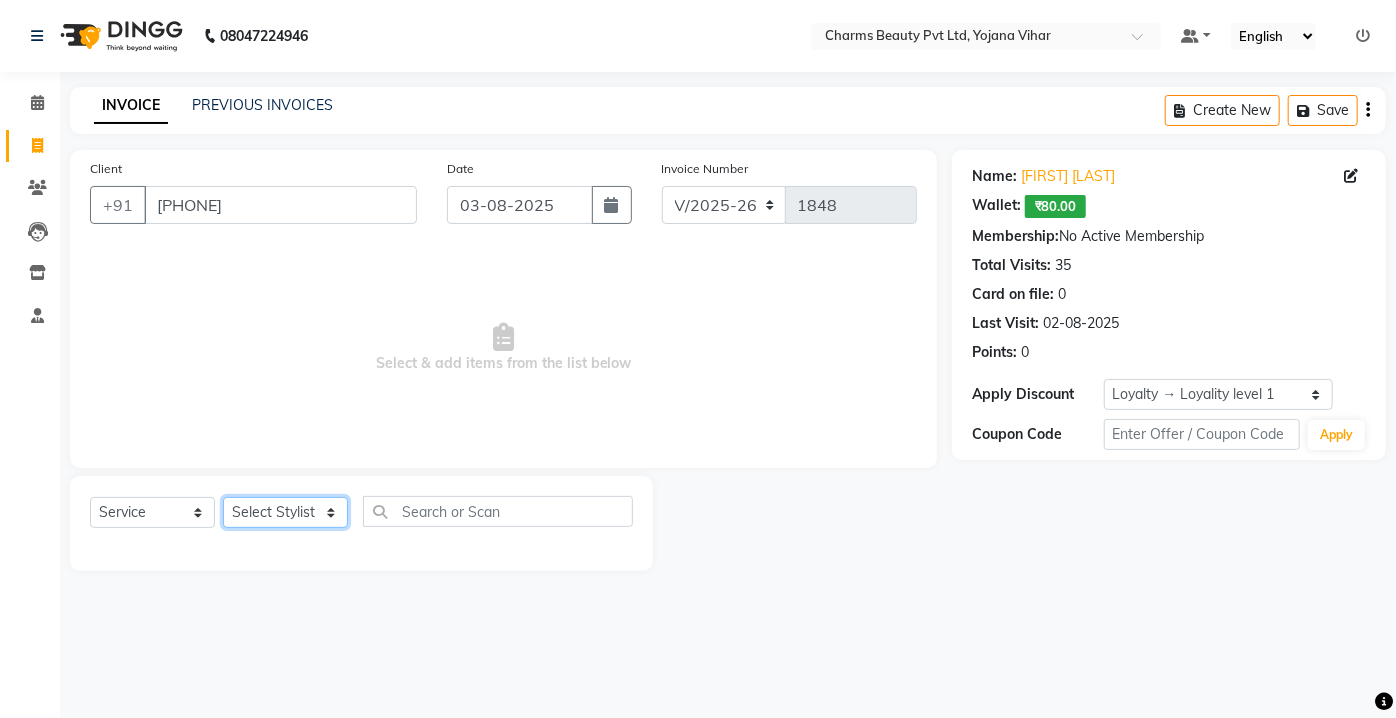 click on "Select Stylist Aarti Asif AZIZA BOBBY CHARMAYNE CHARMS DR. POOJA MITTAL HINA HUSSAN NOSHAD RANI RAVI SOOD  SAKSHI SANTOSH SAPNA TABBASUM" 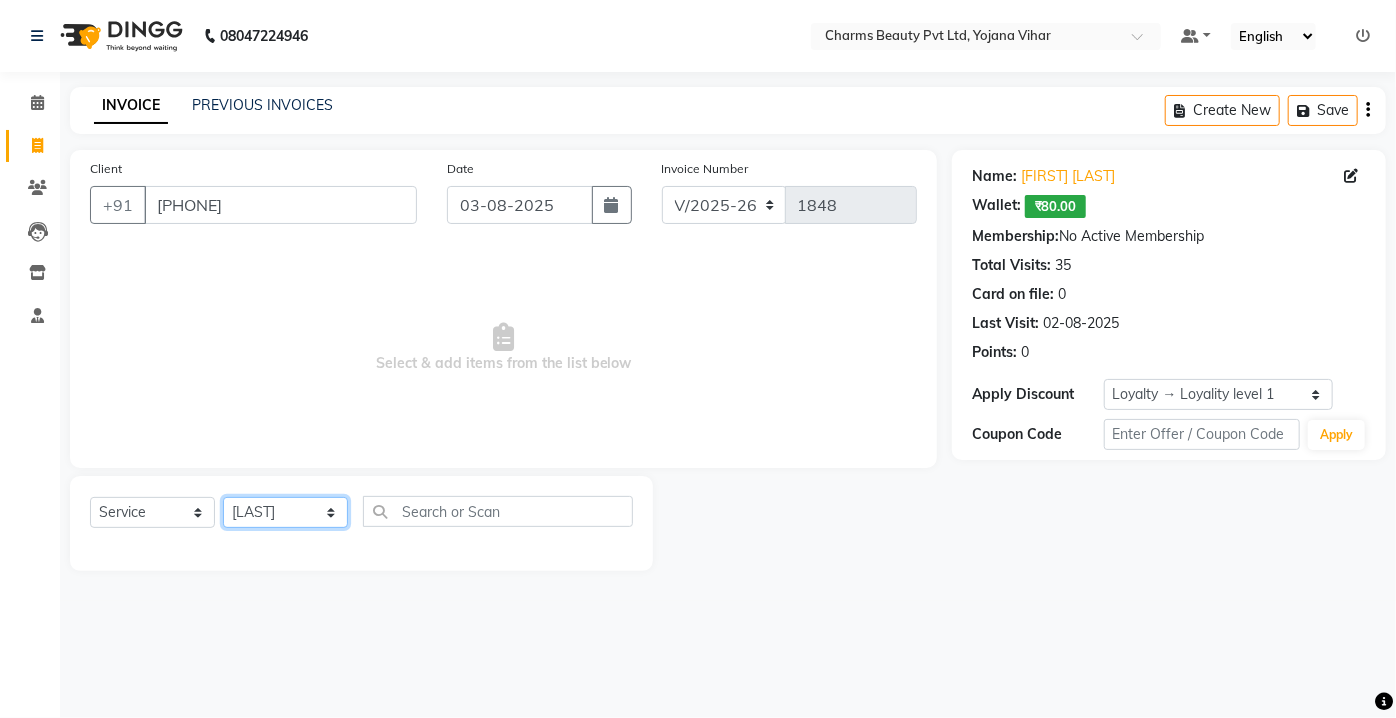 click on "Select Stylist Aarti Asif AZIZA BOBBY CHARMAYNE CHARMS DR. POOJA MITTAL HINA HUSSAN NOSHAD RANI RAVI SOOD  SAKSHI SANTOSH SAPNA TABBASUM" 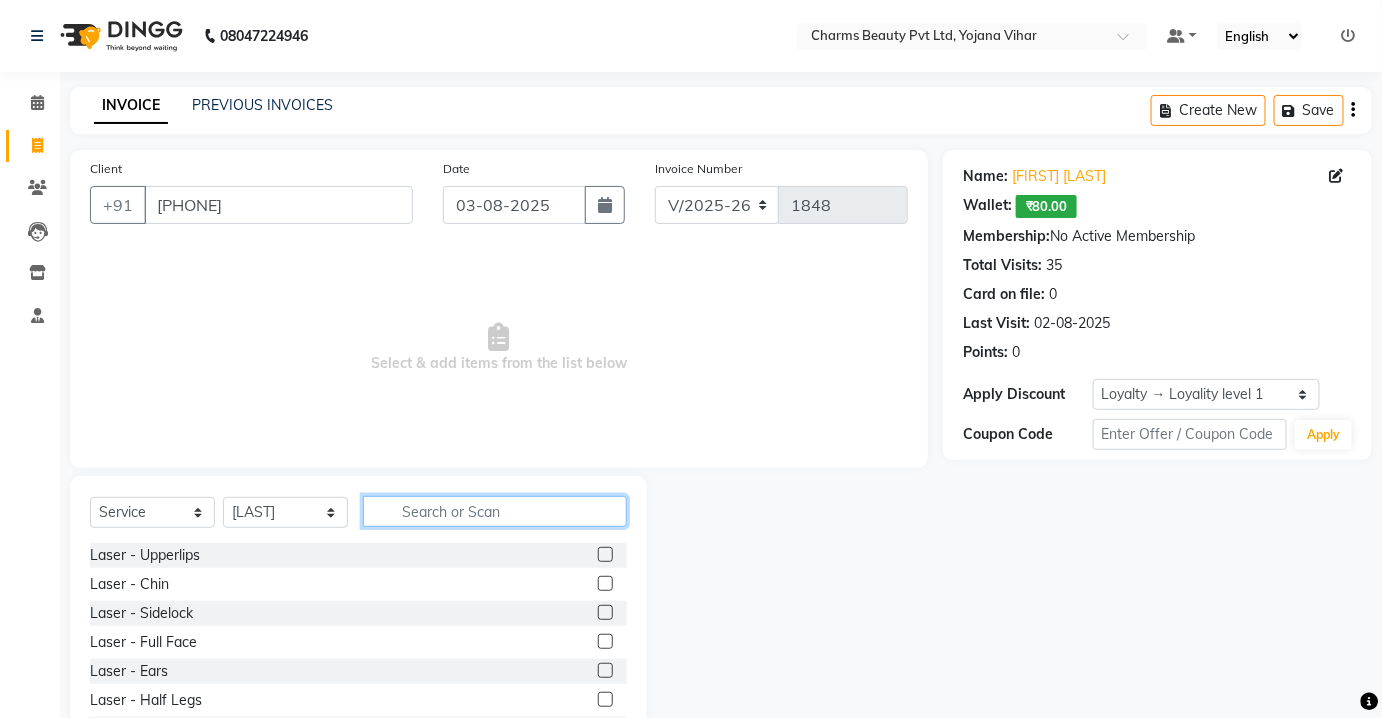 click 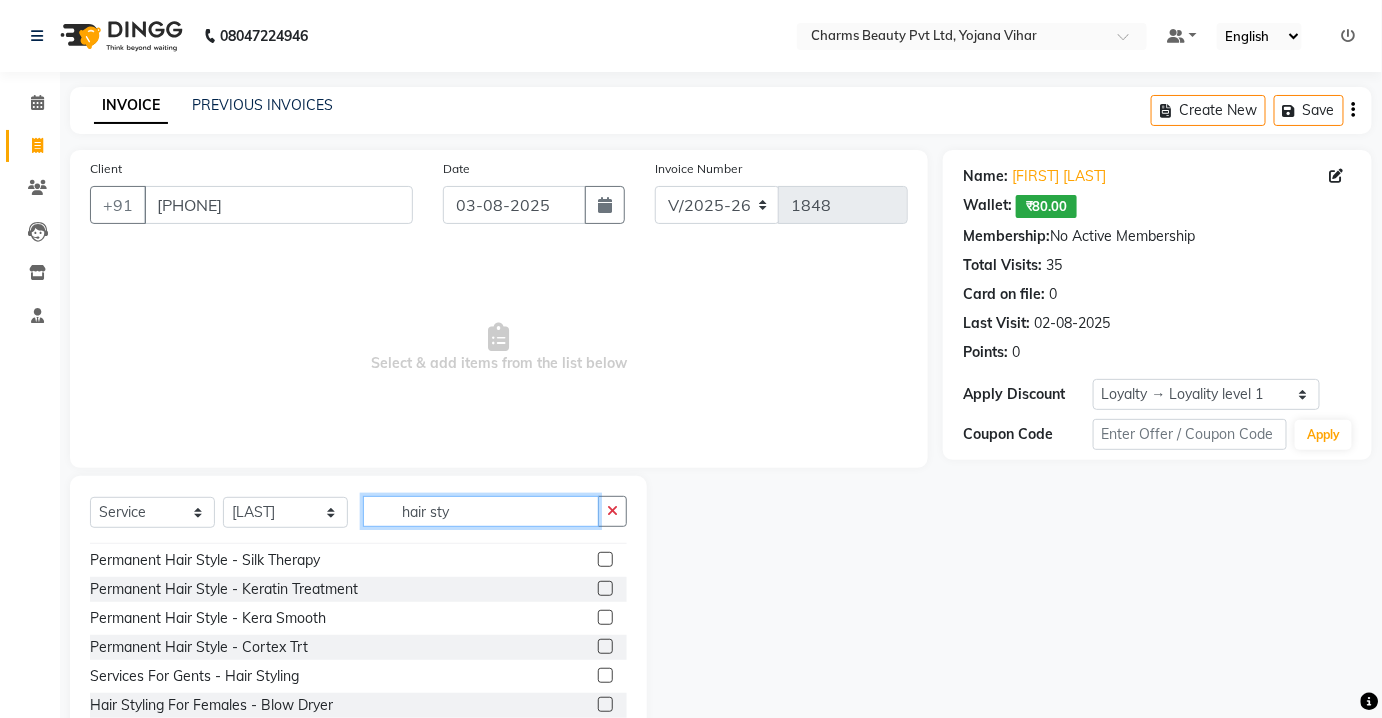 scroll, scrollTop: 173, scrollLeft: 0, axis: vertical 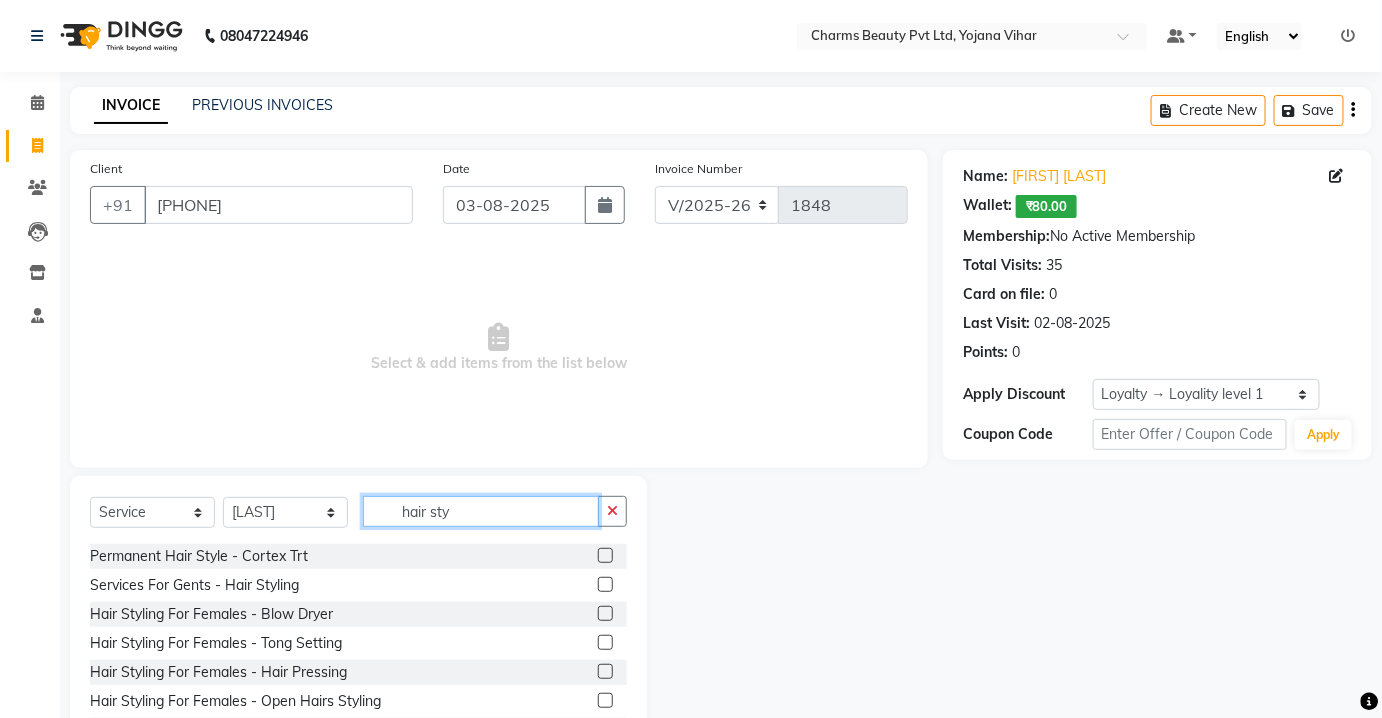 type on "hair sty" 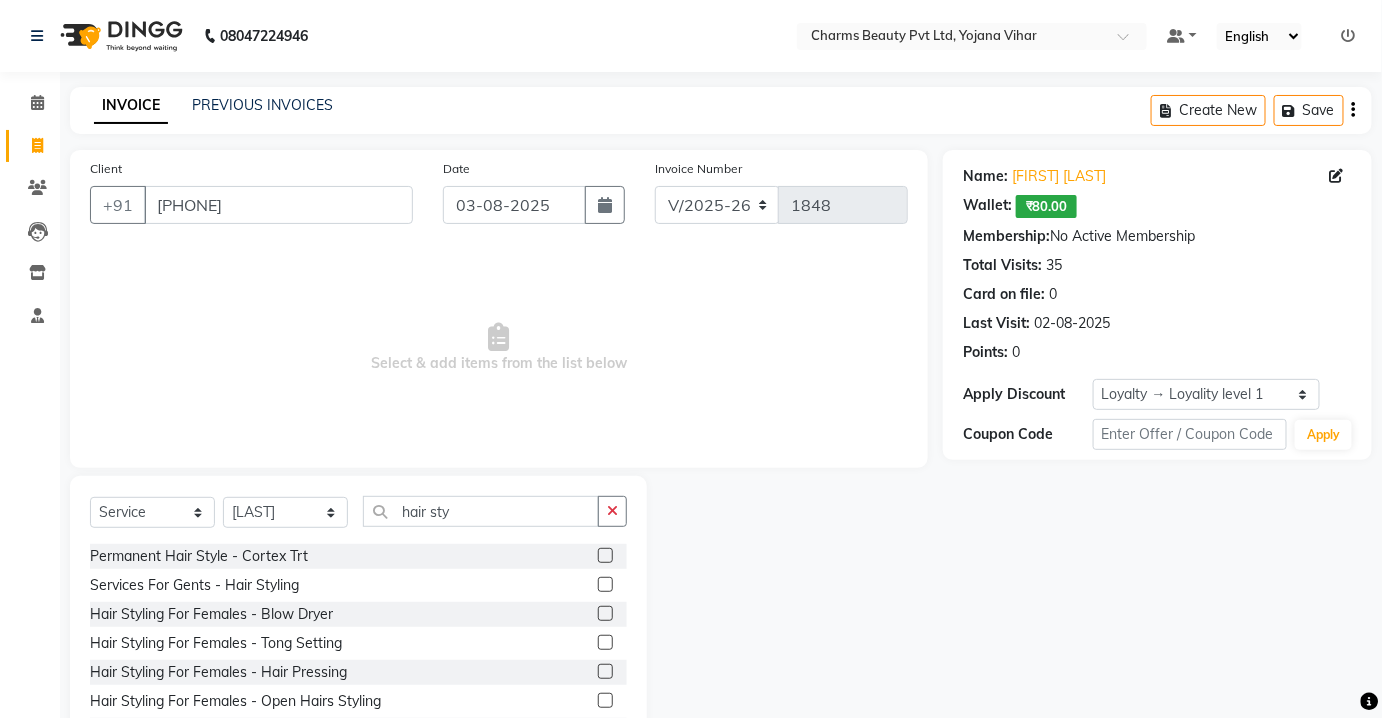 click 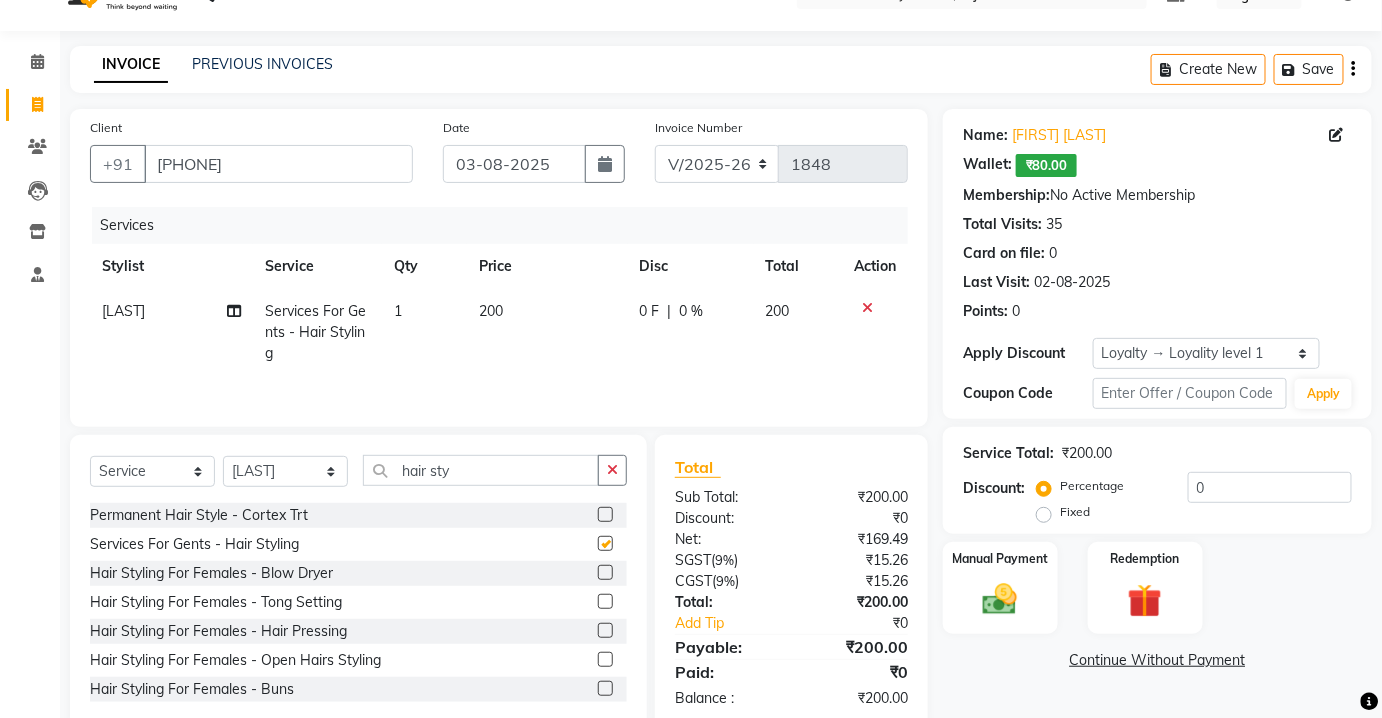 checkbox on "false" 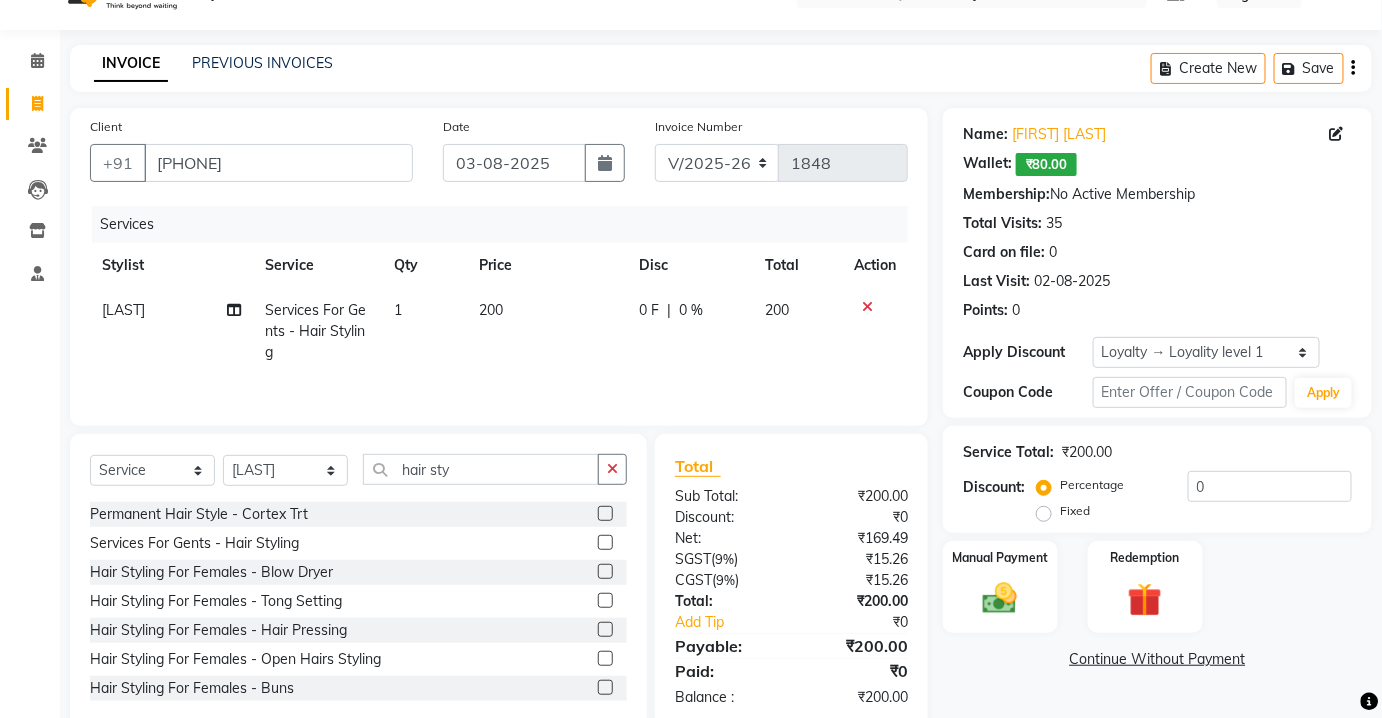 scroll, scrollTop: 82, scrollLeft: 0, axis: vertical 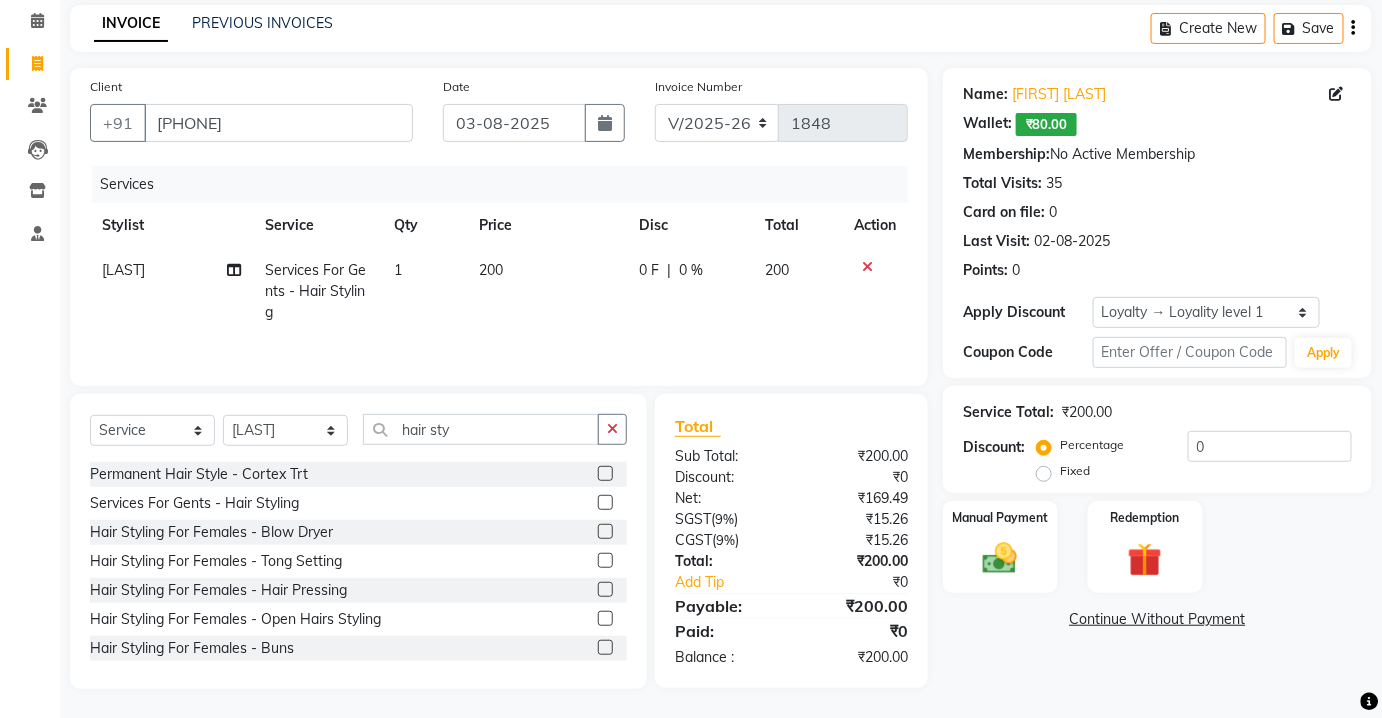 click on "200" 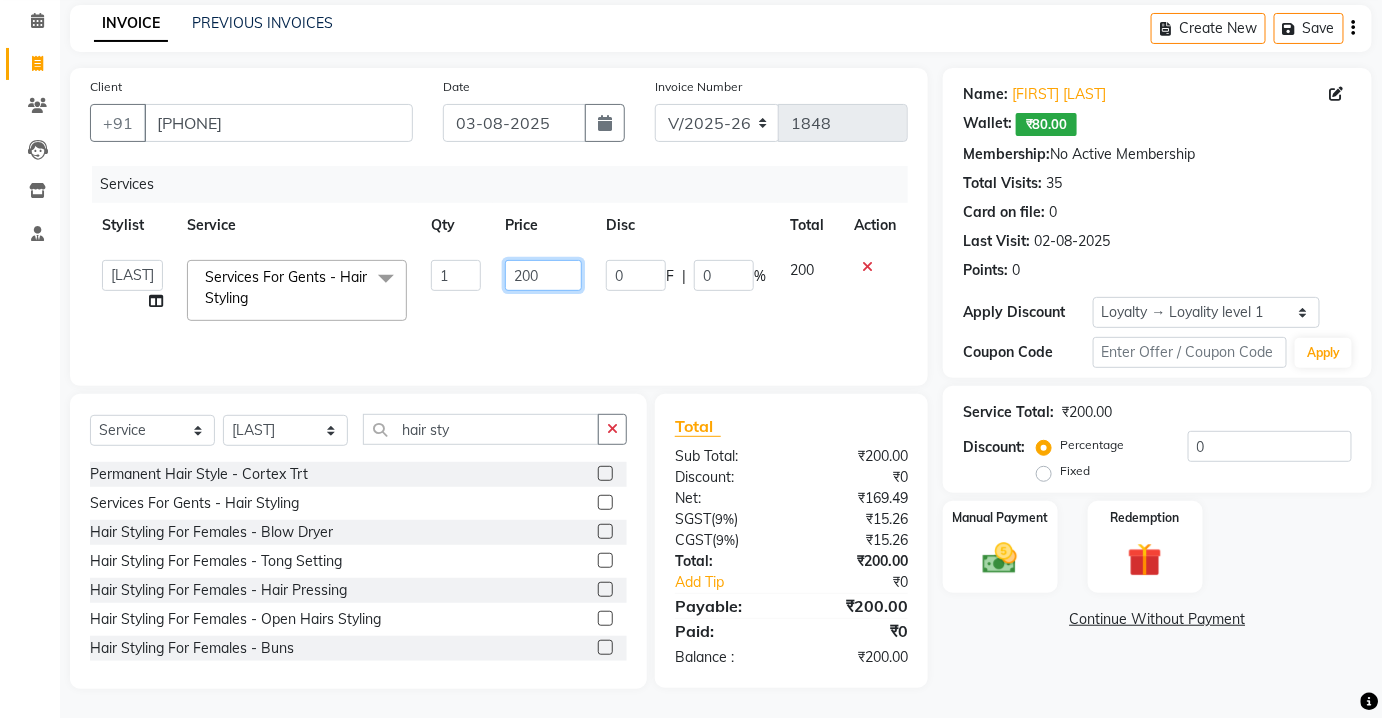 click on "200" 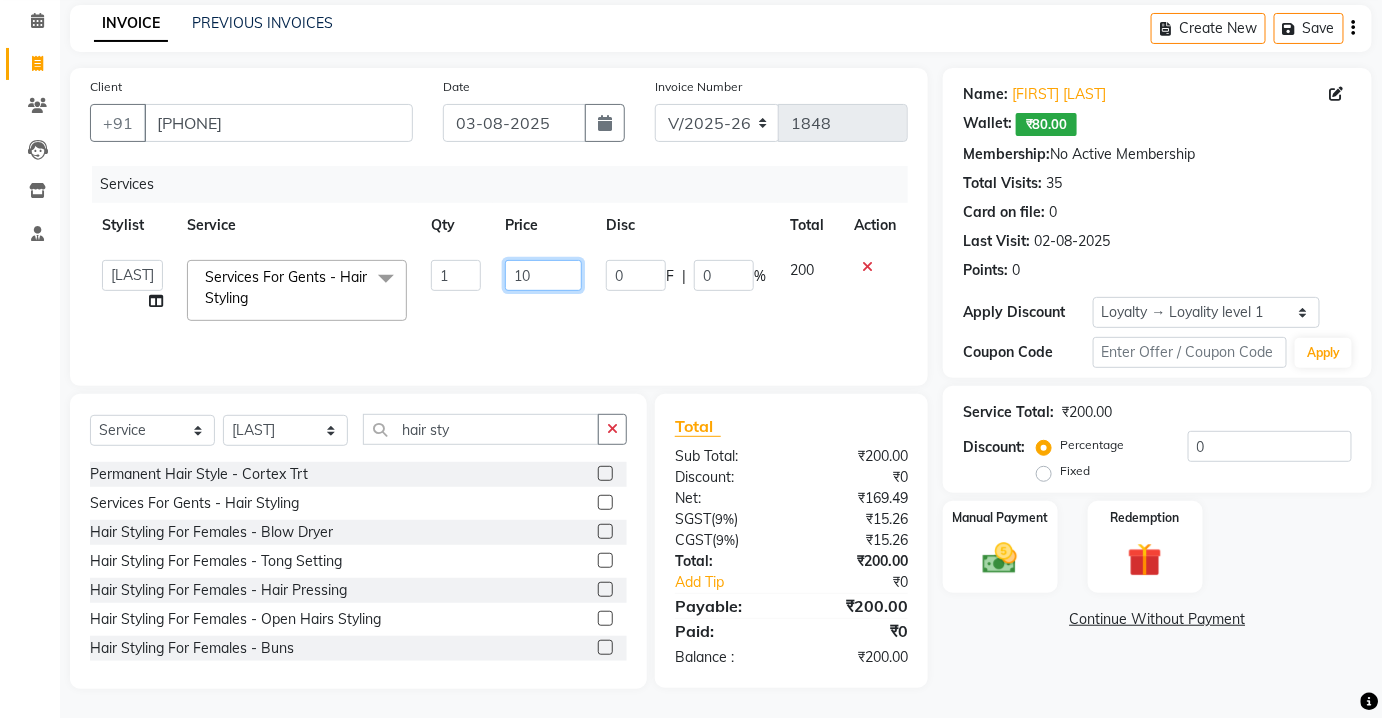 type on "150" 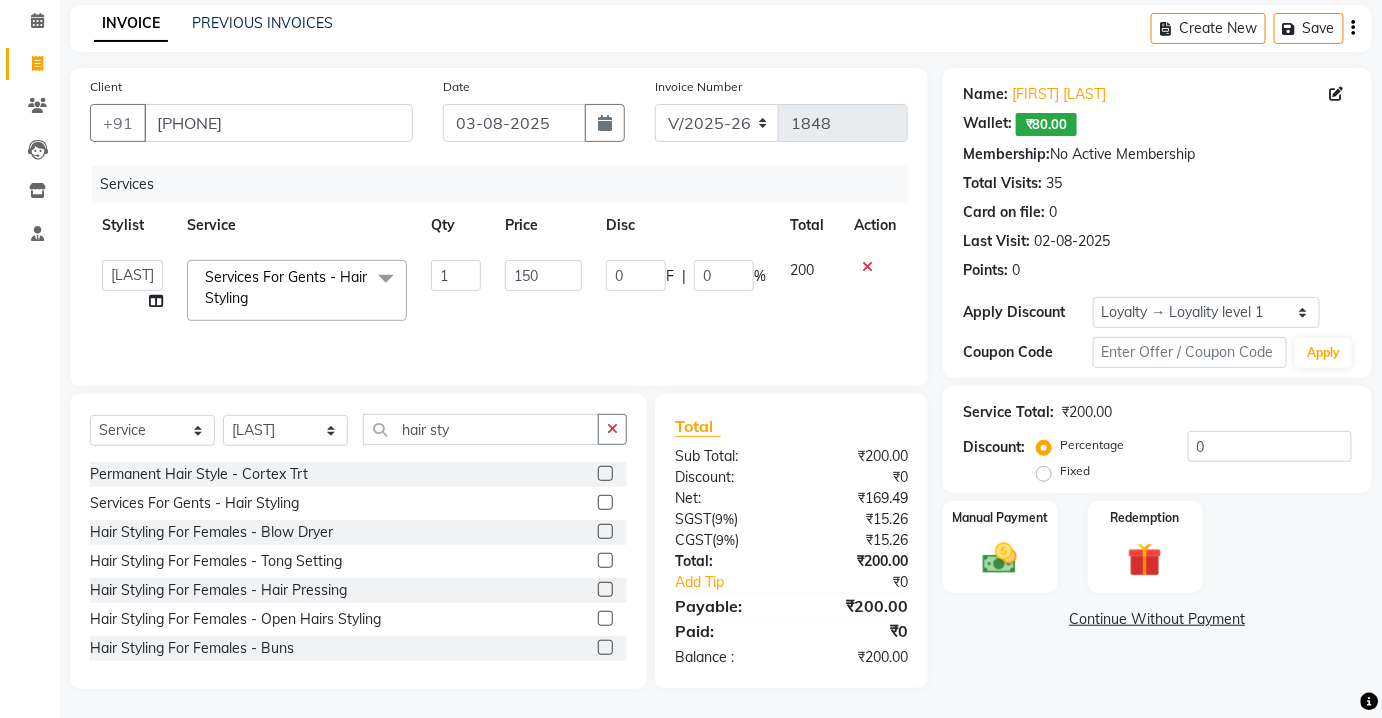 click on "SAKSHI FACIAL 1 3500 0 F | 0 % 3500 Aarti   Asif   AZIZA   BOBBY   CHARMAYNE   CHARMS   DR. [FIRST] [LAST]   HINA   HUSSAN   NOSHAD   RANI   [FIRST] [LAST]    SAKSHI   SANTOSH   SAPNA   TABBASUM  Services For Gents  -  Hair Styling  x Laser  -  Upperlips Laser  -  Chin Laser  -  Sidelock Laser  -  Full Face Laser  -  Ears Laser  -  Half Legs Laser  -  Full Legs Laser  -  Arms Laser  -  Underarm'S Laser  -  Bikini Laser  -  Full Body Facial-  Hydra Facial Classic Facial - Hydra + DNA Laser -DNA YOGA Lases TRT Face Pack hair Cruls Eye Lenses ADVANCE M FACIAL HYDRA LYMPHATIC DRAINAGE BEARD COLOR Flowers HAIR DO Eye TRT MD Hydra Facial CONSULTATION Hair PRP_ DERMA PLANING Hair Derma Scalp TRT FACIAL SEMI TREATMENT FACIAL MESO TRT MESO + DNA  SKIN ASSESTMENT  HAIR ASSESTMENT  IV GLUTATHIONE THRAPY Permanent Hair Style  -  Biotin Permanent Hair Style  -  Biotin++ Permanent Hair Style  -  Biotox Permanent Hair Style  -  Silk Therapy Permanent Hair Style  -  Kera Smooth Permanent Hair Style  -  Cortex Trt D TAN 1 0" 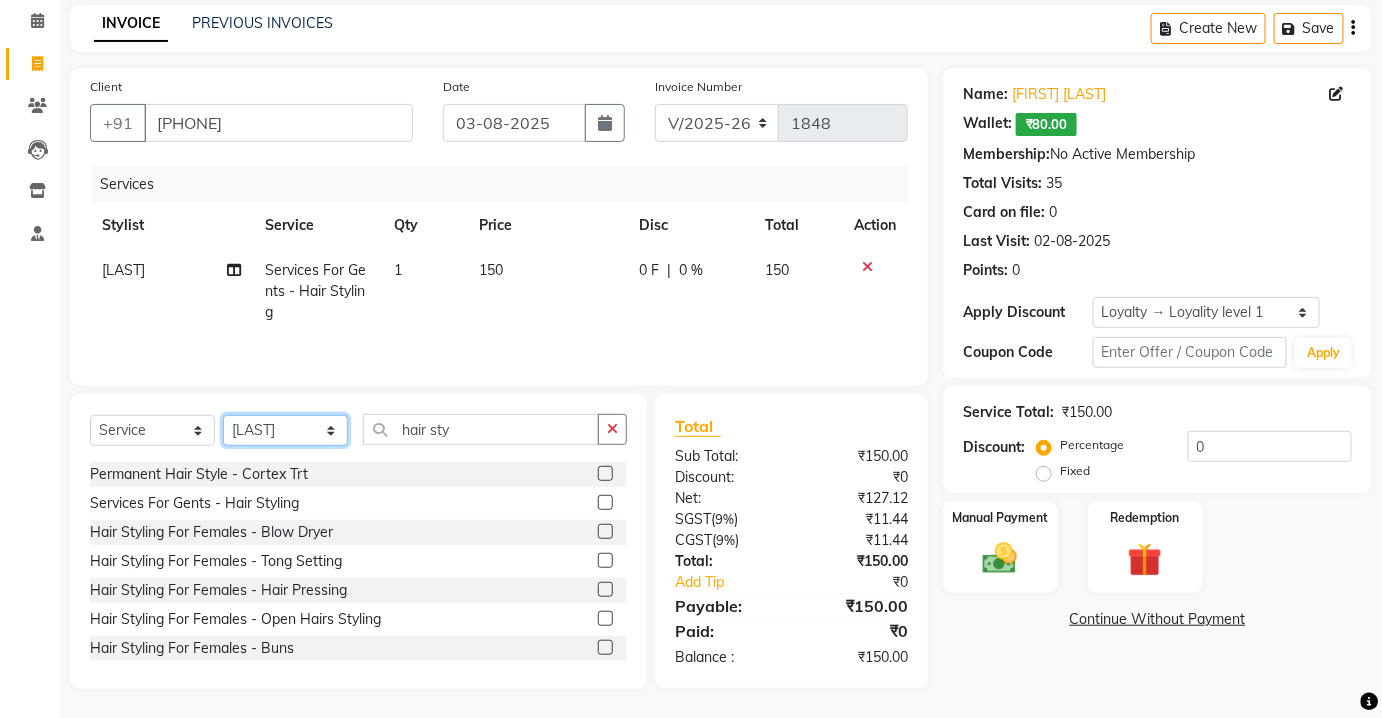 click on "Select Stylist Aarti Asif AZIZA BOBBY CHARMAYNE CHARMS DR. POOJA MITTAL HINA HUSSAN NOSHAD RANI RAVI SOOD  SAKSHI SANTOSH SAPNA TABBASUM" 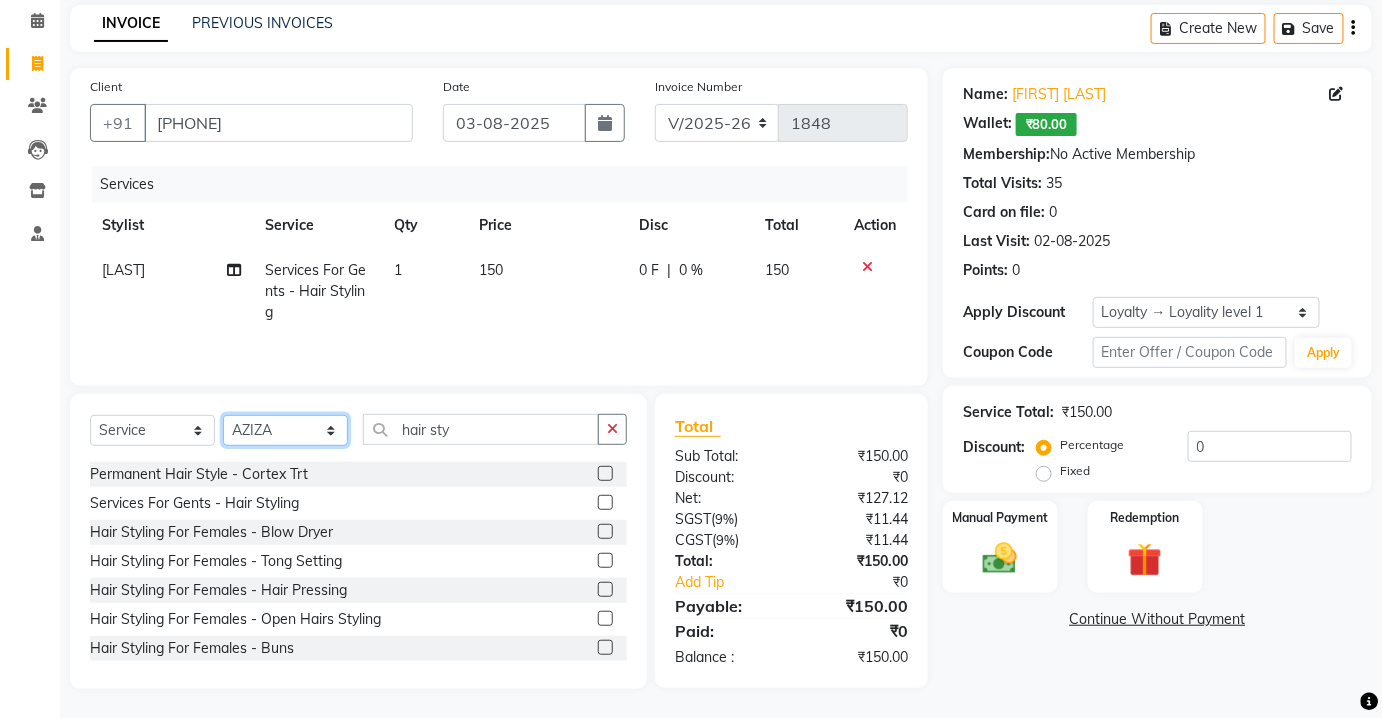 click on "Select Stylist Aarti Asif AZIZA BOBBY CHARMAYNE CHARMS DR. POOJA MITTAL HINA HUSSAN NOSHAD RANI RAVI SOOD  SAKSHI SANTOSH SAPNA TABBASUM" 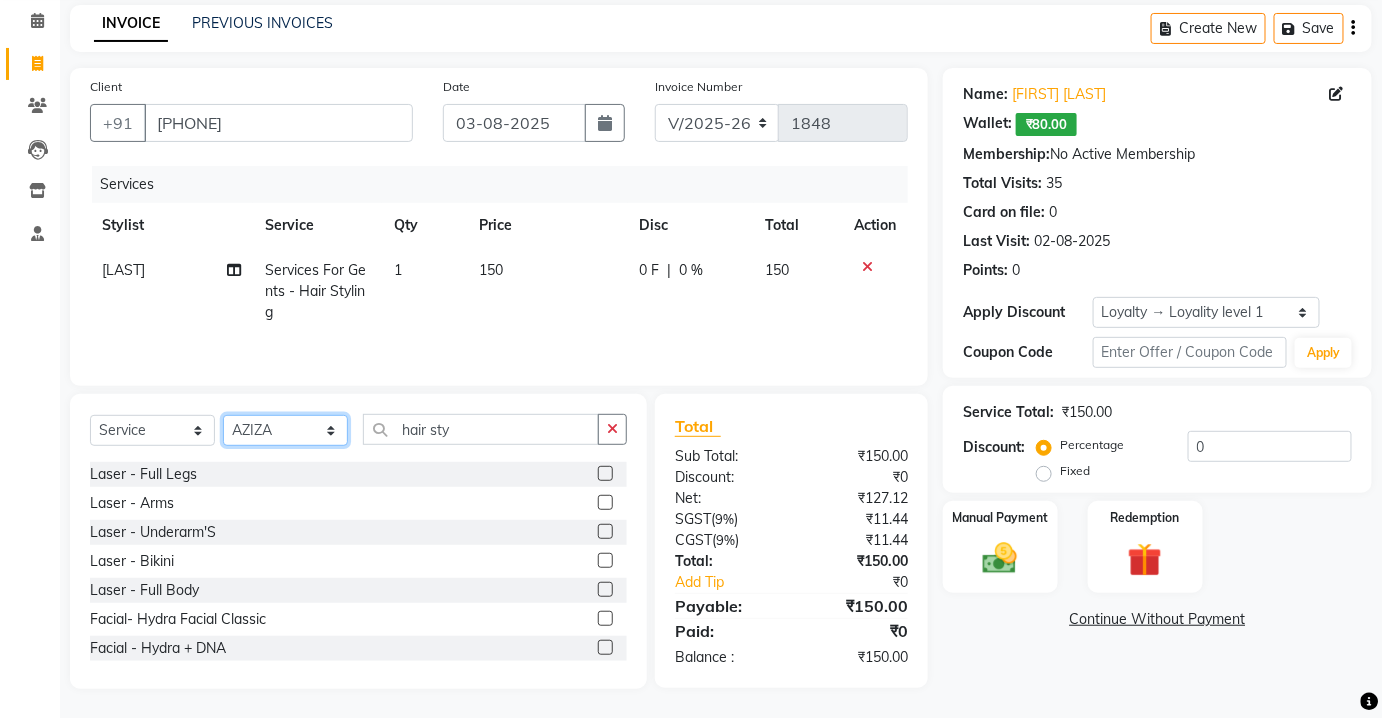 drag, startPoint x: 301, startPoint y: 415, endPoint x: 296, endPoint y: 437, distance: 22.561028 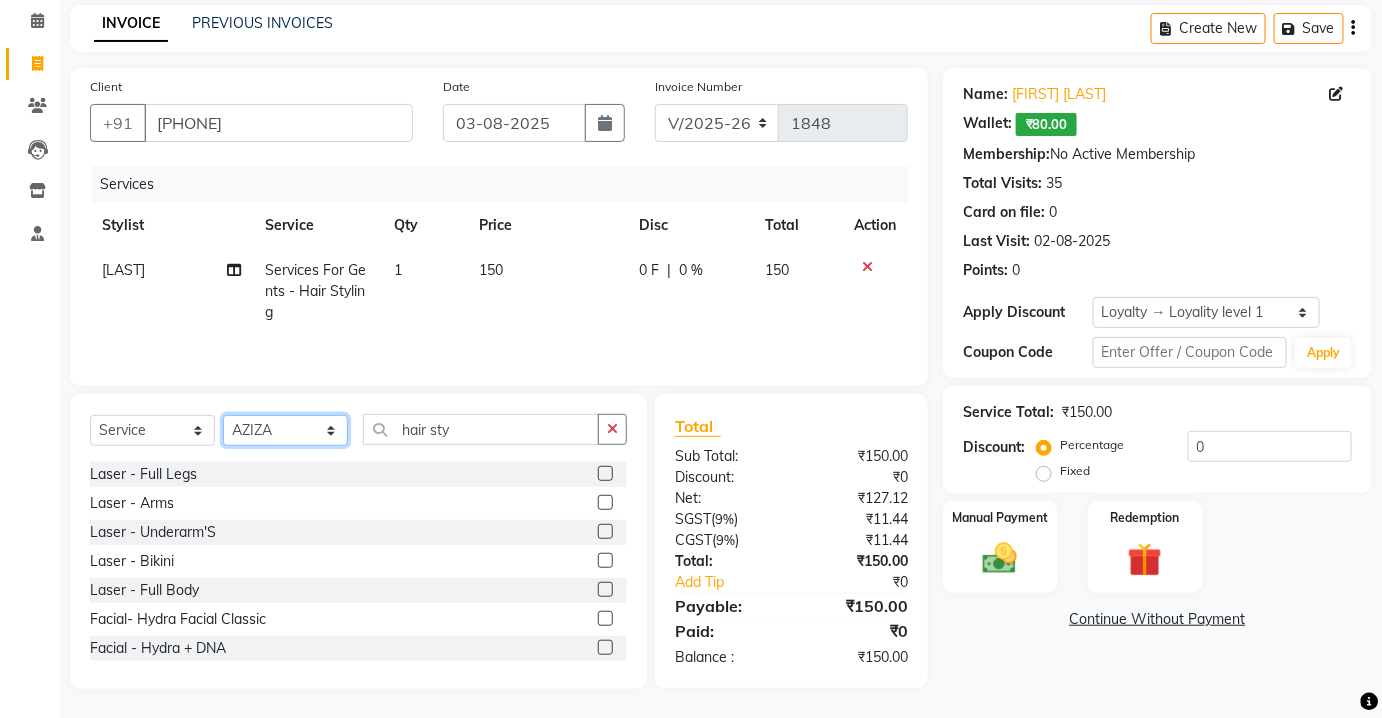 drag, startPoint x: 297, startPoint y: 434, endPoint x: 294, endPoint y: 421, distance: 13.341664 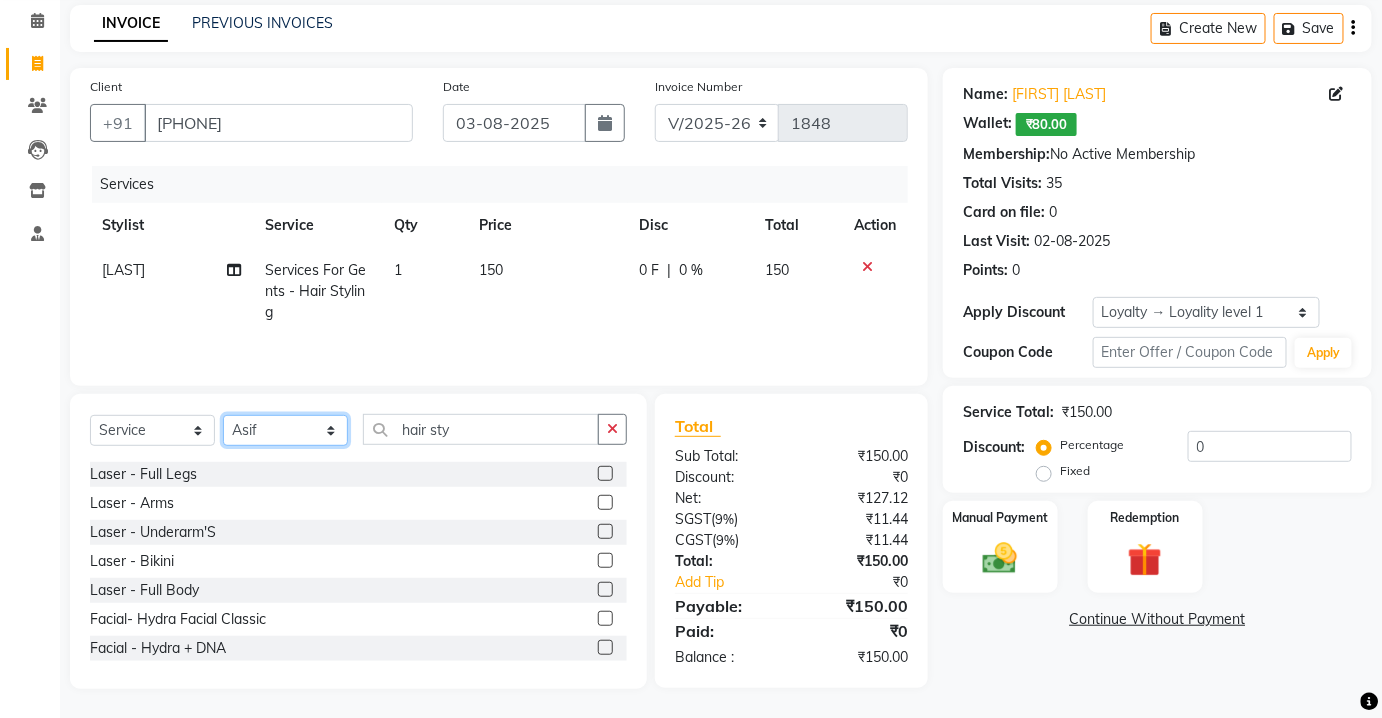 click on "Select Stylist Aarti Asif AZIZA BOBBY CHARMAYNE CHARMS DR. POOJA MITTAL HINA HUSSAN NOSHAD RANI RAVI SOOD  SAKSHI SANTOSH SAPNA TABBASUM" 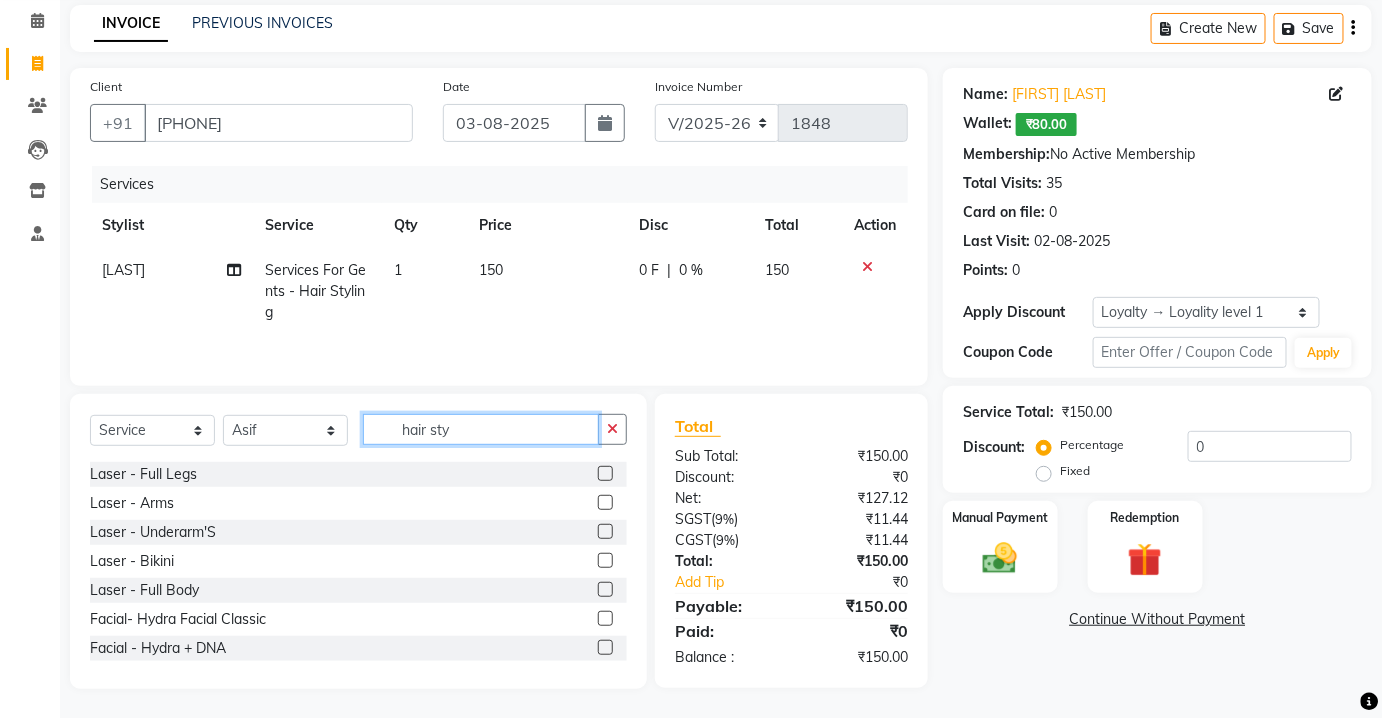 click on "hair sty" 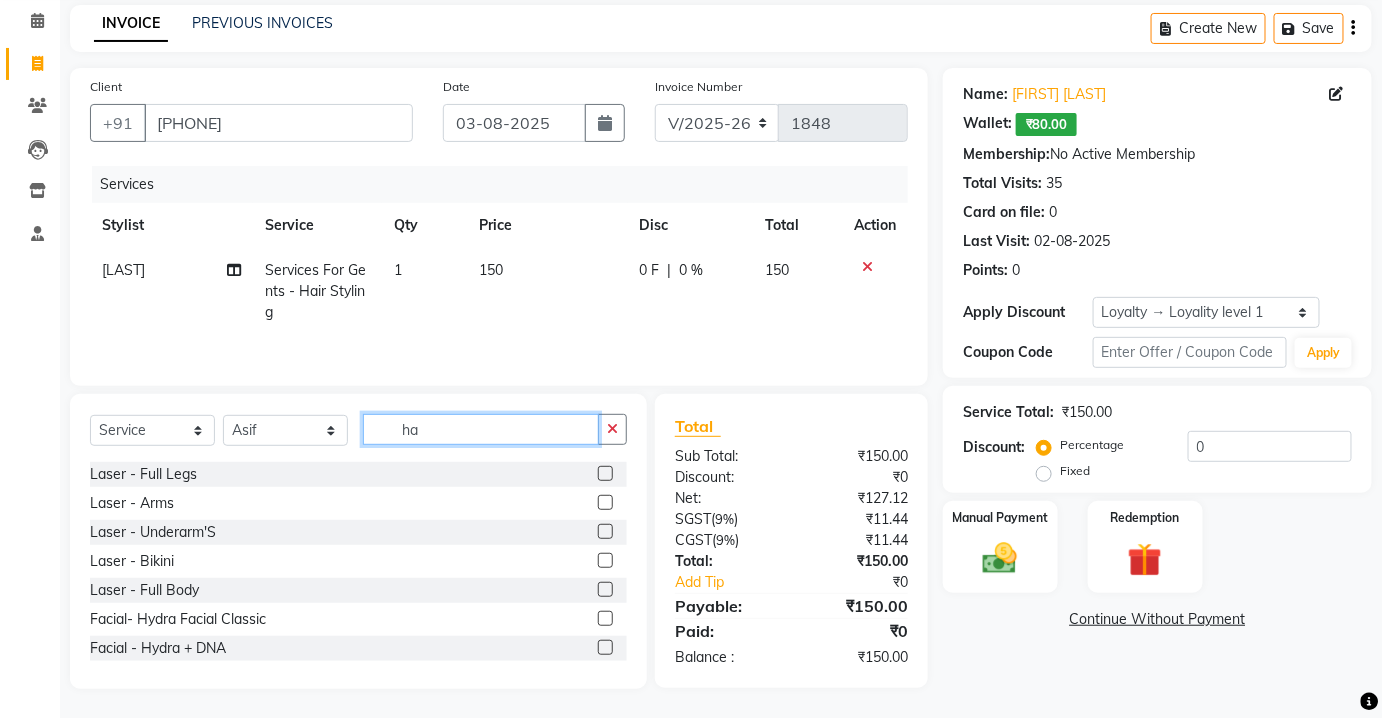 type on "h" 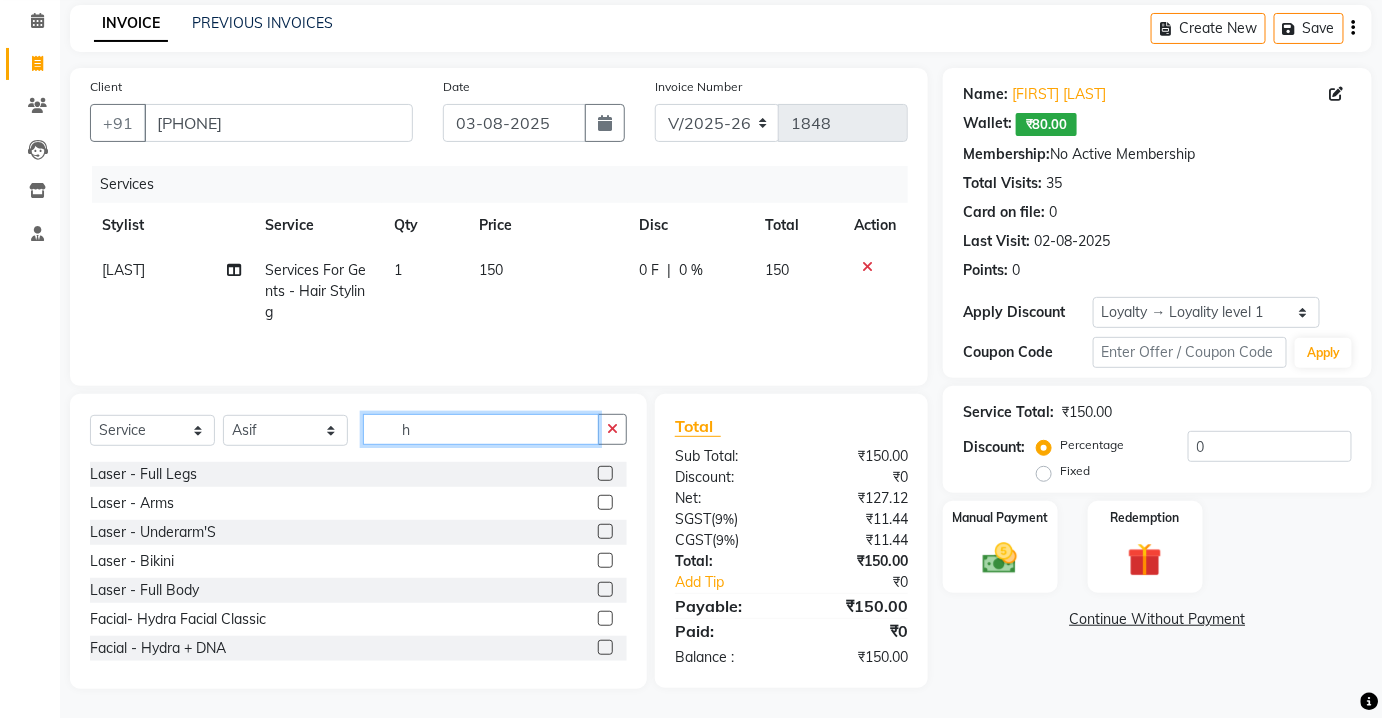scroll, scrollTop: 0, scrollLeft: 0, axis: both 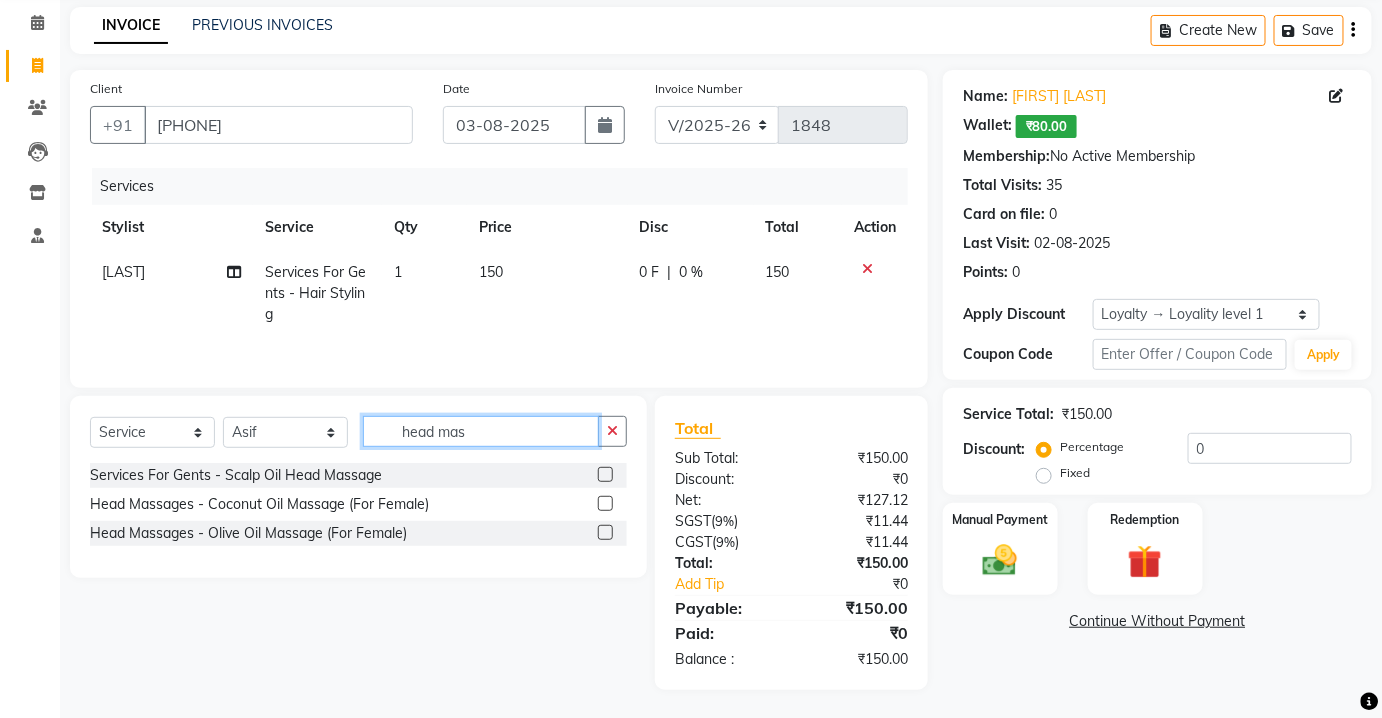 type on "head mas" 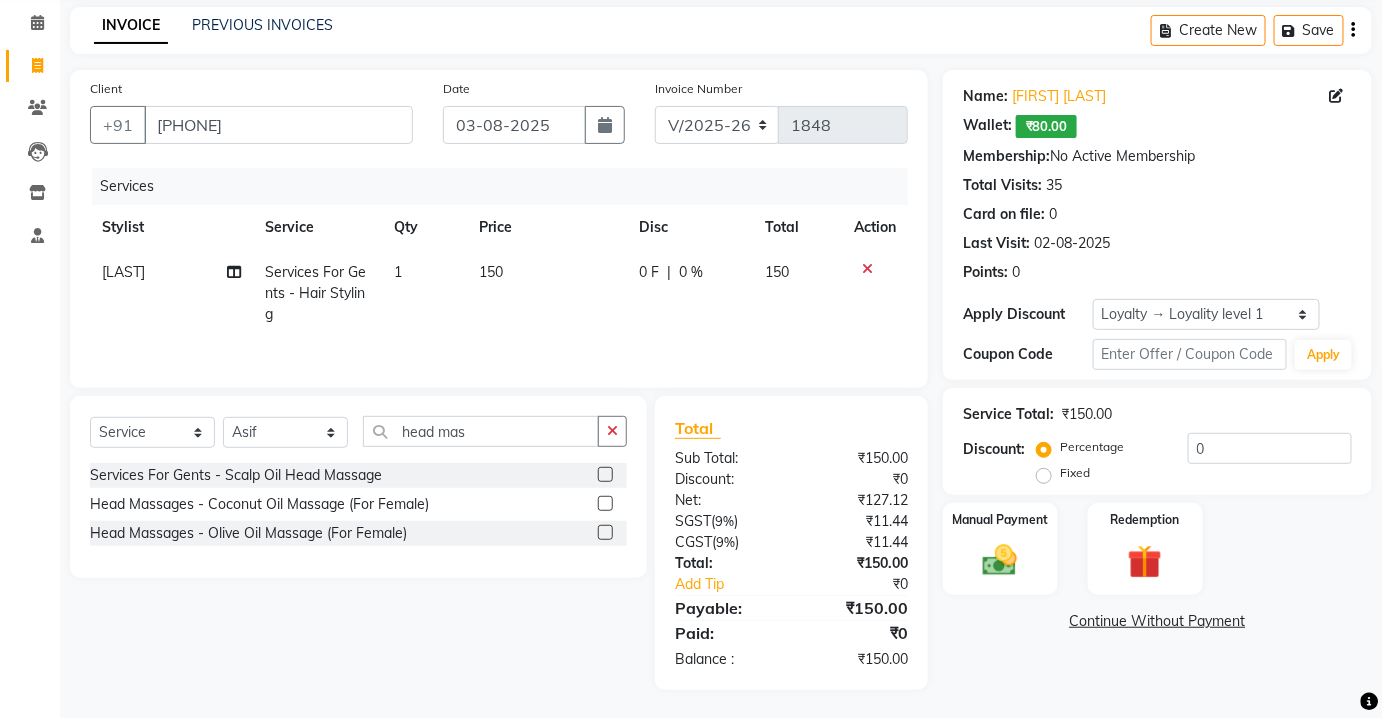 click 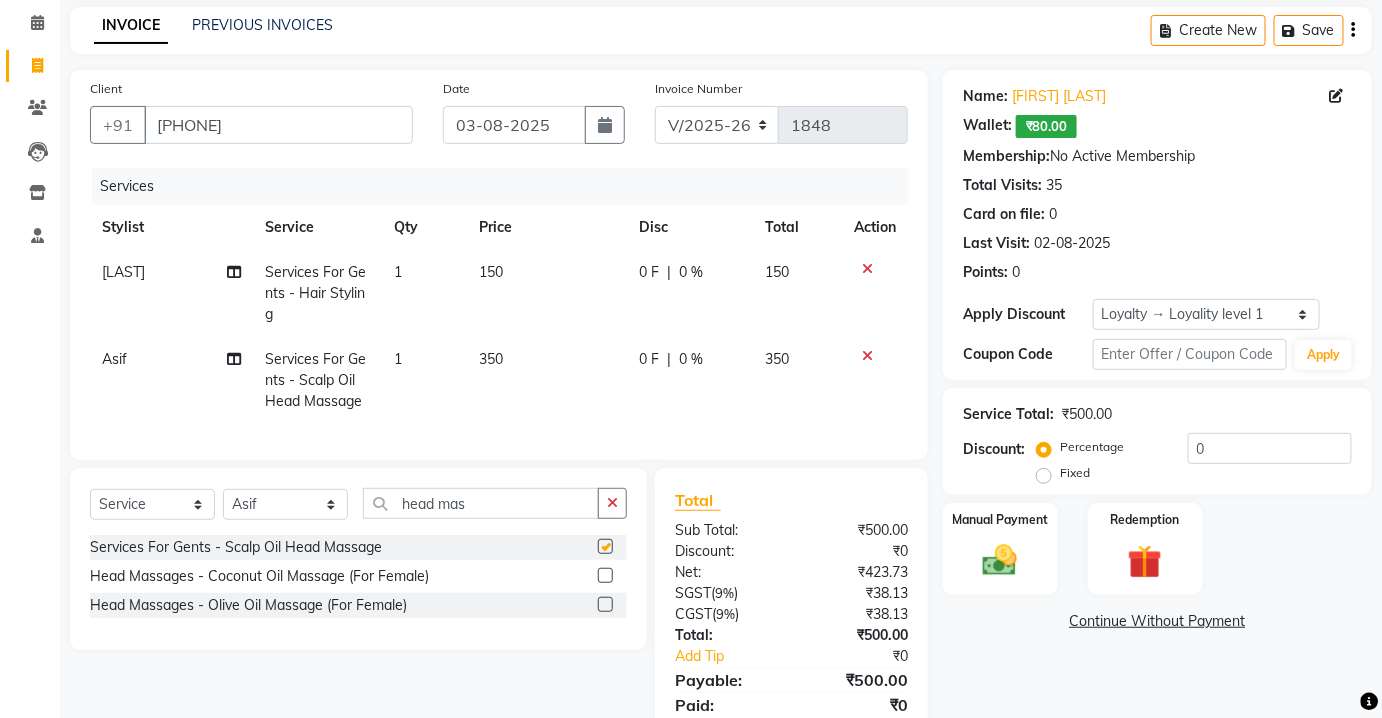 checkbox on "false" 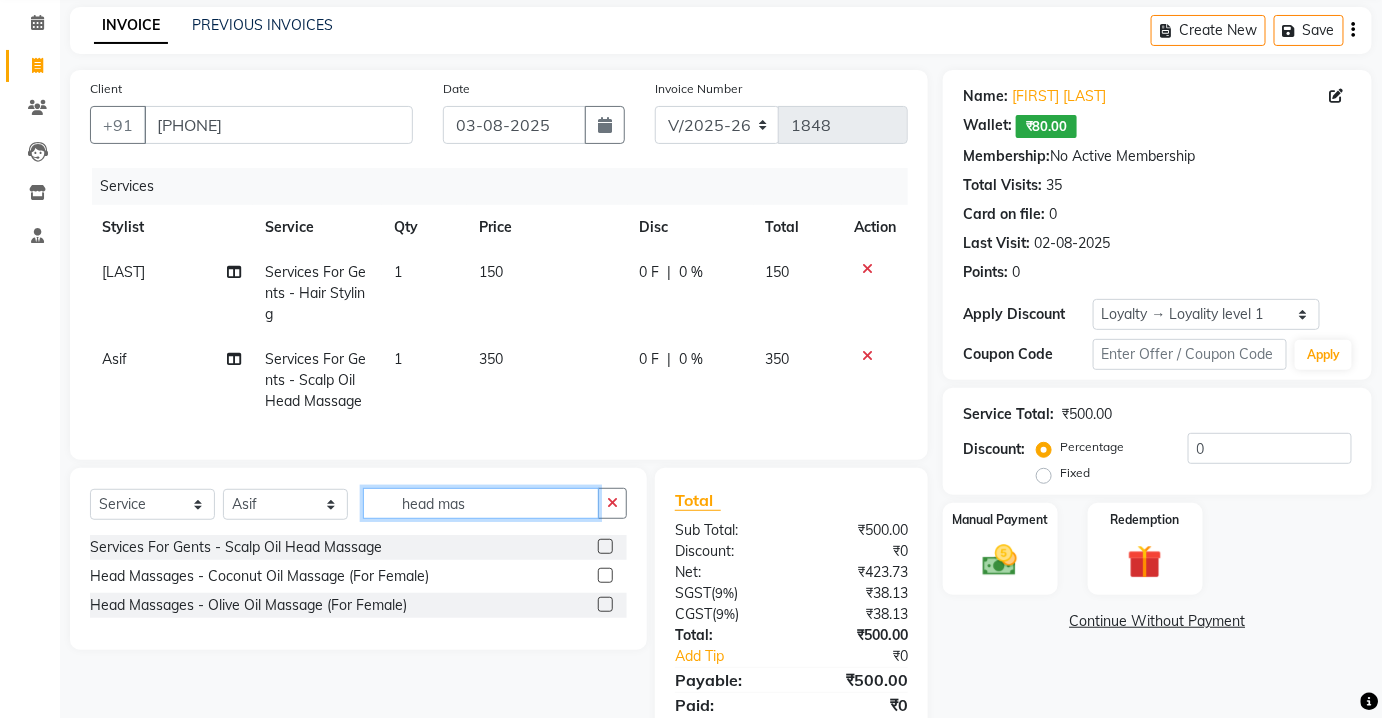 click on "head mas" 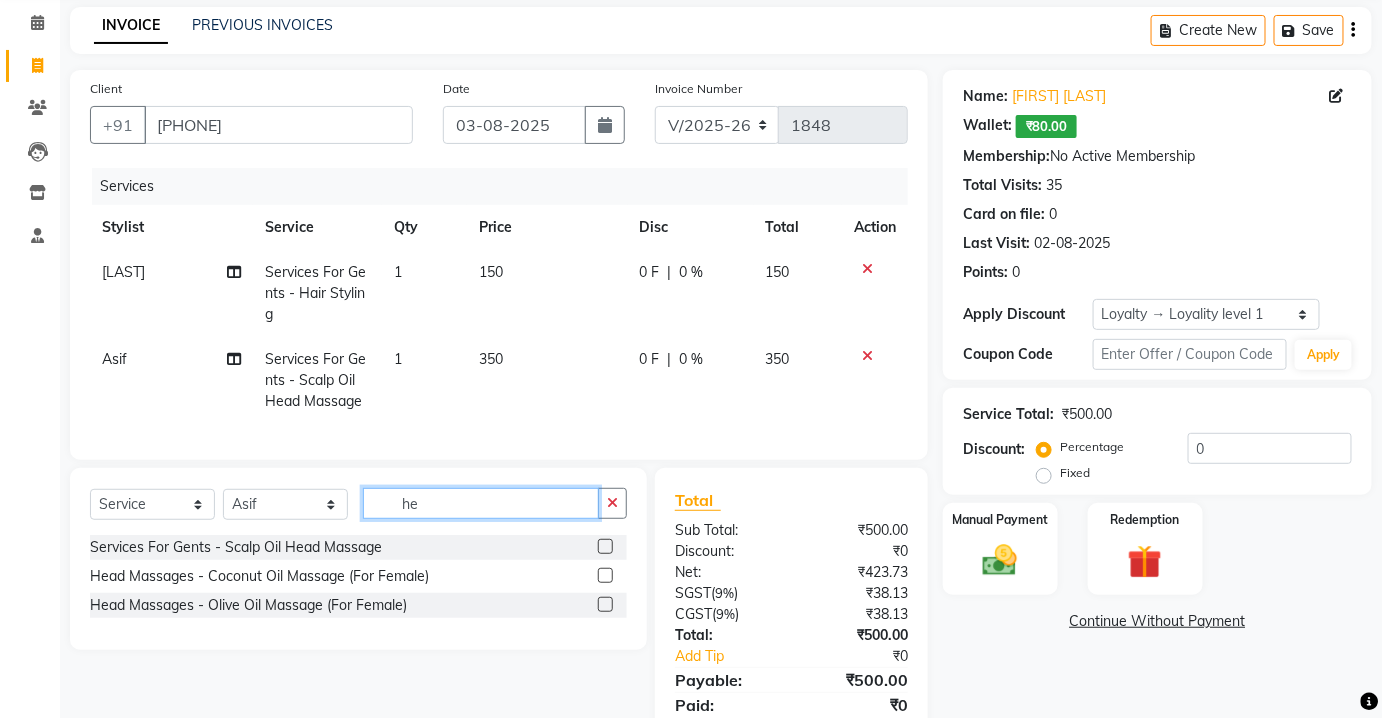 type on "h" 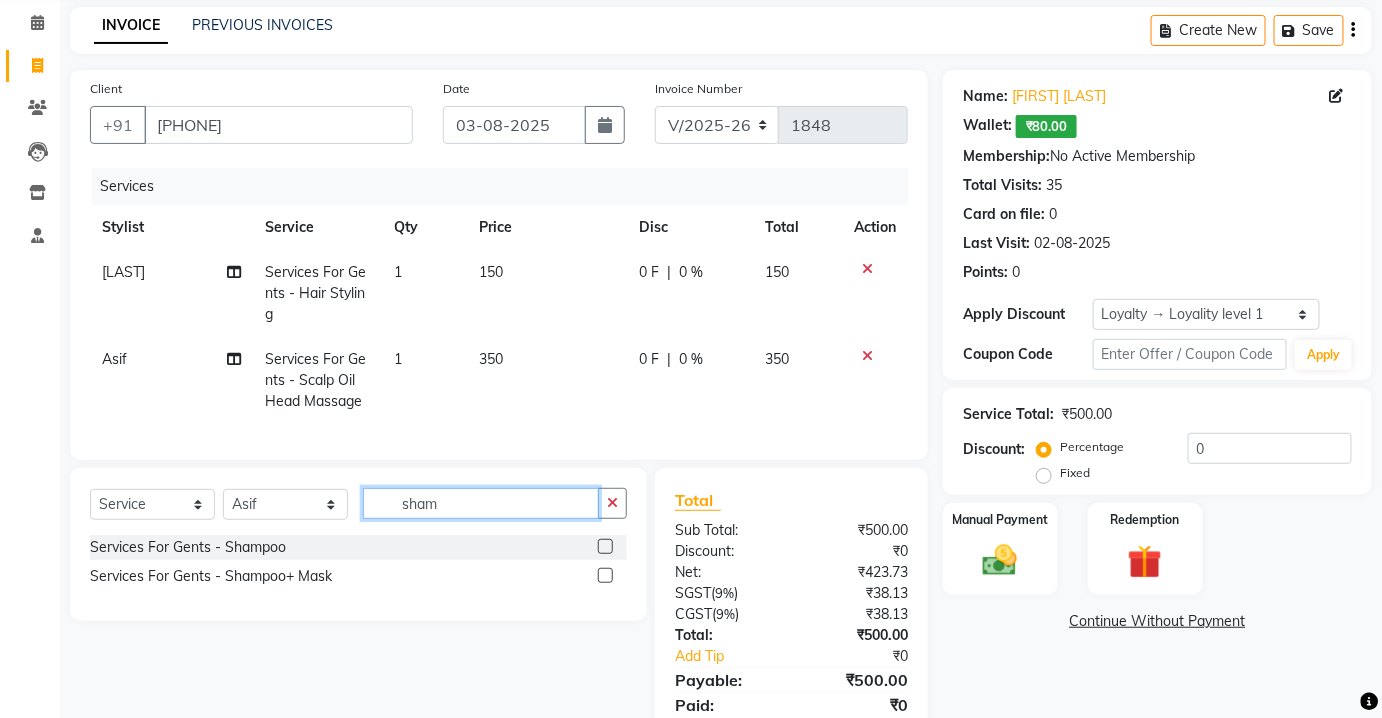 type on "sham" 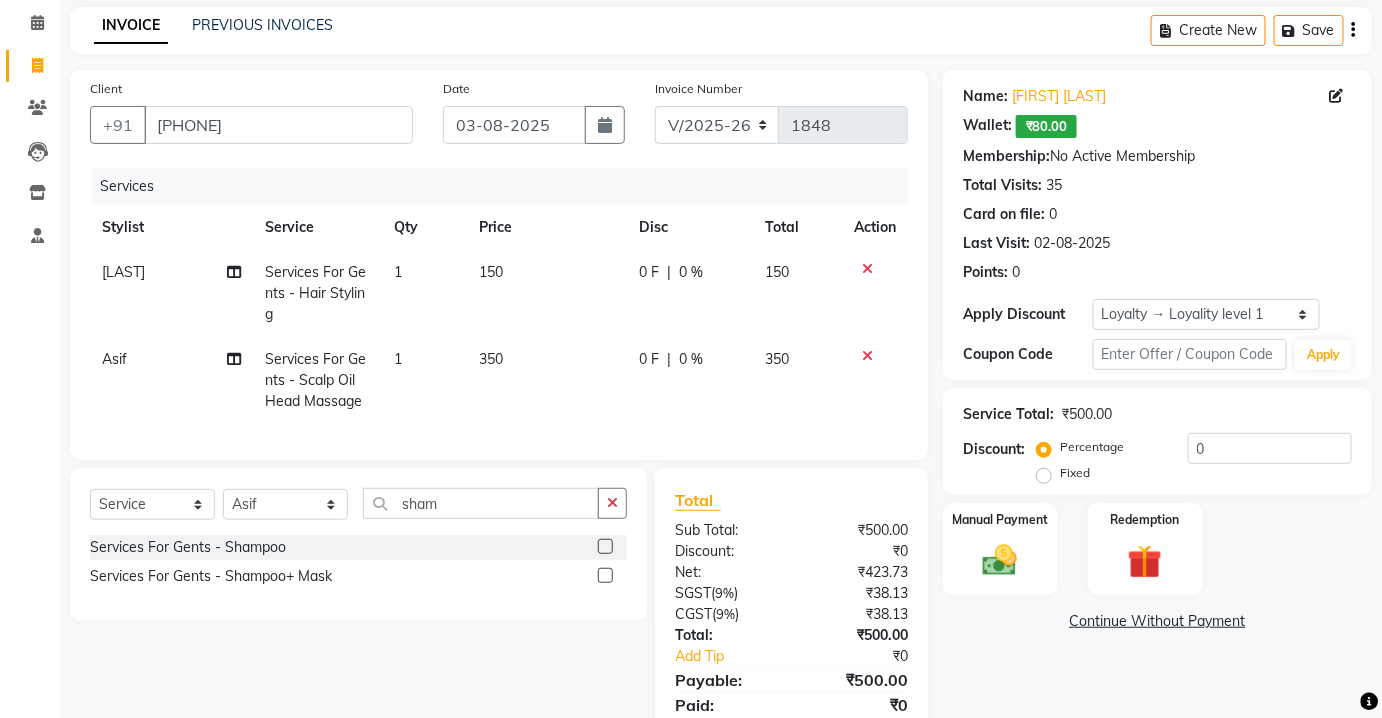 click 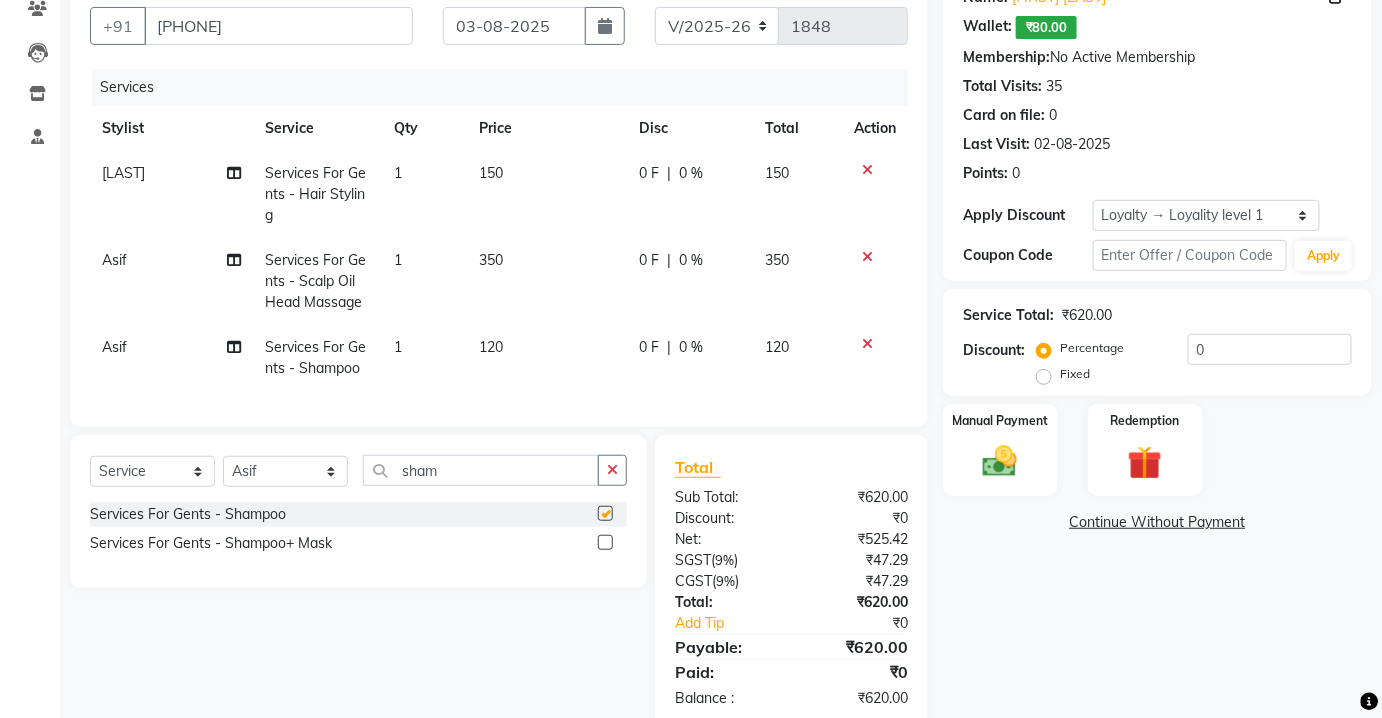 scroll, scrollTop: 232, scrollLeft: 0, axis: vertical 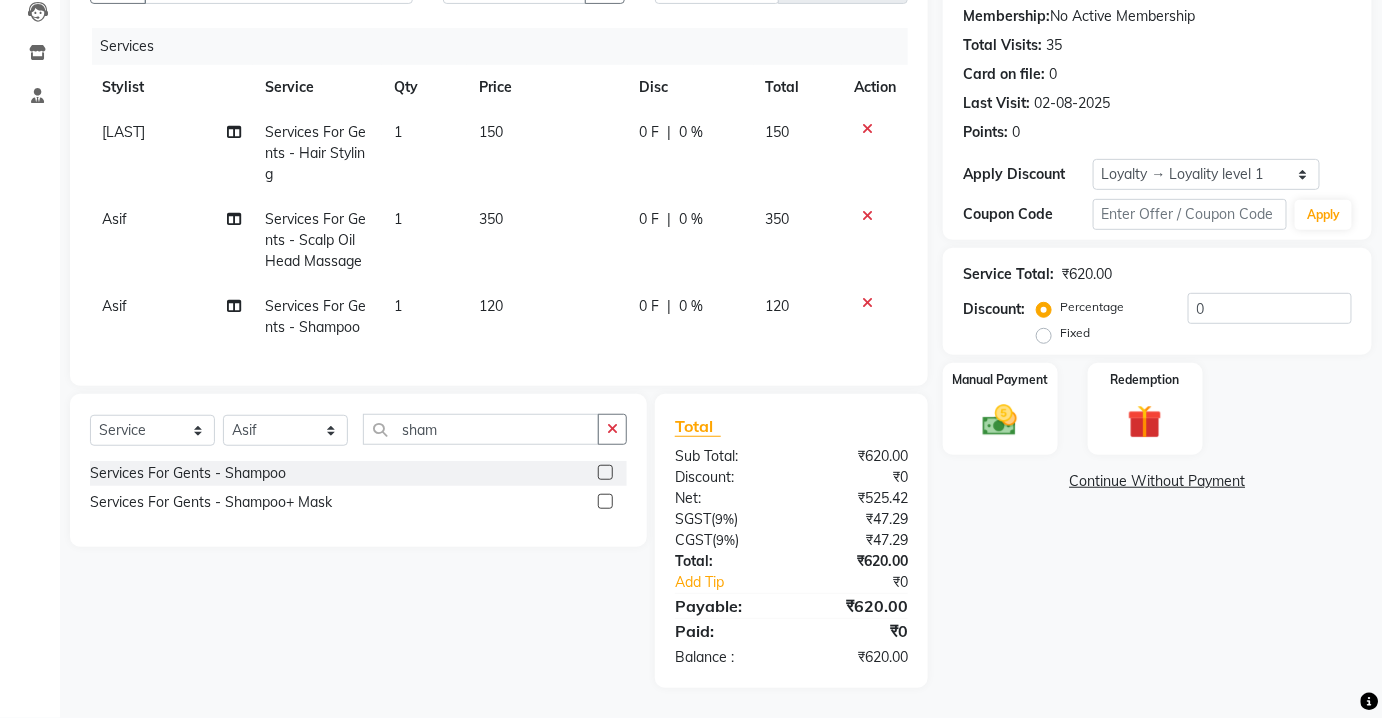 checkbox on "false" 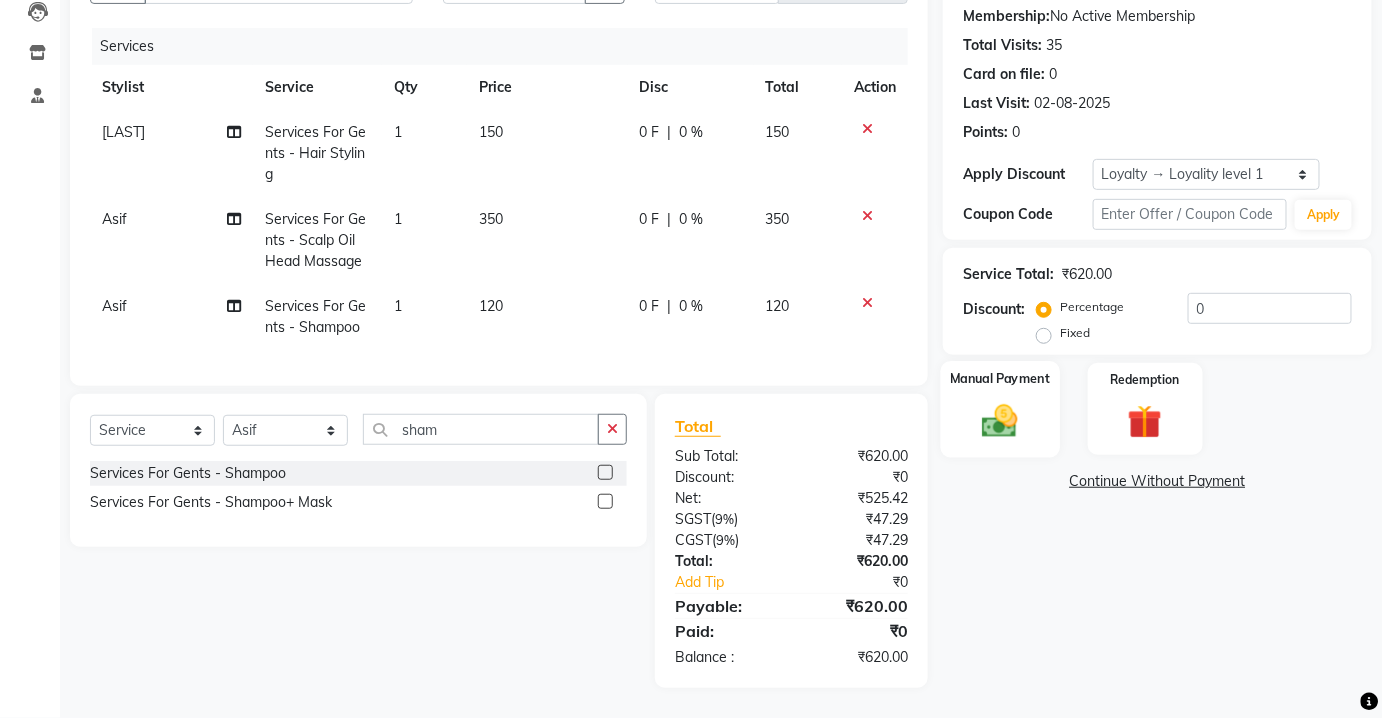 click on "Manual Payment" 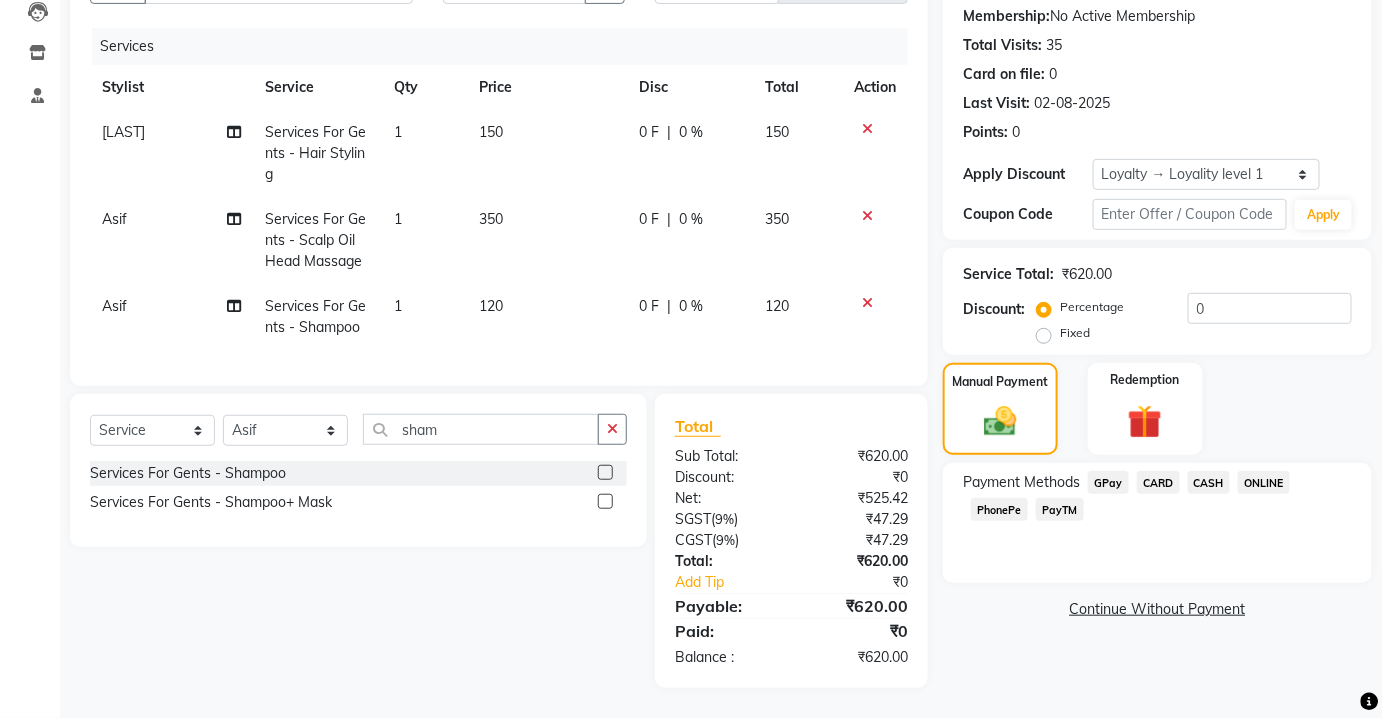 click on "CASH" 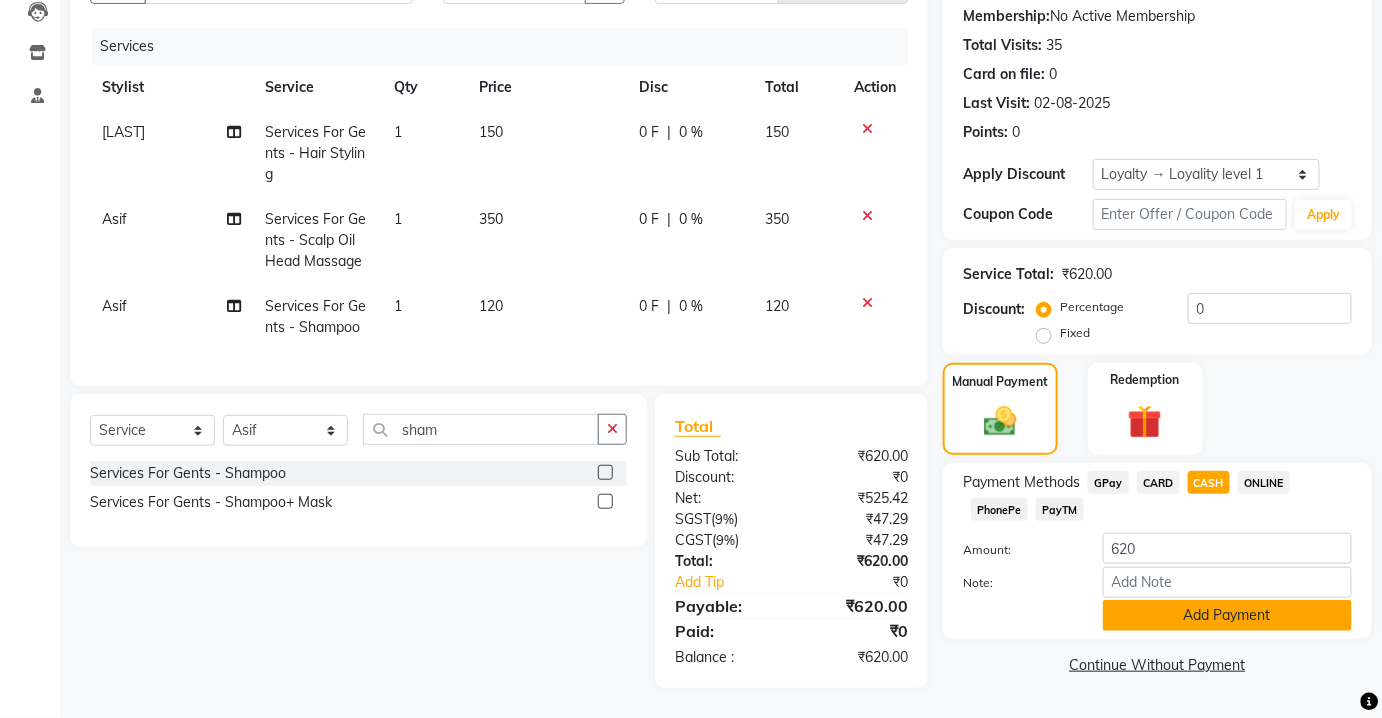 click on "Add Payment" 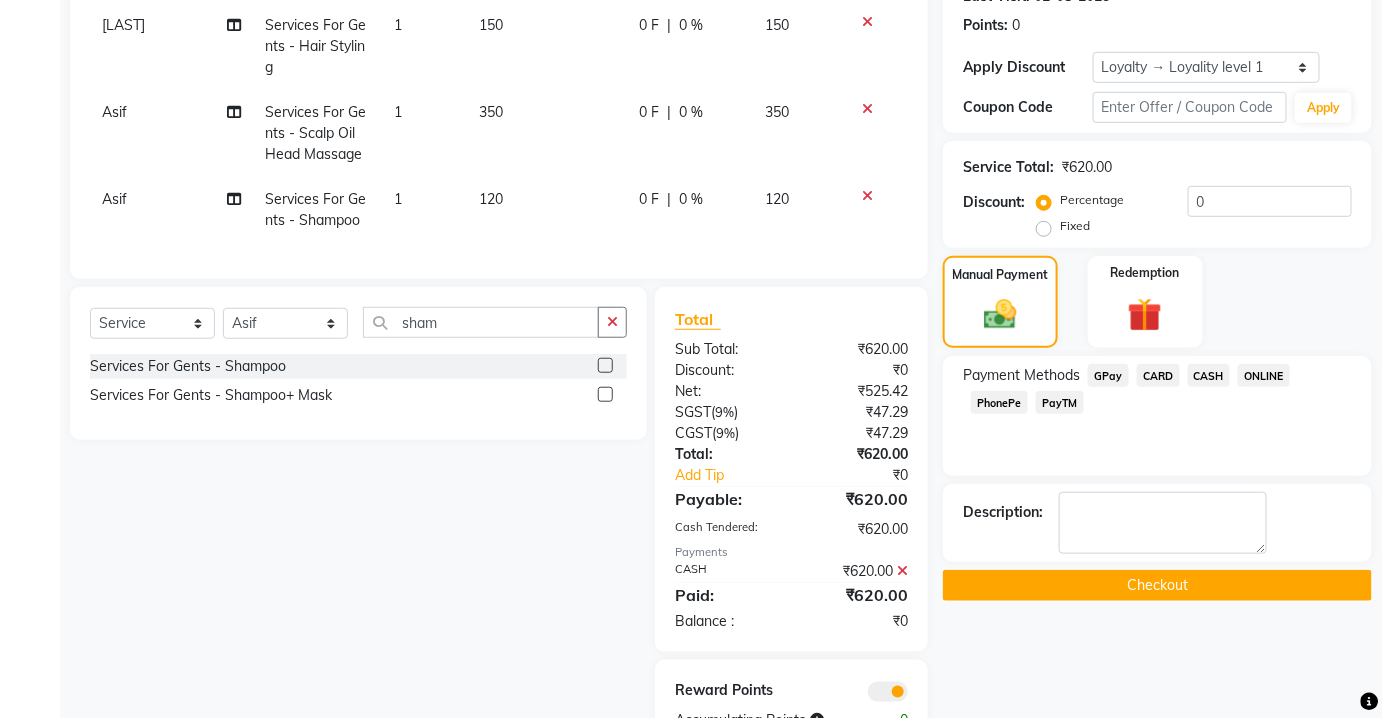 scroll, scrollTop: 402, scrollLeft: 0, axis: vertical 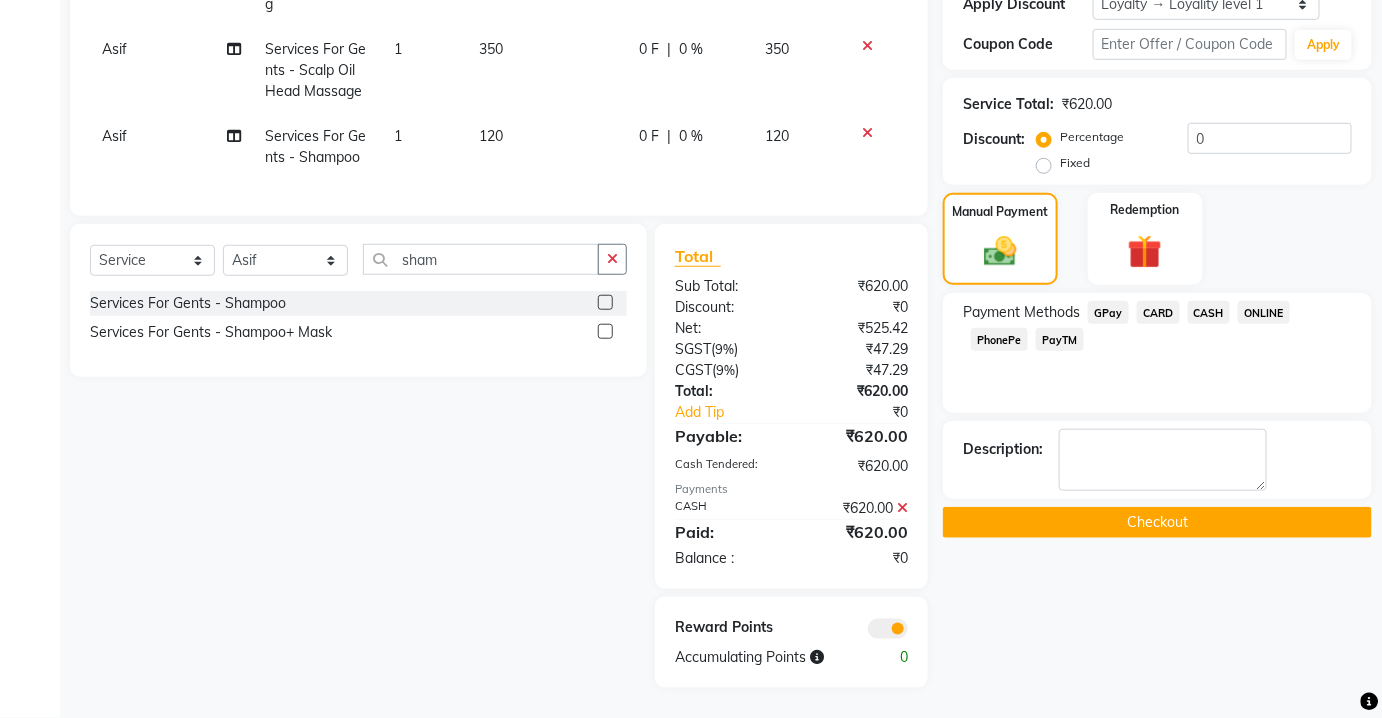 click on "Checkout" 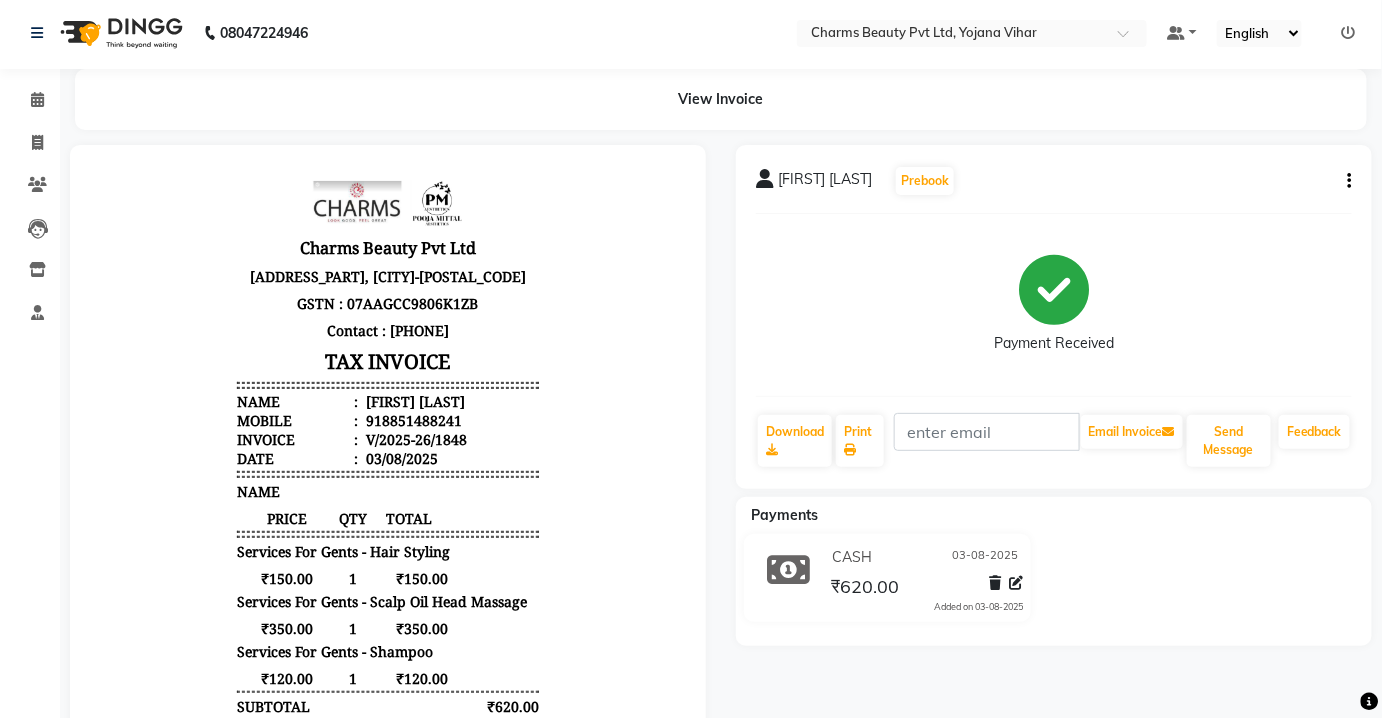 scroll, scrollTop: 263, scrollLeft: 0, axis: vertical 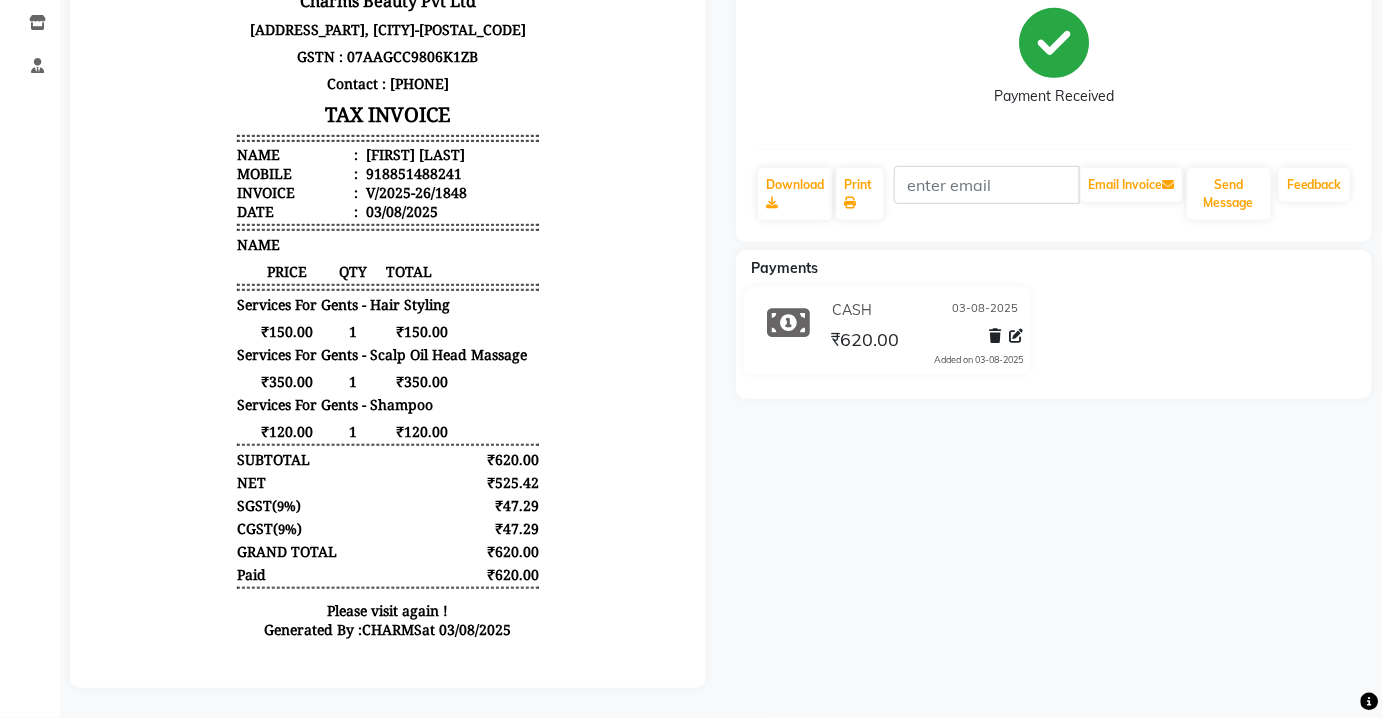 click on "Payment Received" 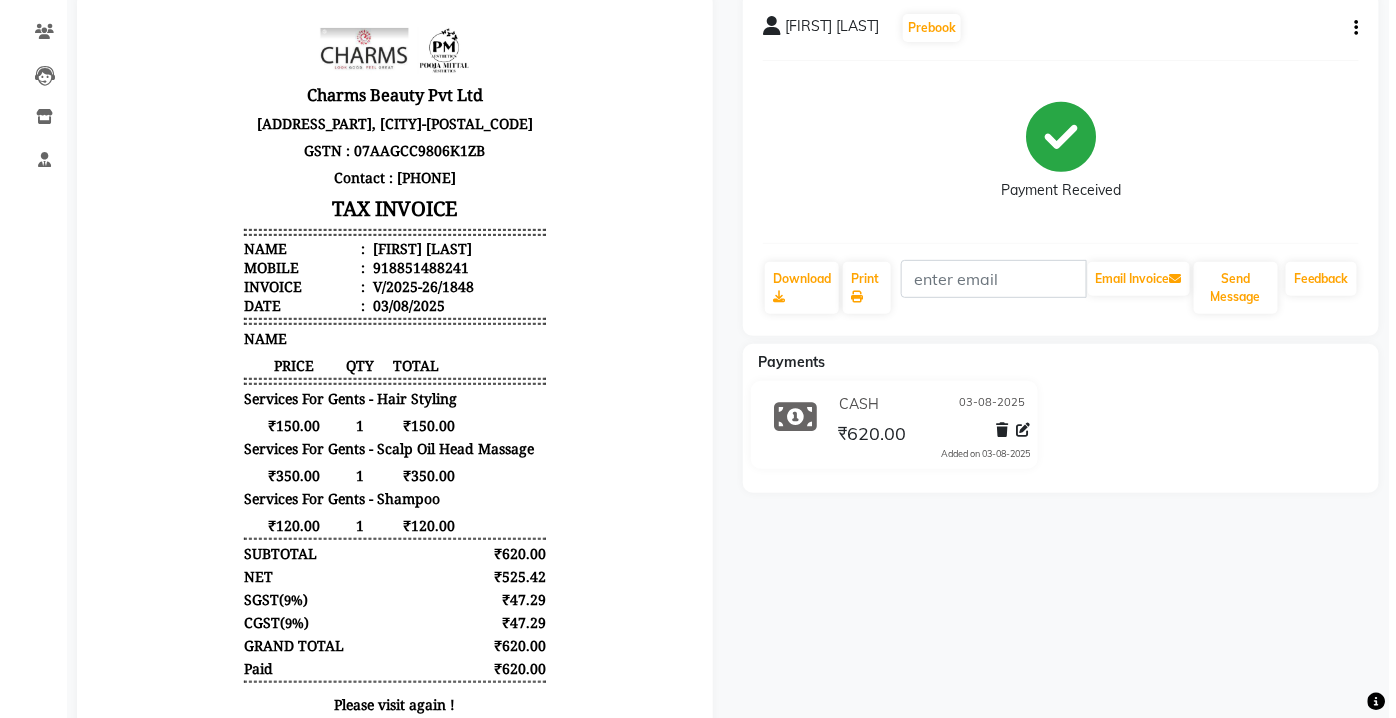 scroll, scrollTop: 0, scrollLeft: 0, axis: both 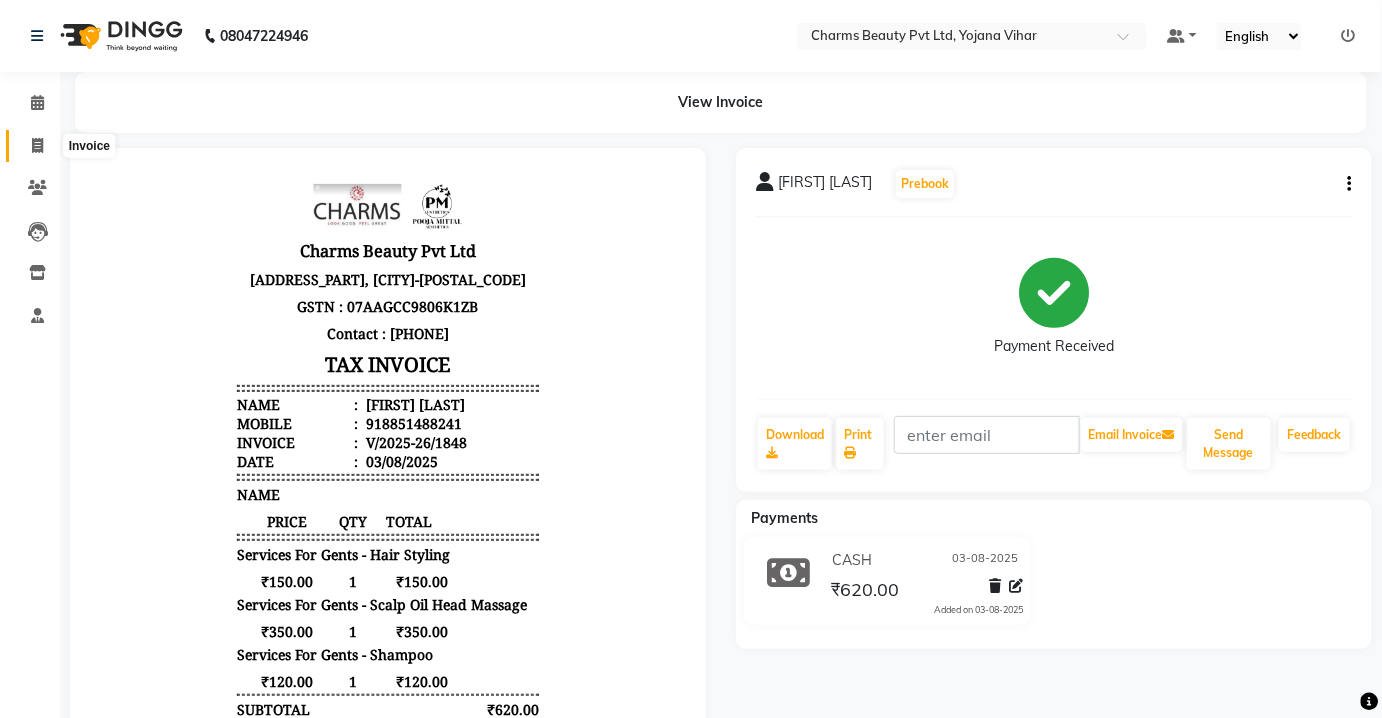 click 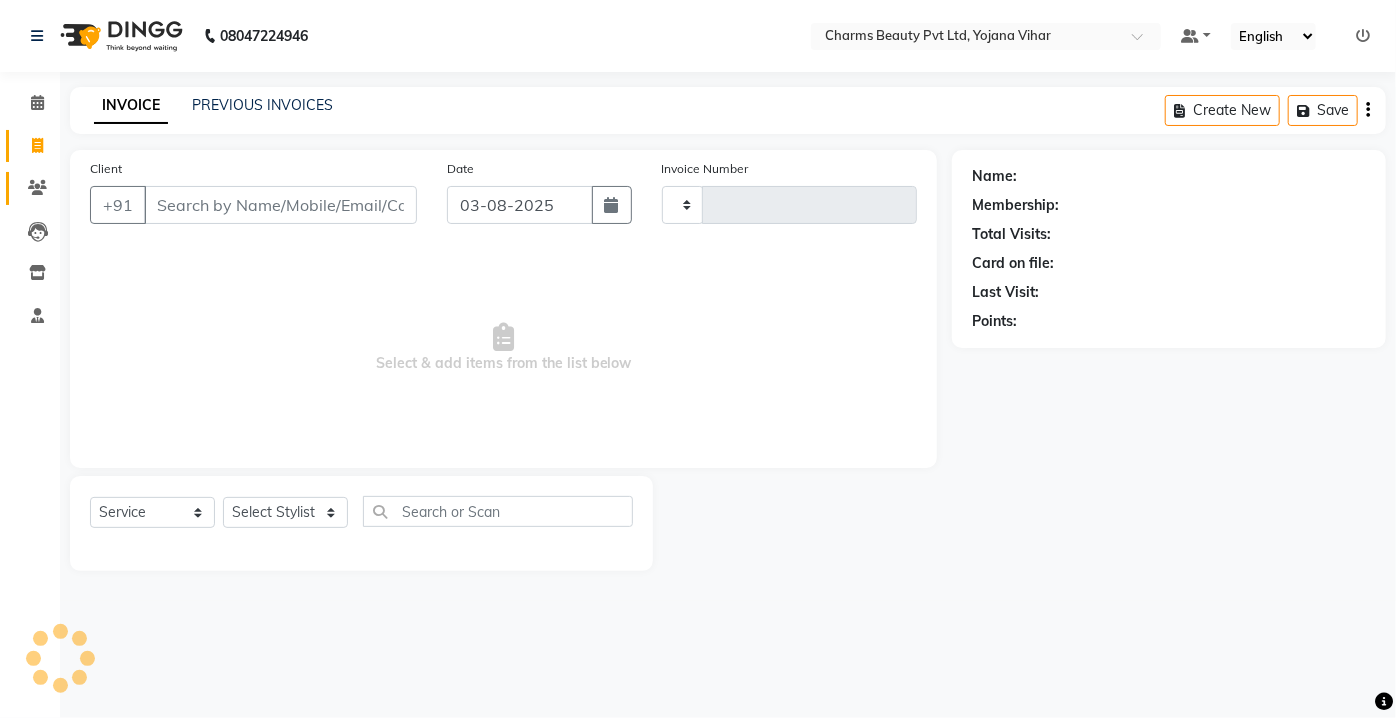 type on "1849" 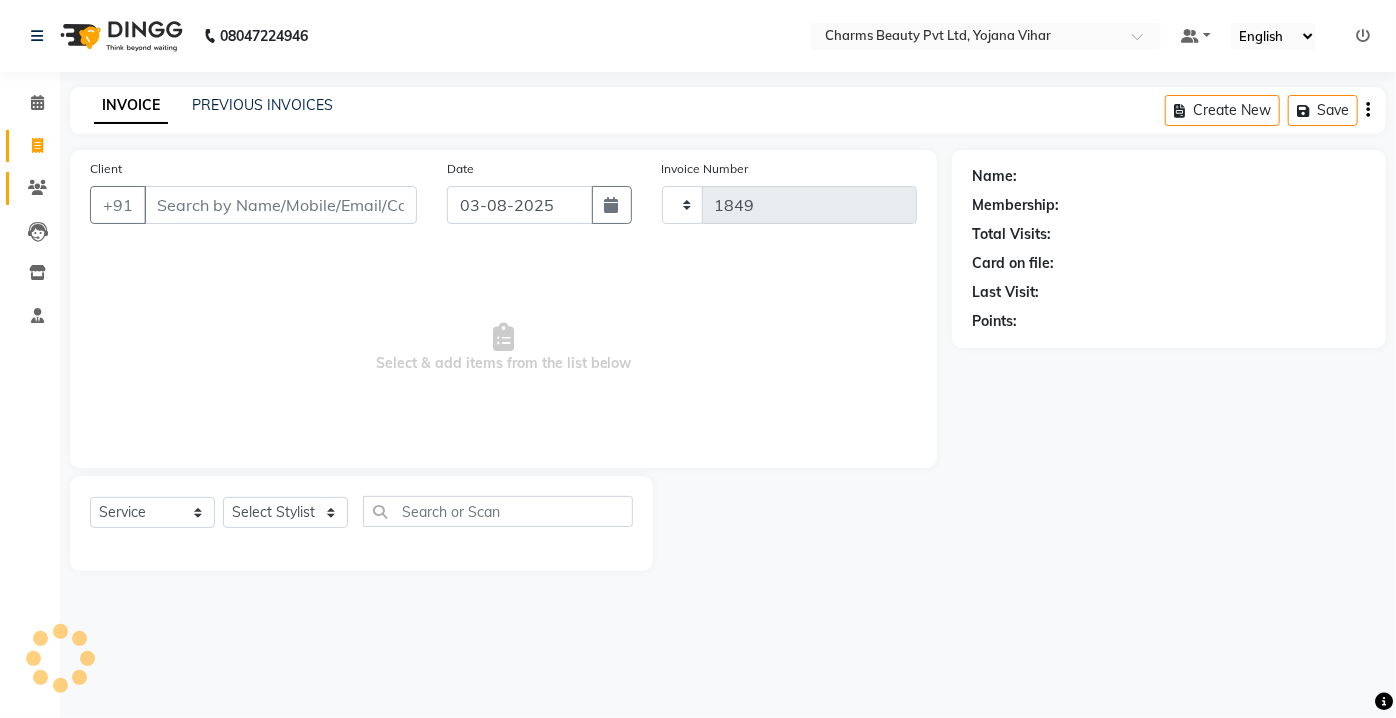 select on "3743" 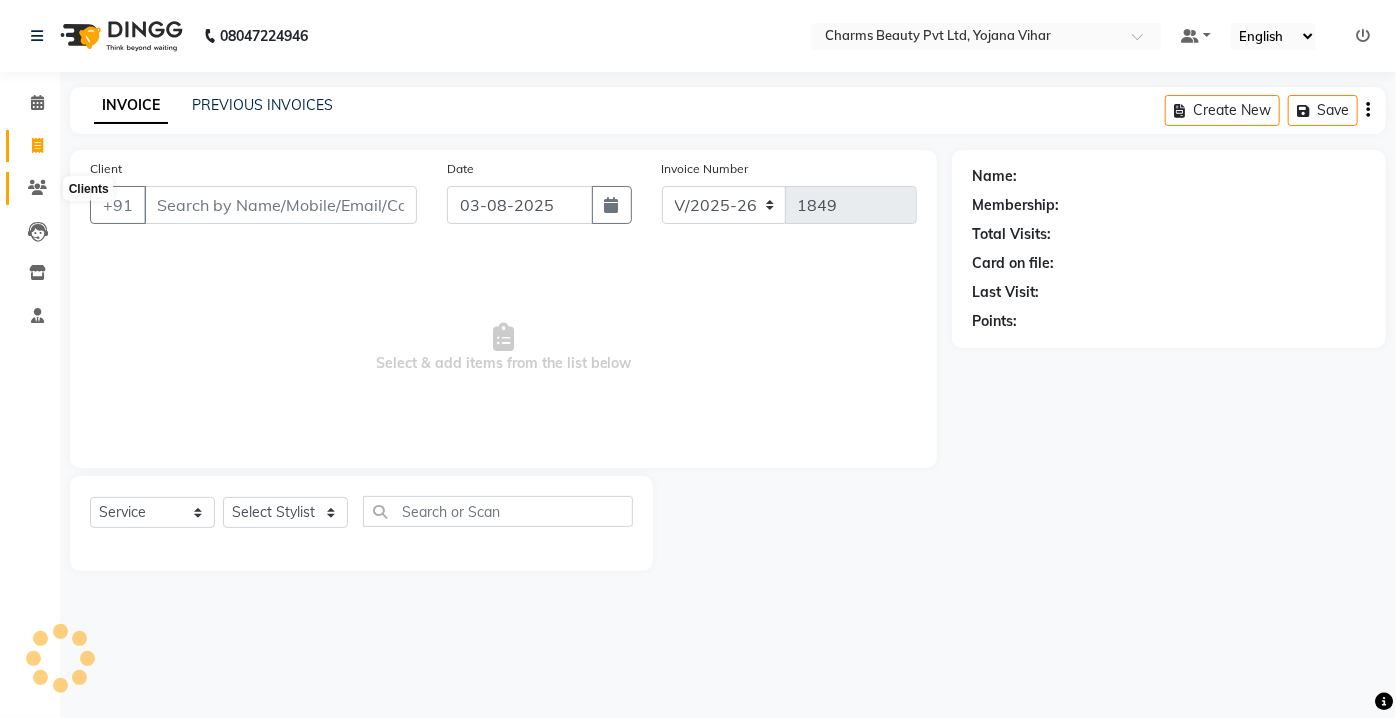 click 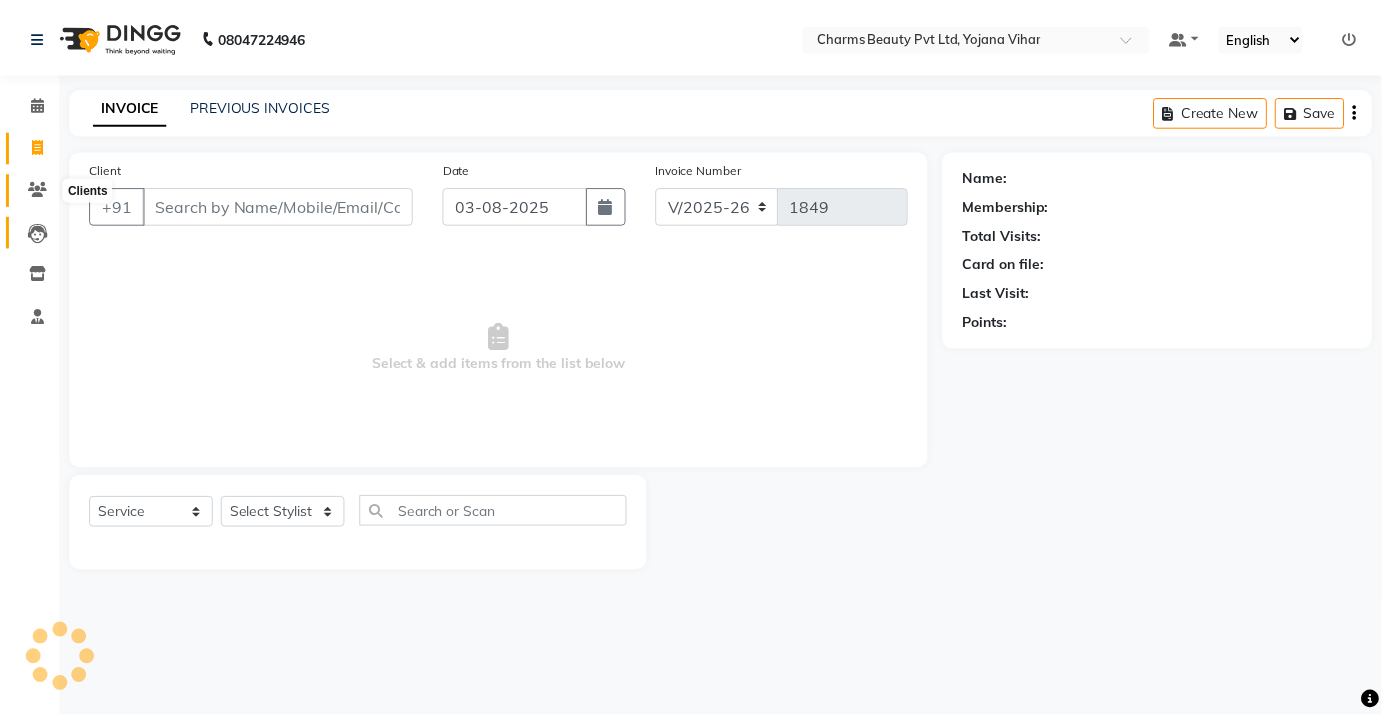 scroll, scrollTop: 45, scrollLeft: 0, axis: vertical 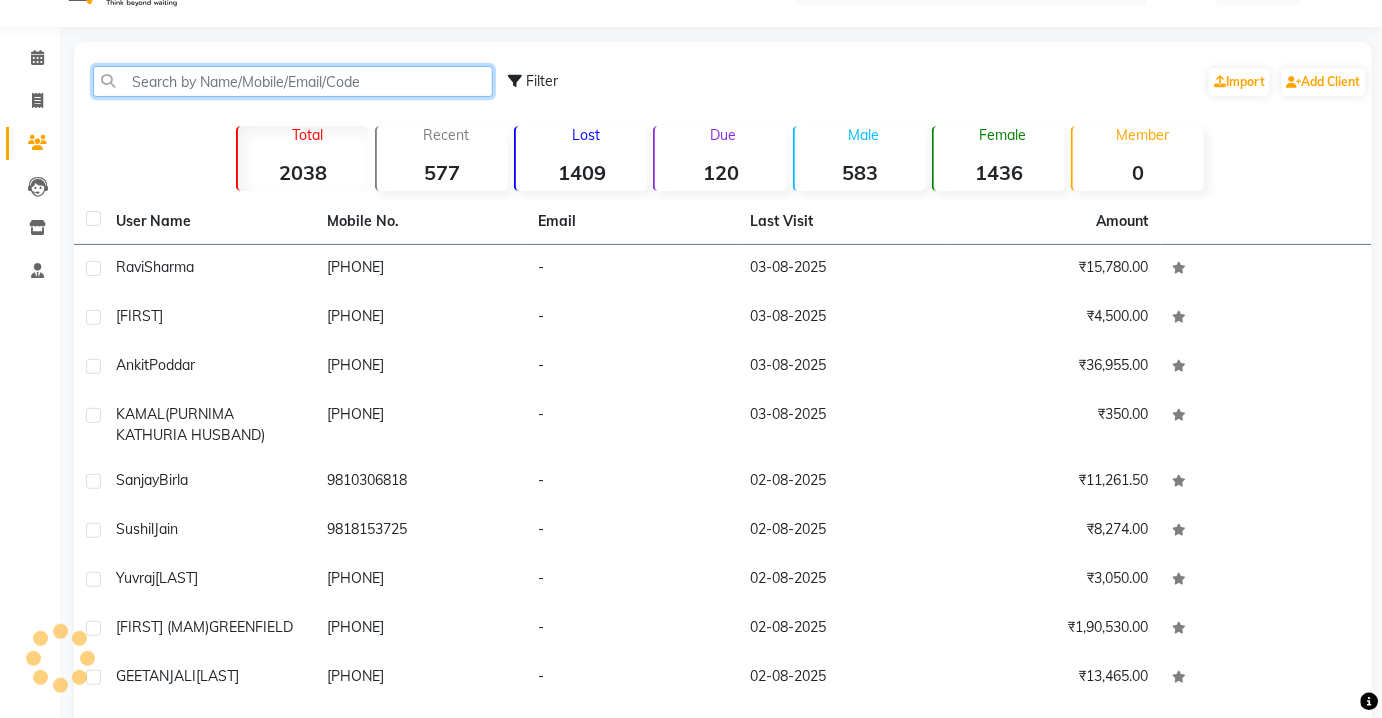 click 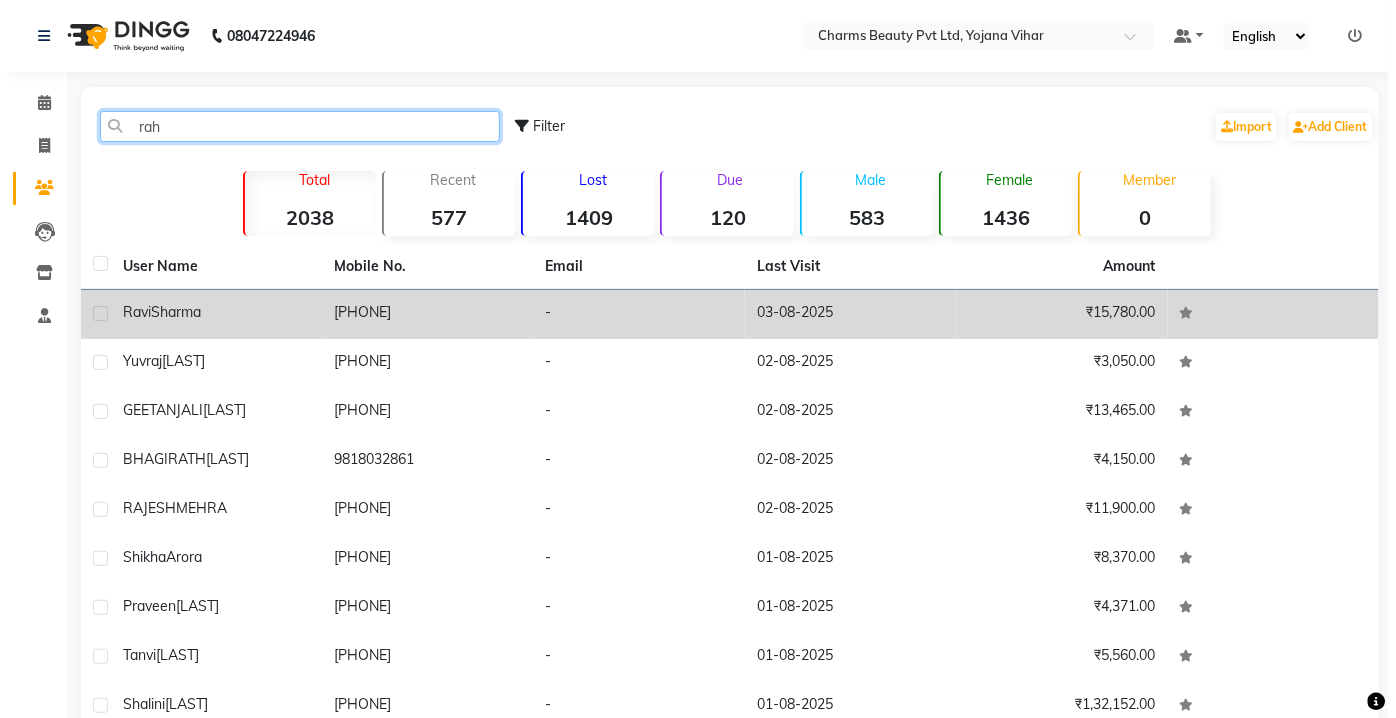 scroll, scrollTop: 3, scrollLeft: 0, axis: vertical 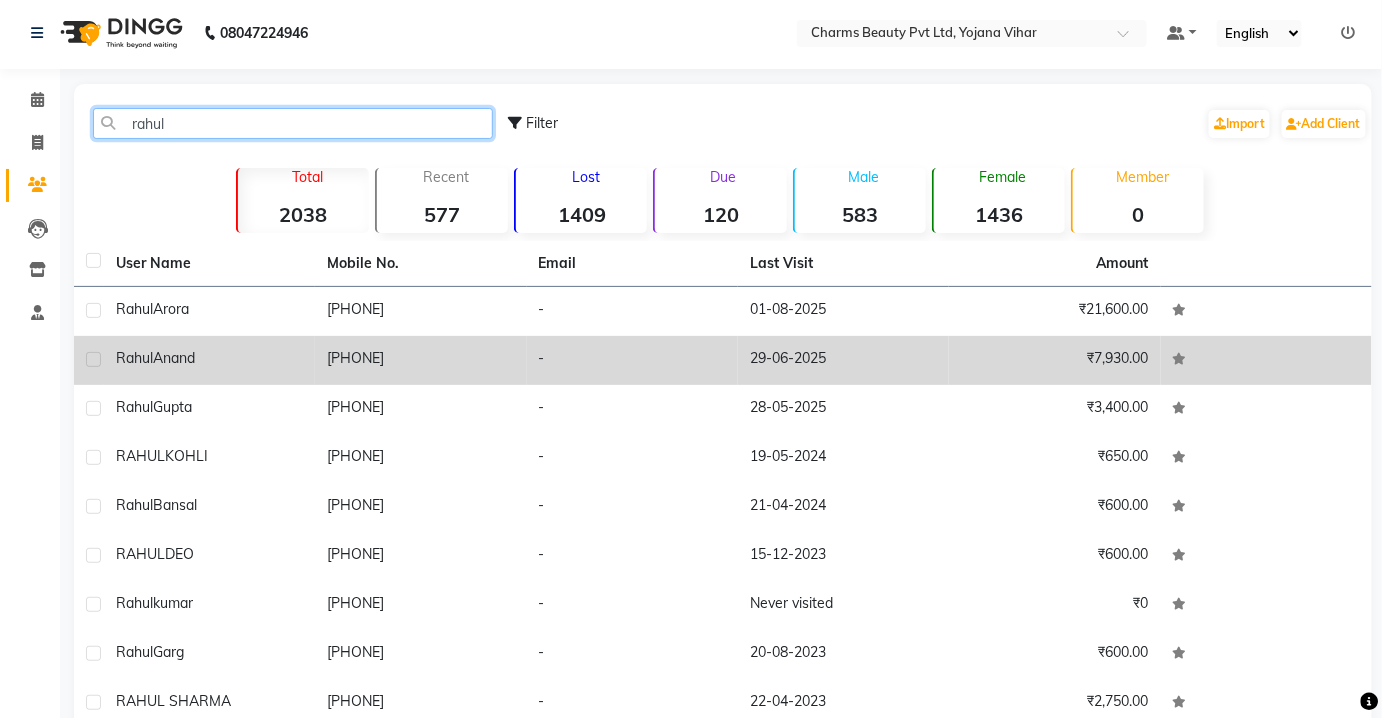 type on "rahul" 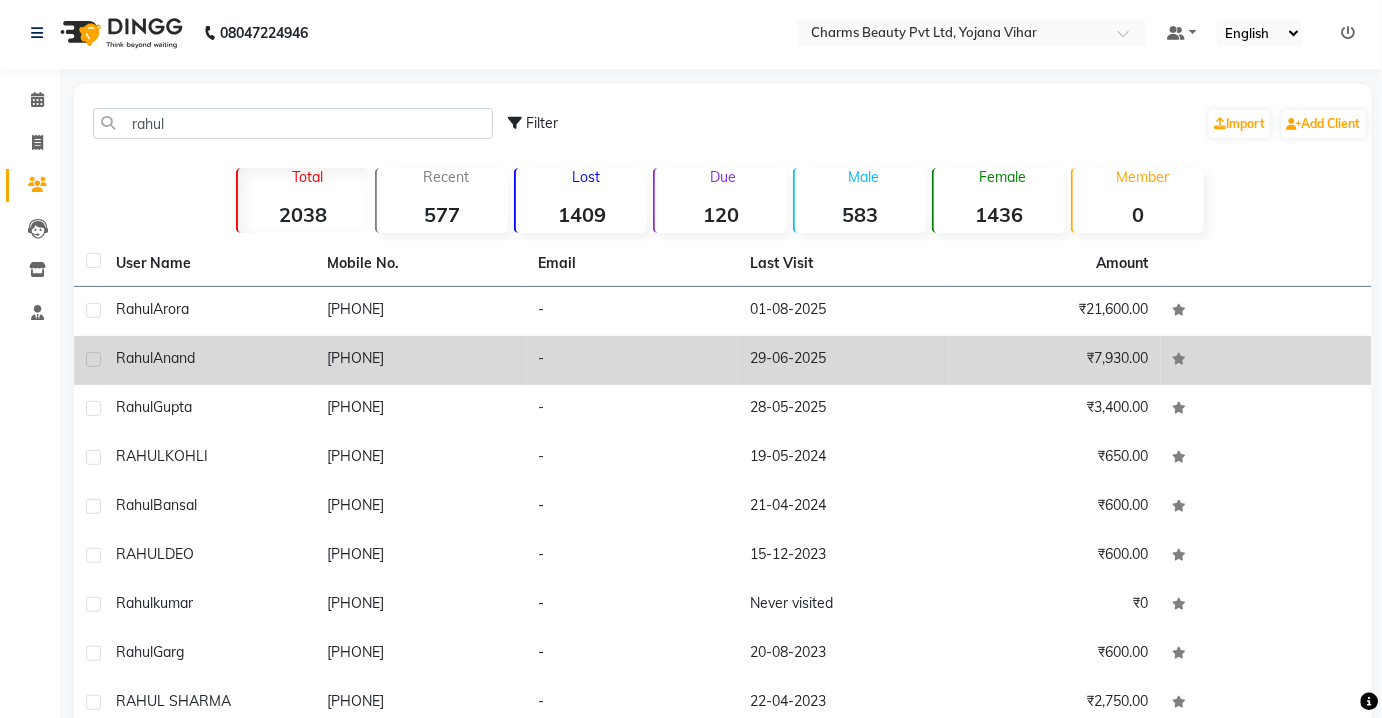 click on "[FIRST] [LAST]" 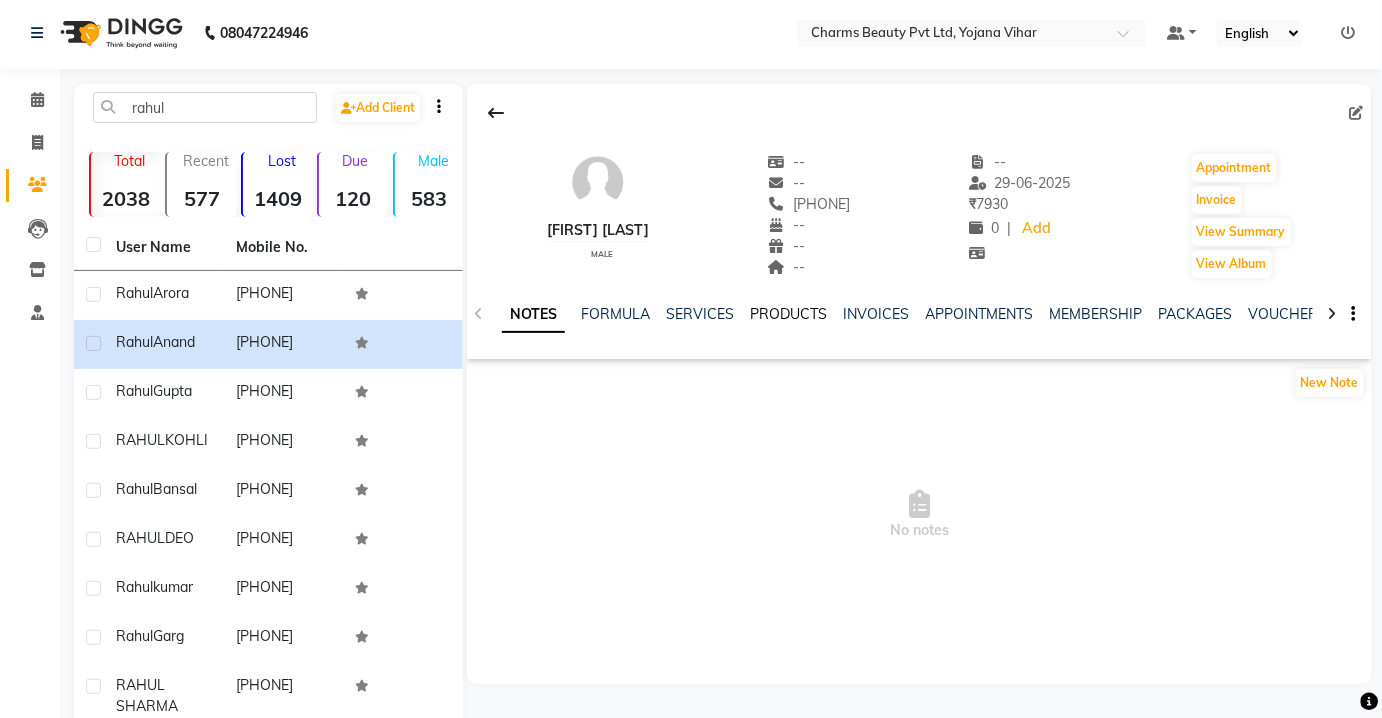 click on "PRODUCTS" 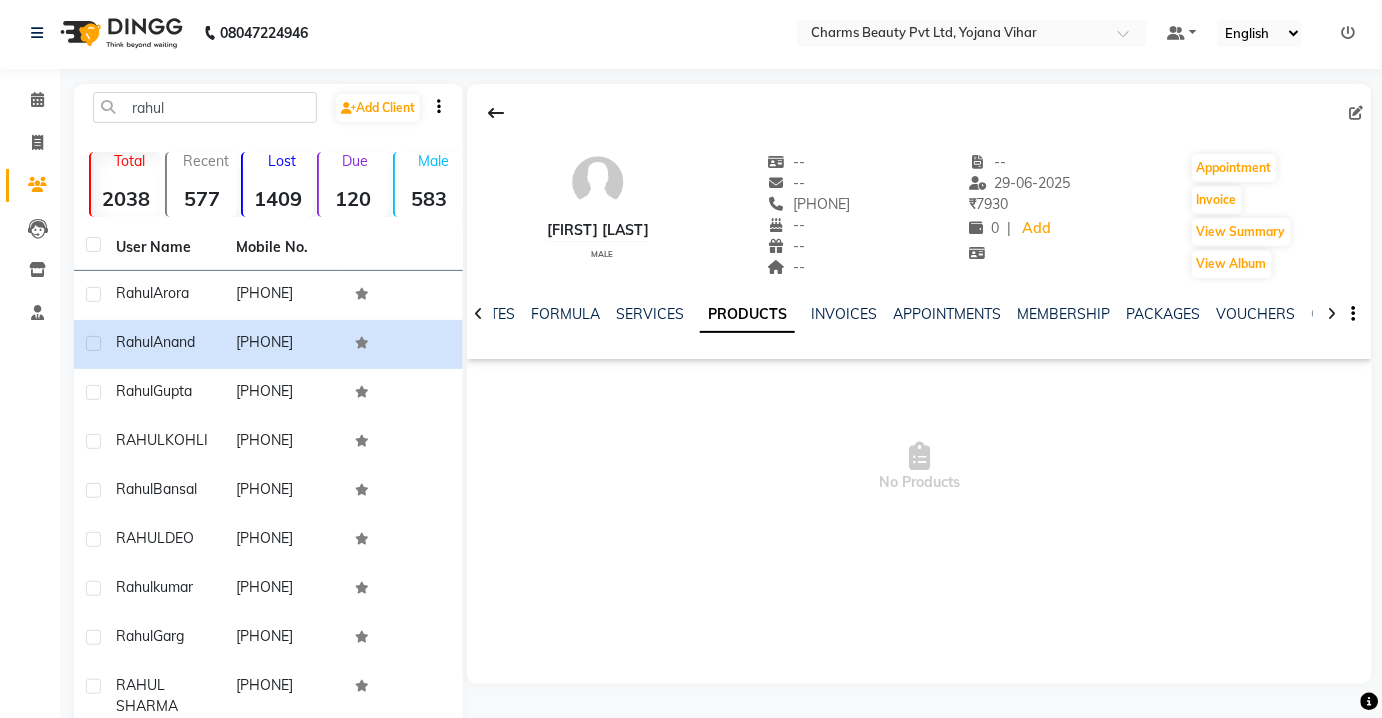 click on "INVOICES" 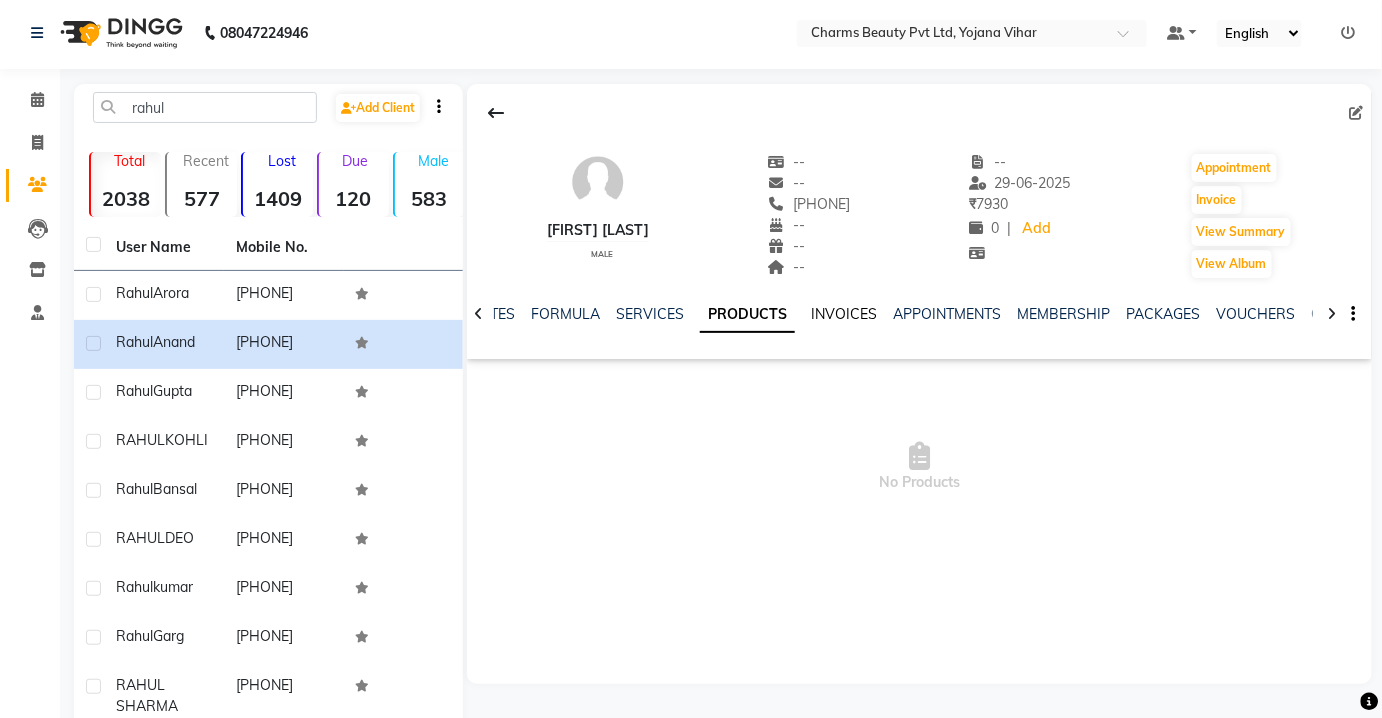 click on "INVOICES" 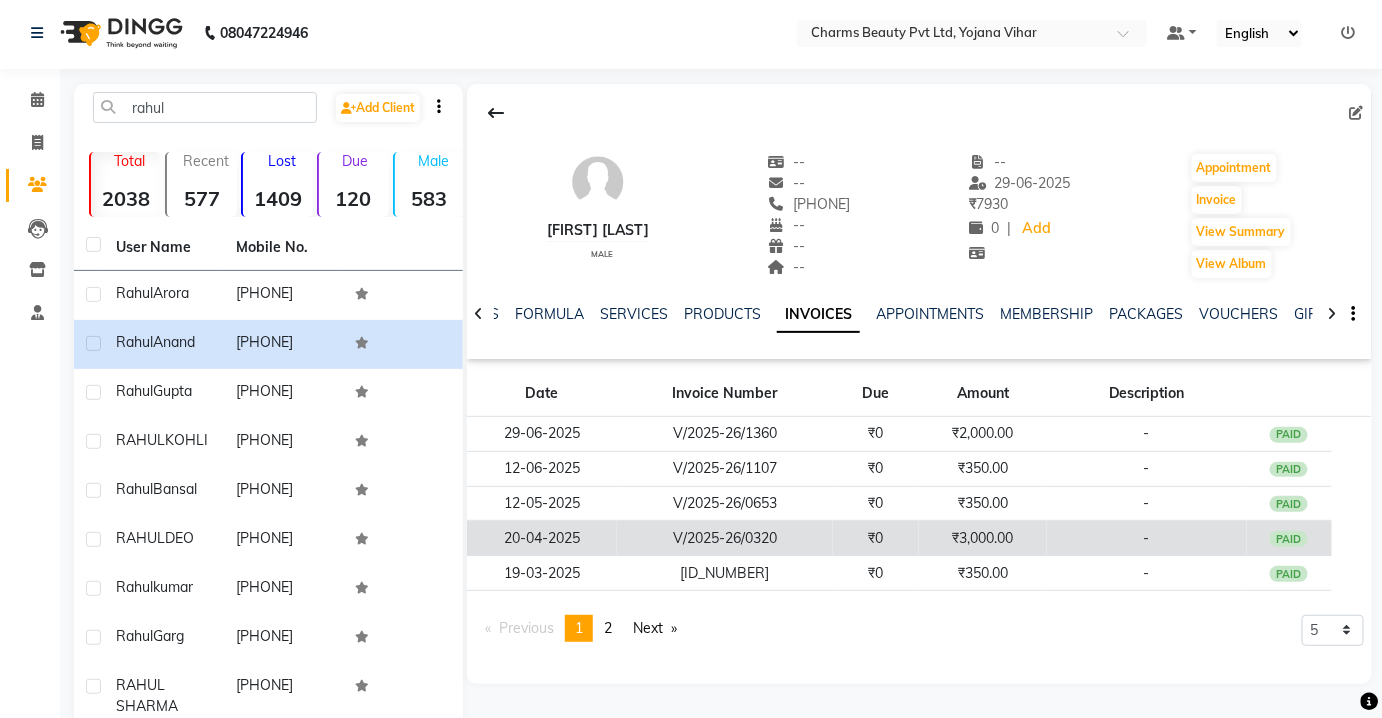 click on "₹3,000.00" 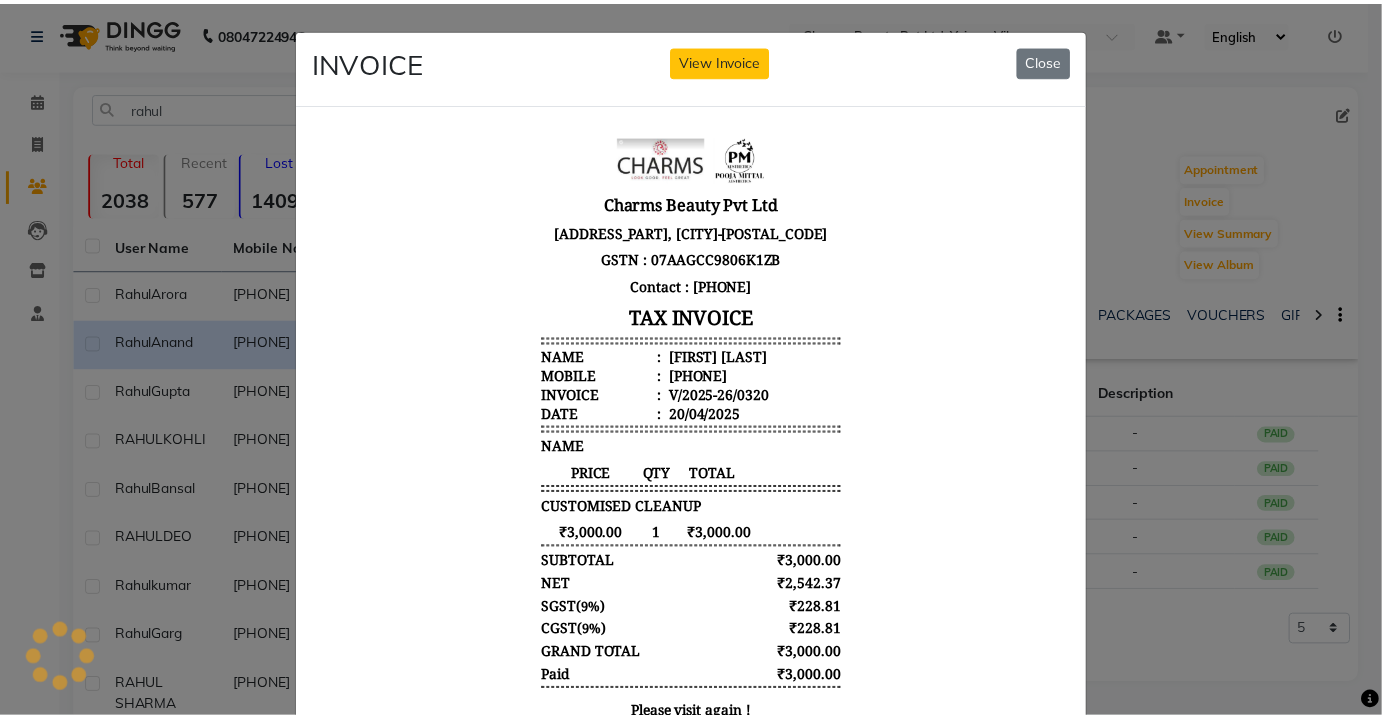scroll, scrollTop: 0, scrollLeft: 0, axis: both 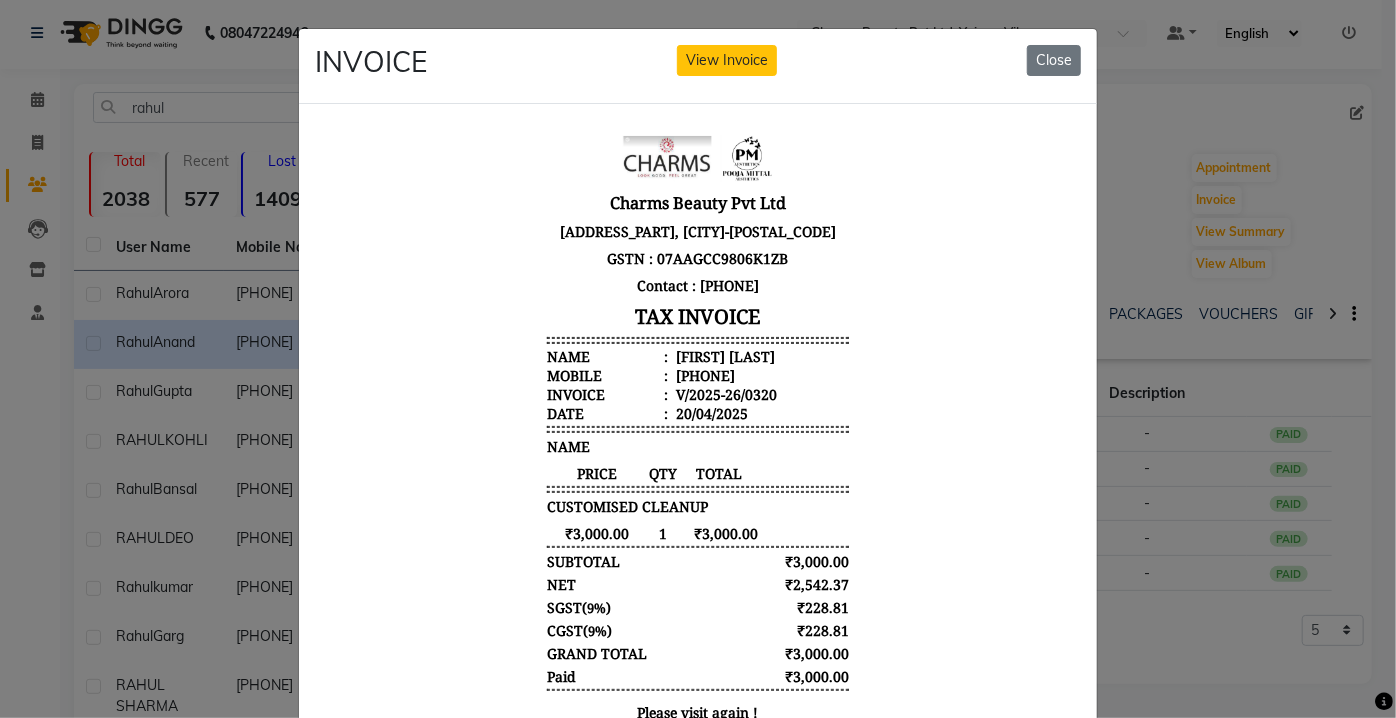 click on "INVOICE View Invoice Close" 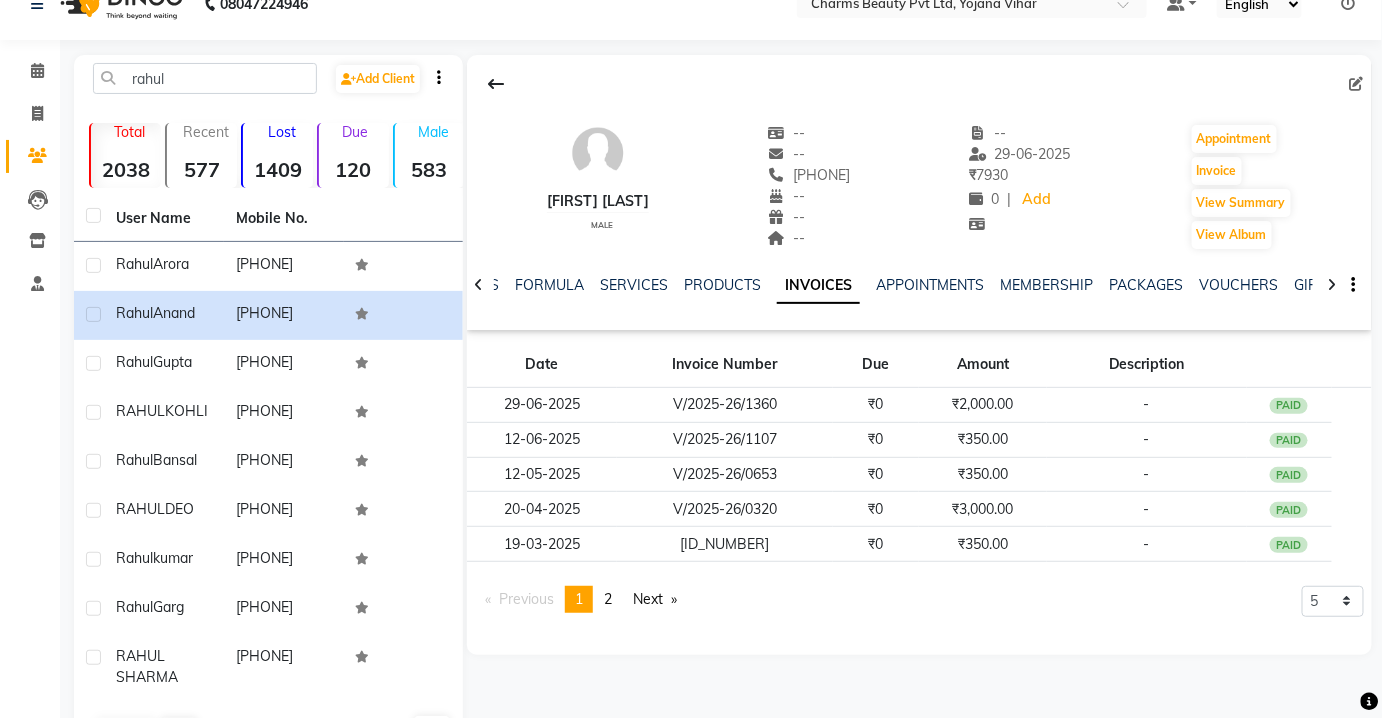 scroll, scrollTop: 98, scrollLeft: 0, axis: vertical 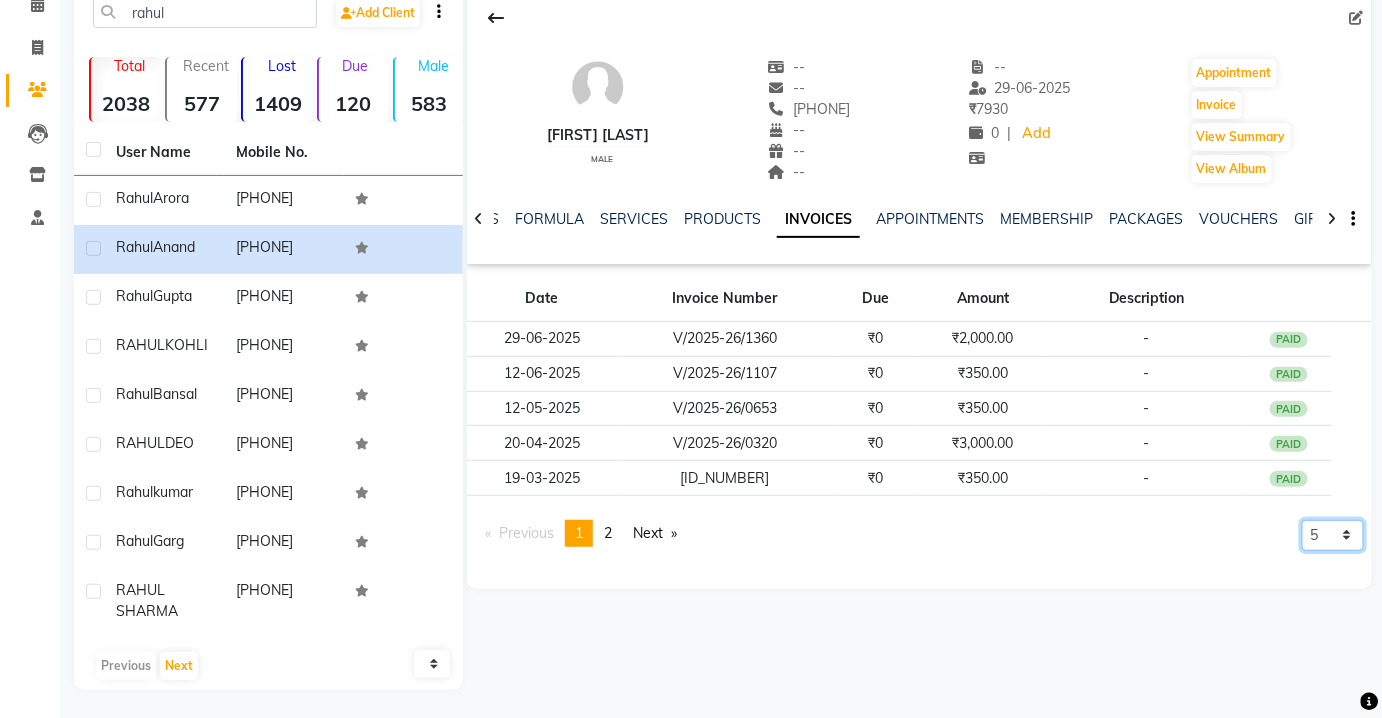 click on "5 10 50 100 500" 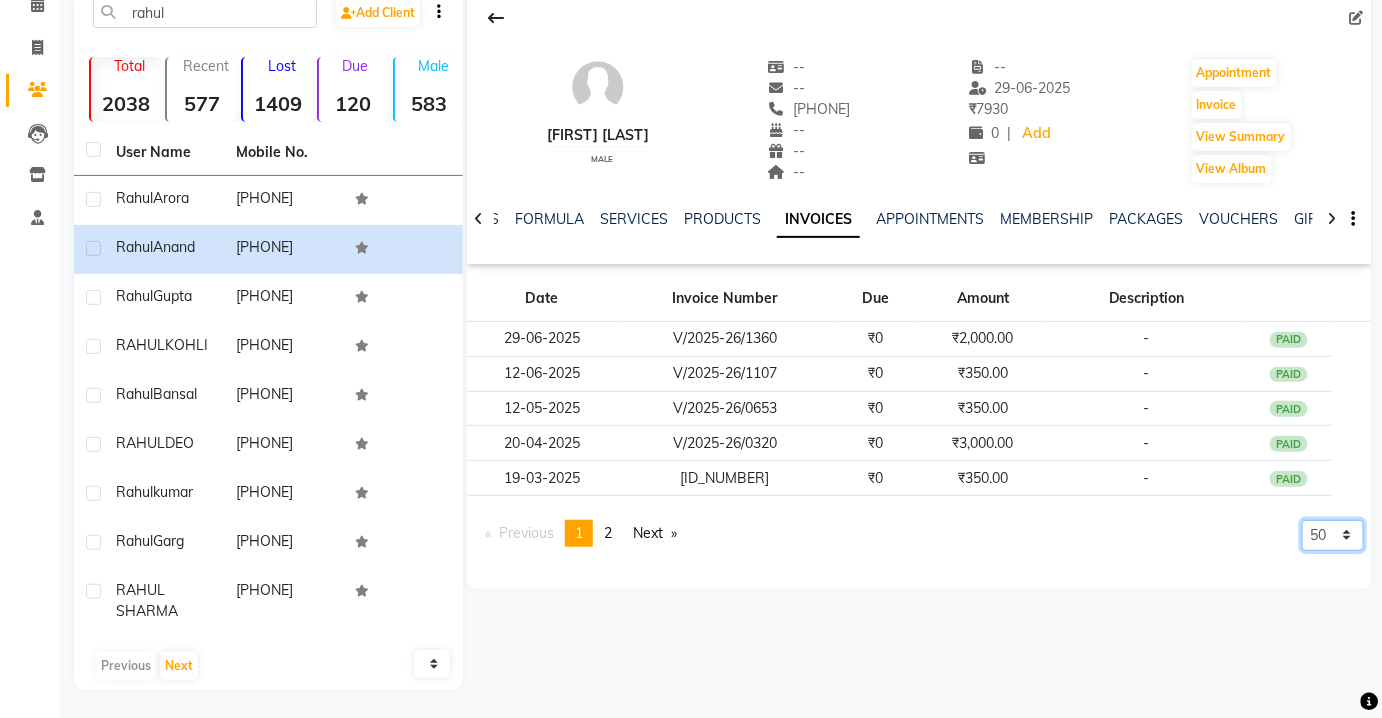 click on "5 10 50 100 500" 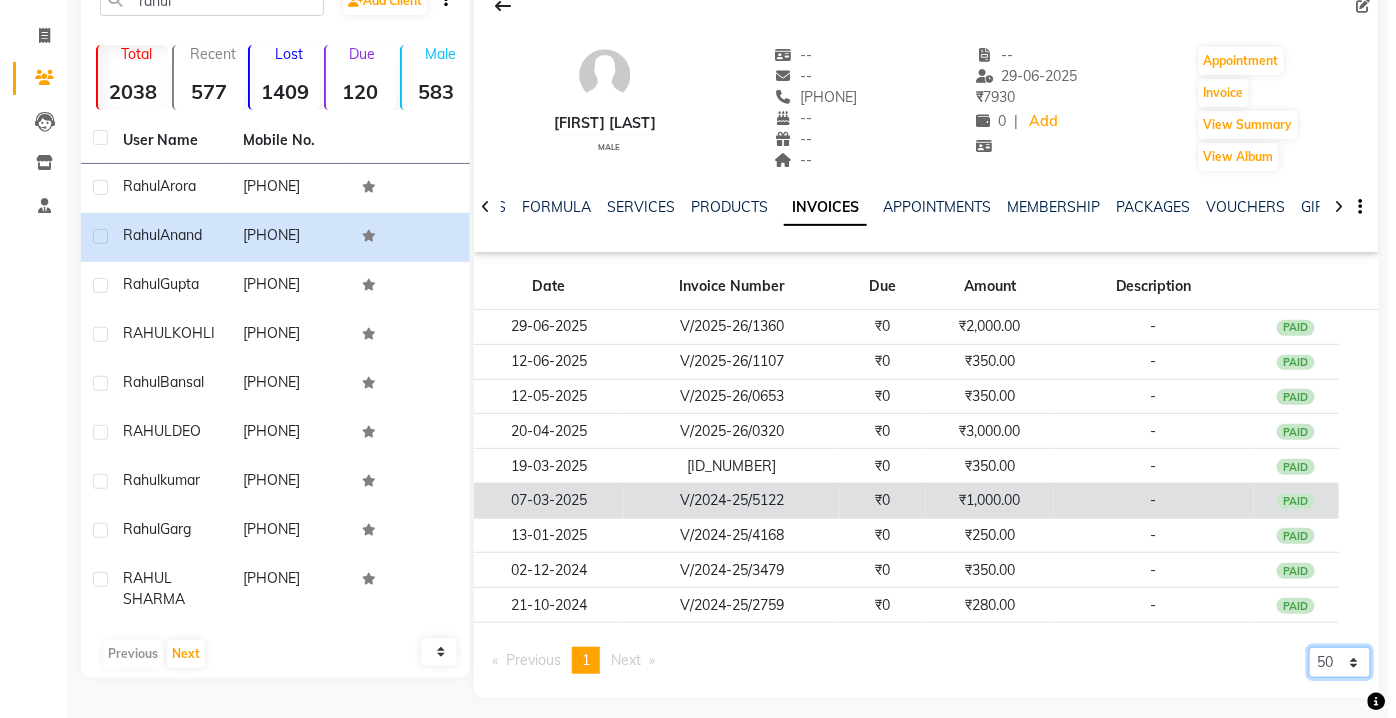 scroll, scrollTop: 116, scrollLeft: 0, axis: vertical 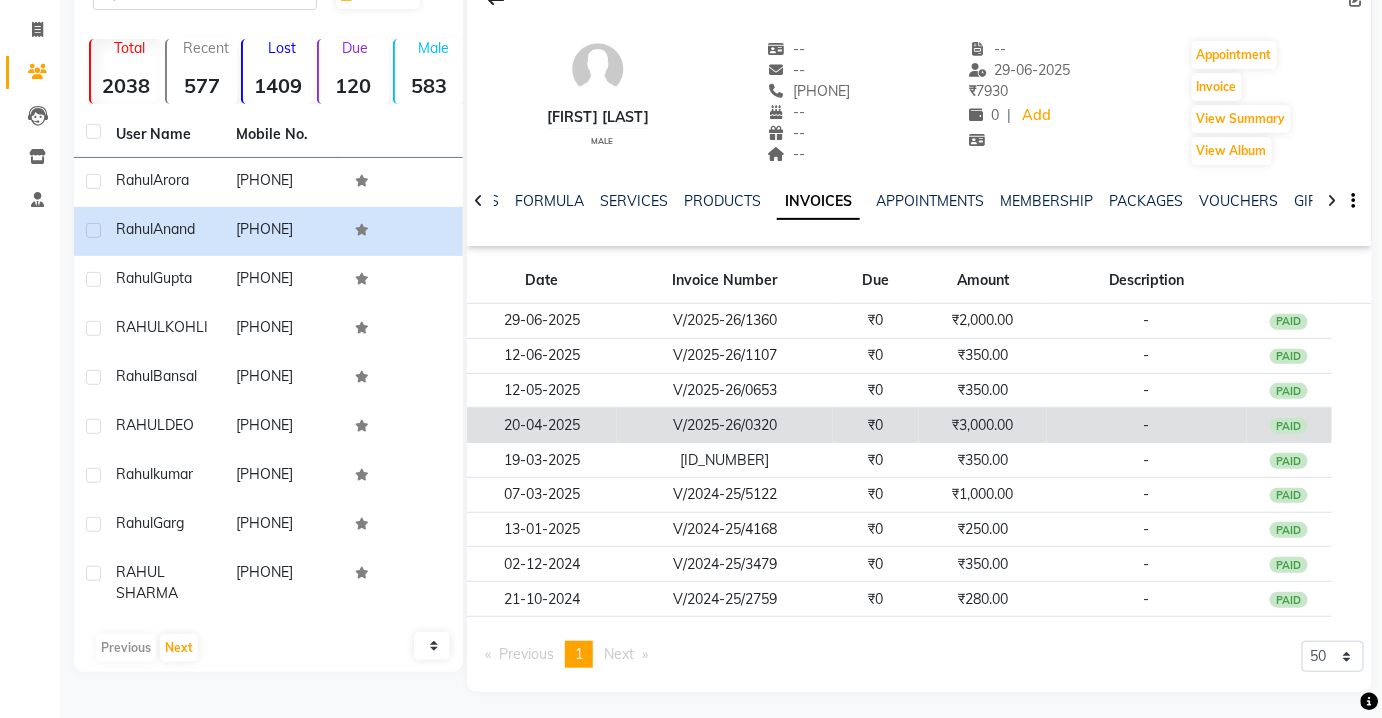 click on "₹3,000.00" 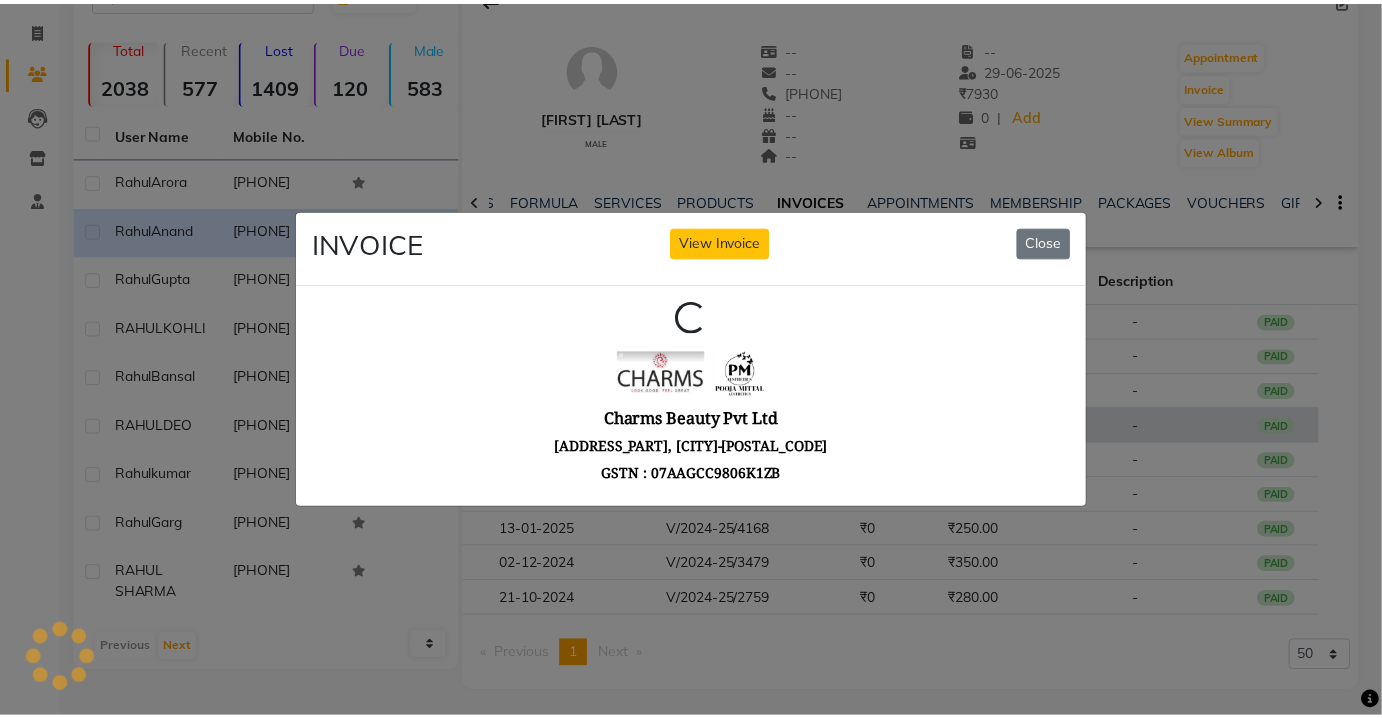 scroll, scrollTop: 0, scrollLeft: 0, axis: both 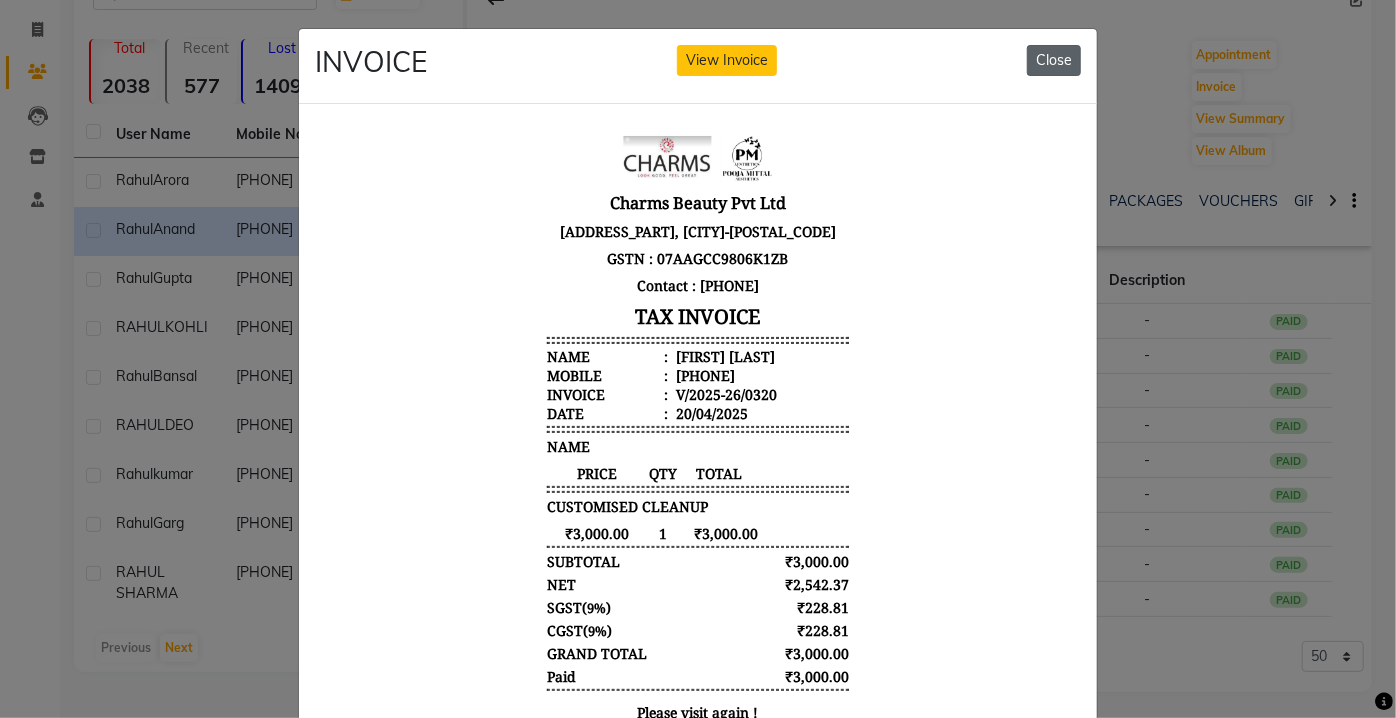 click on "Close" 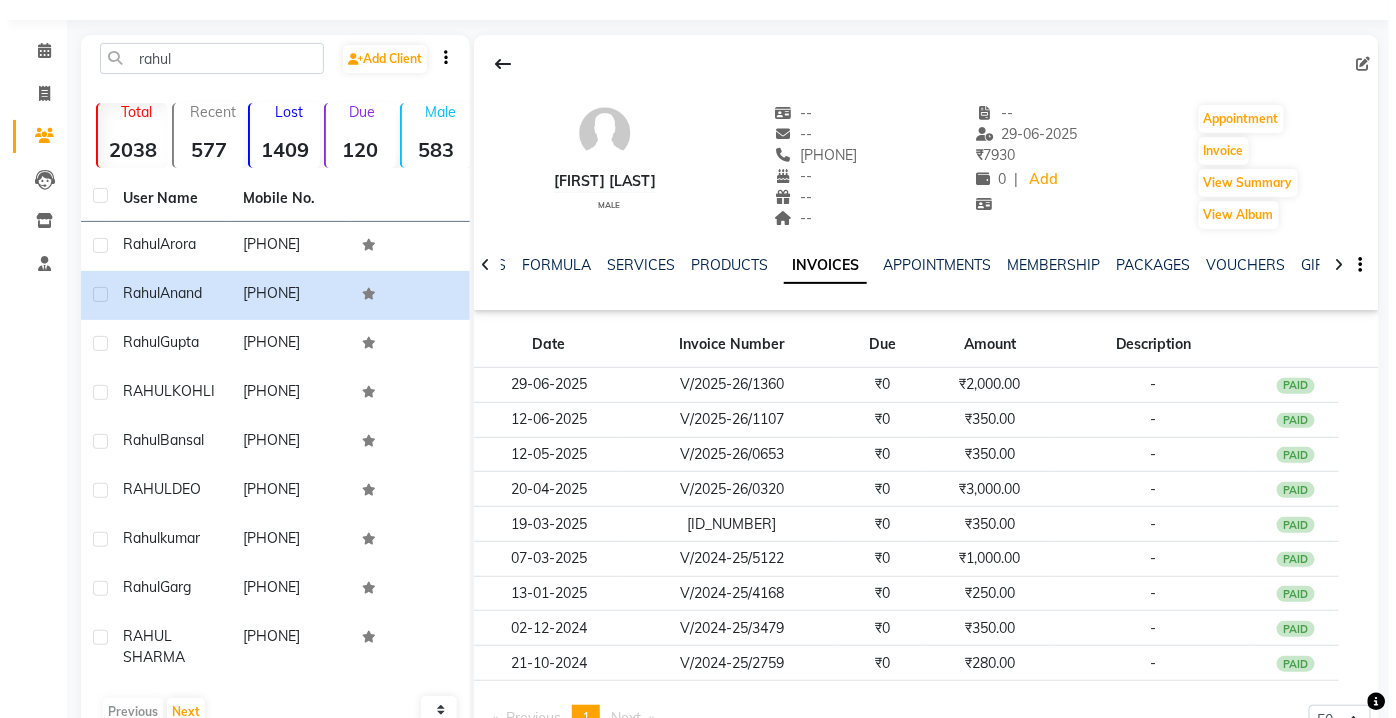 scroll, scrollTop: 0, scrollLeft: 0, axis: both 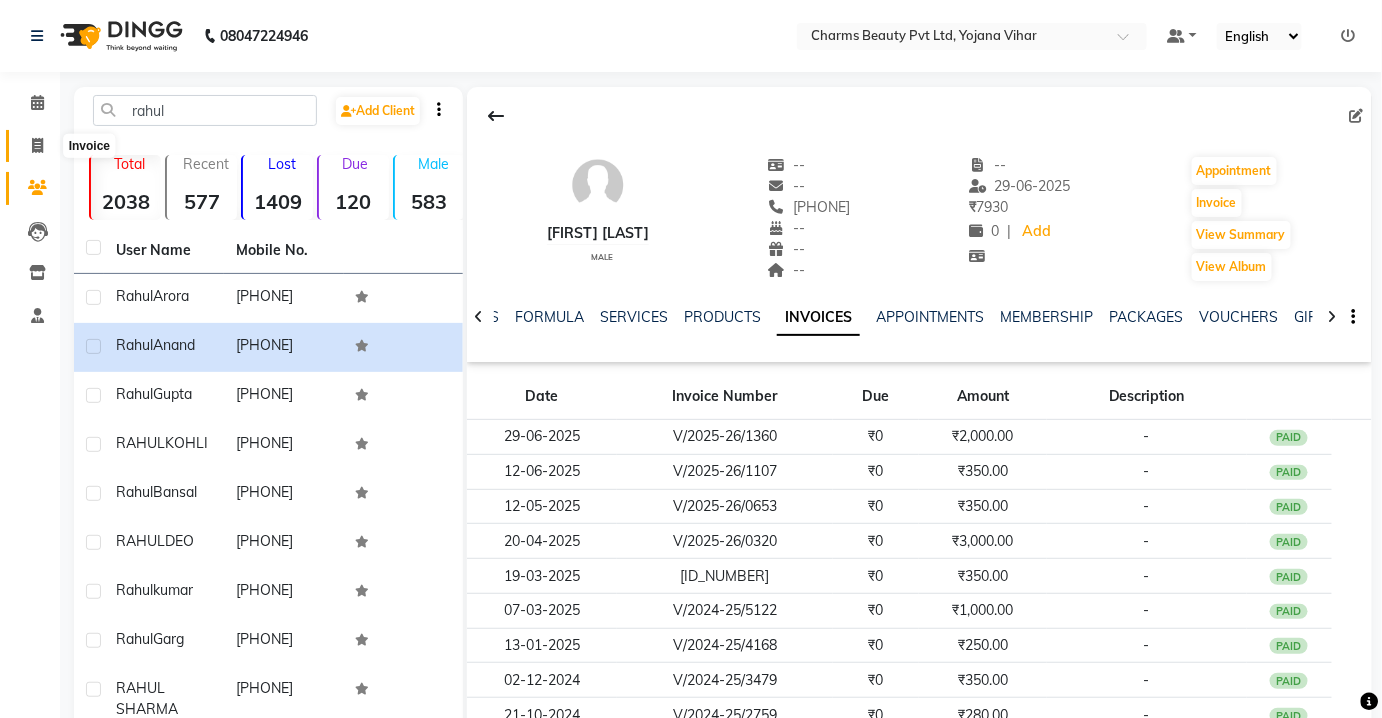 click 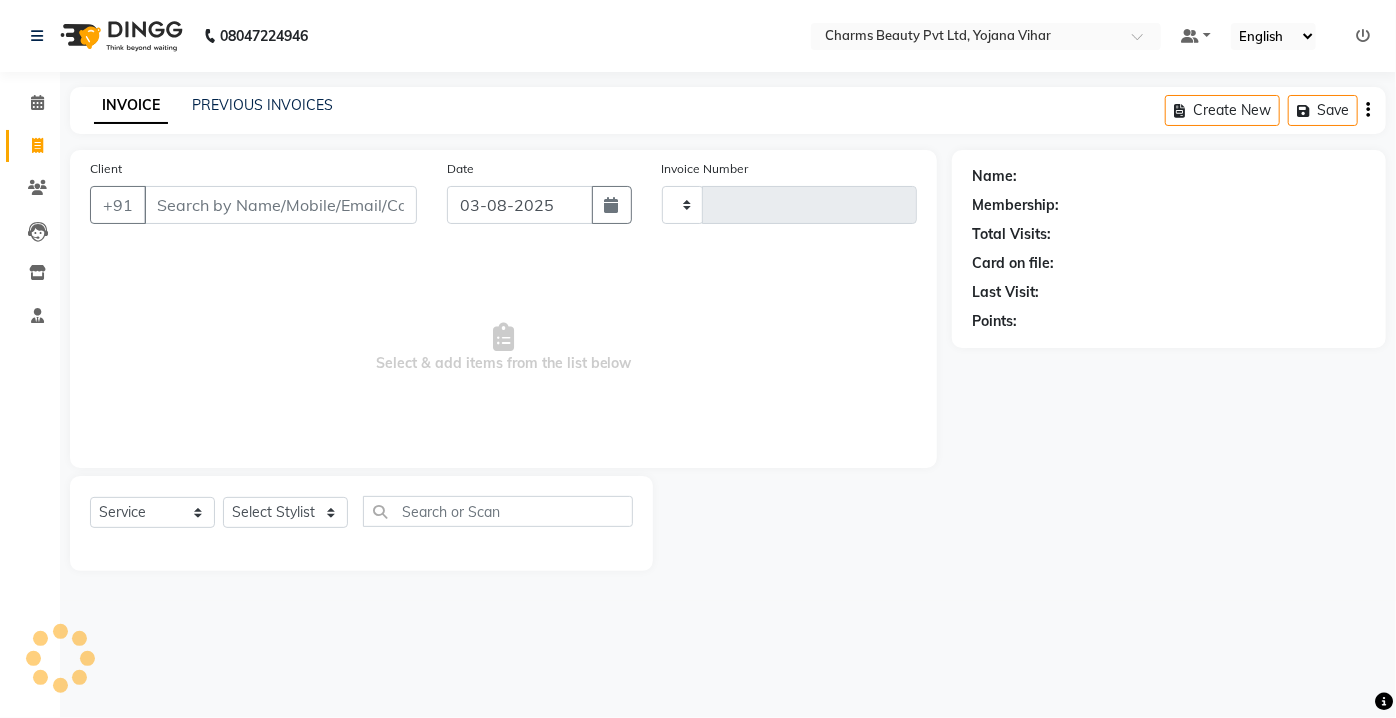 type on "1849" 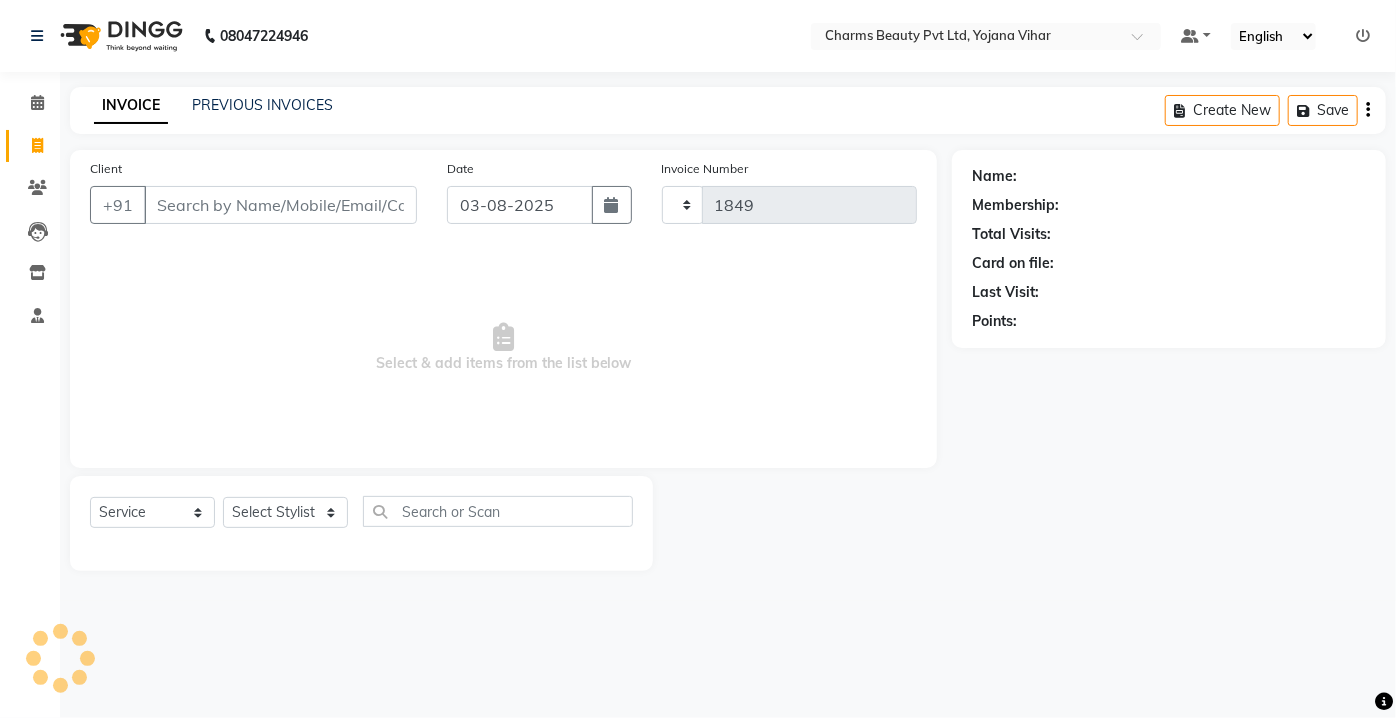 select on "3743" 